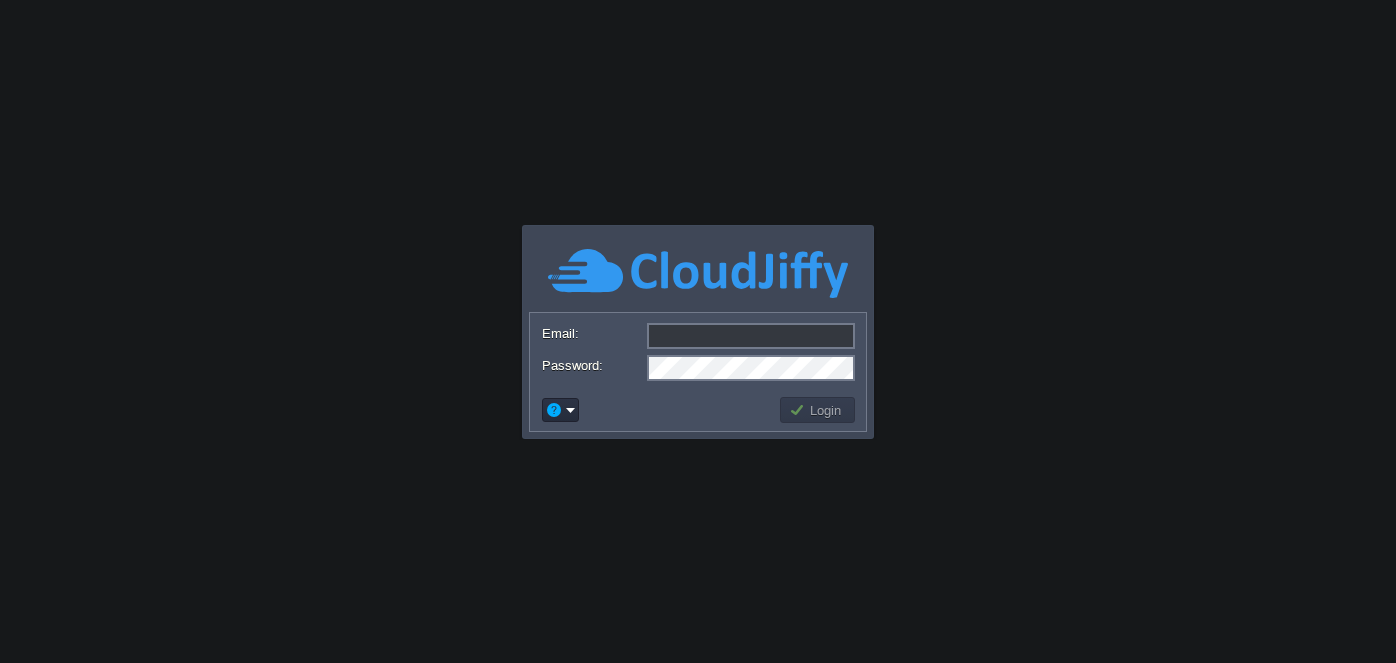 scroll, scrollTop: 0, scrollLeft: 0, axis: both 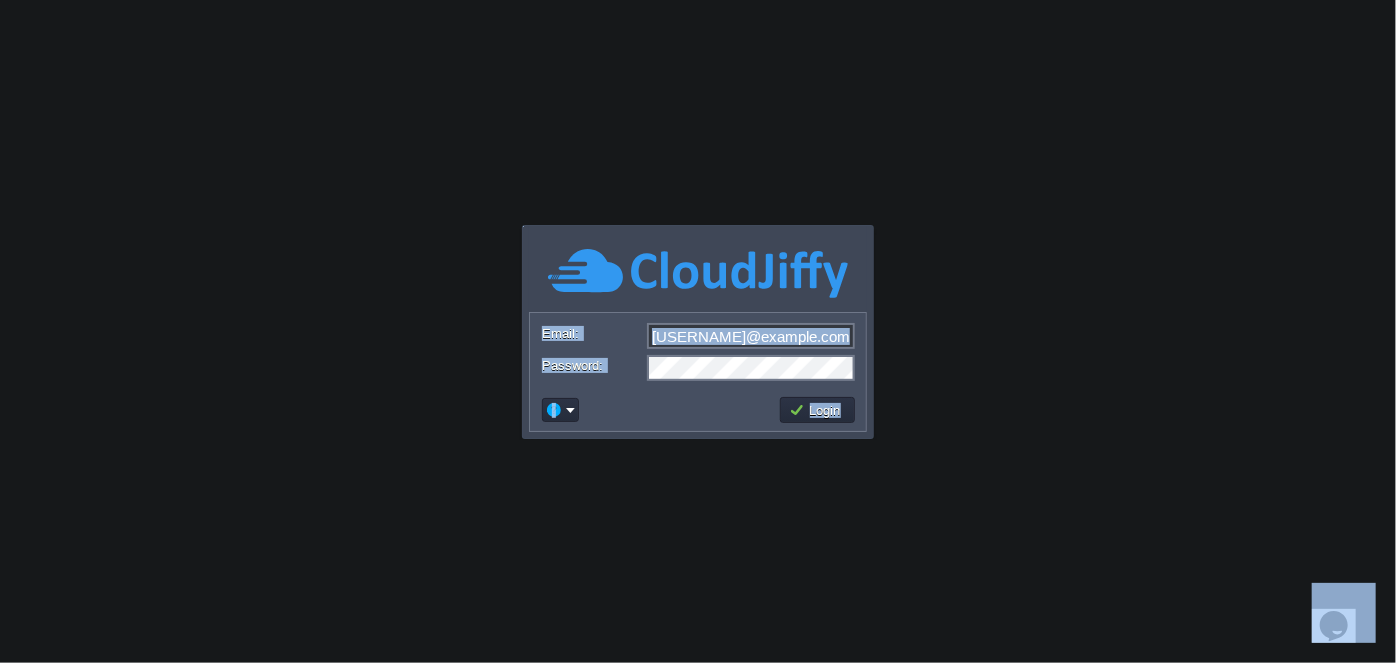 drag, startPoint x: 968, startPoint y: 317, endPoint x: 863, endPoint y: 360, distance: 113.46365 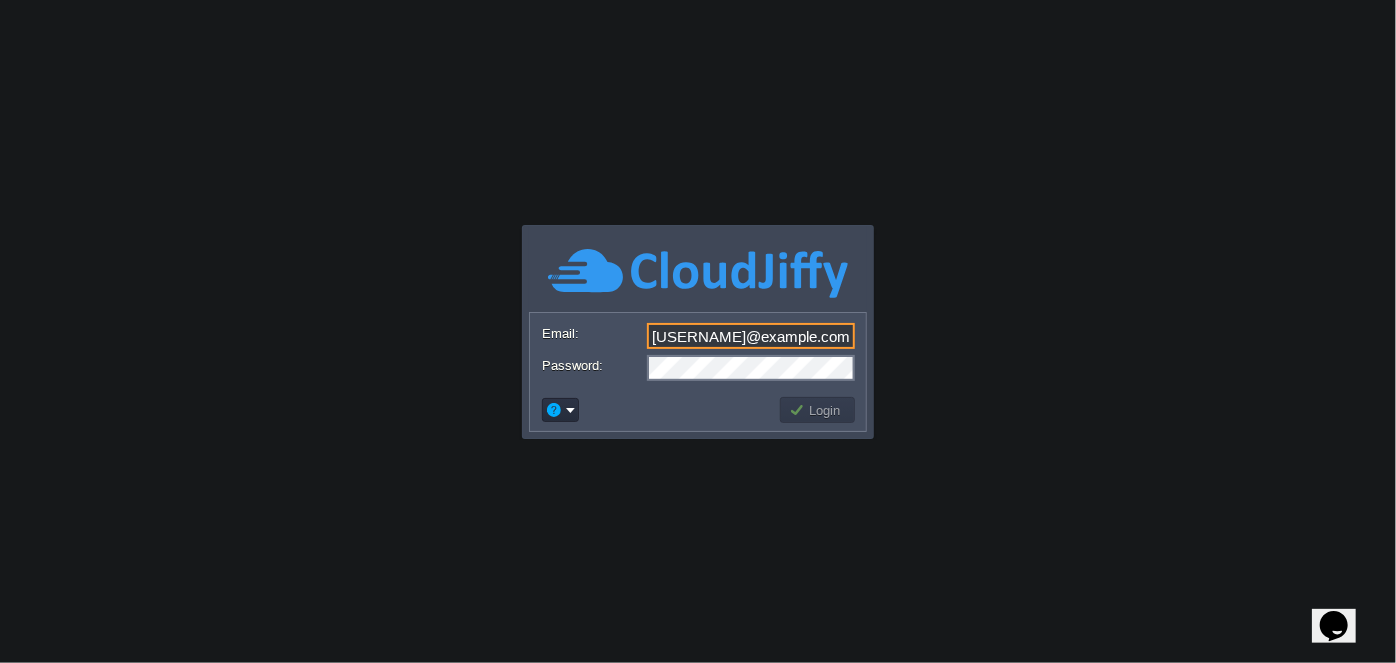 scroll, scrollTop: 0, scrollLeft: 0, axis: both 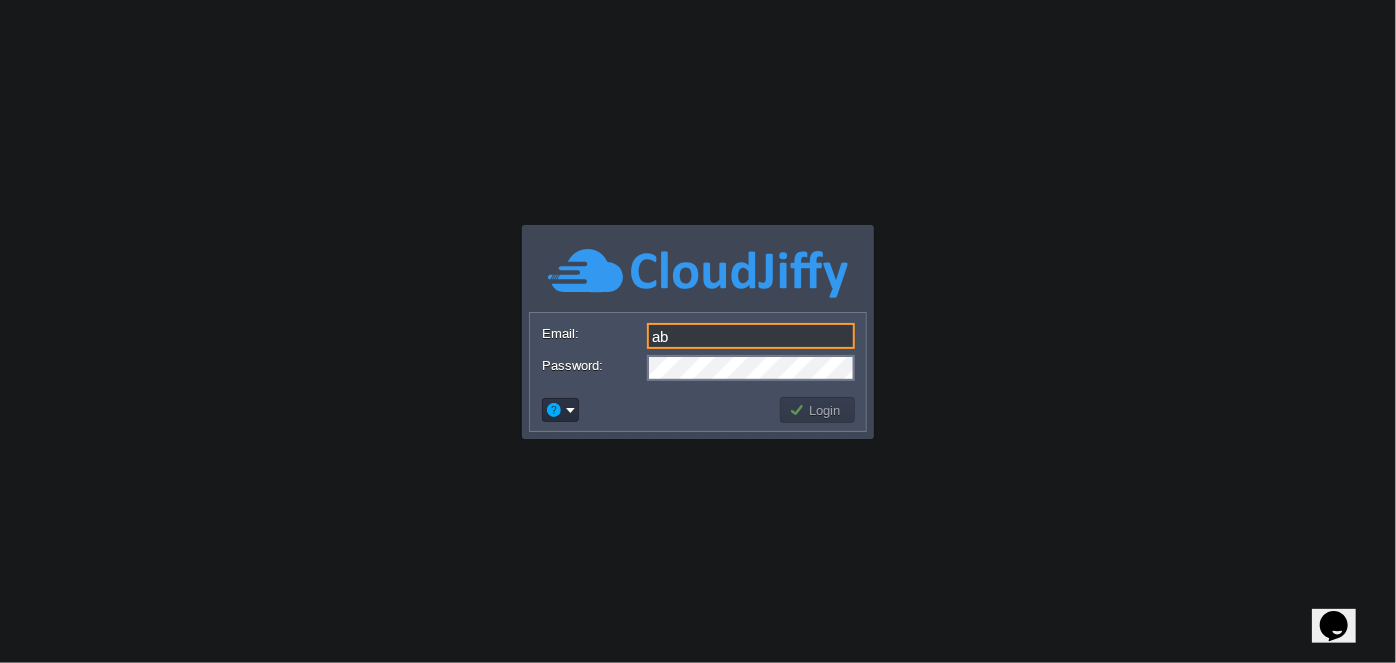type on "a" 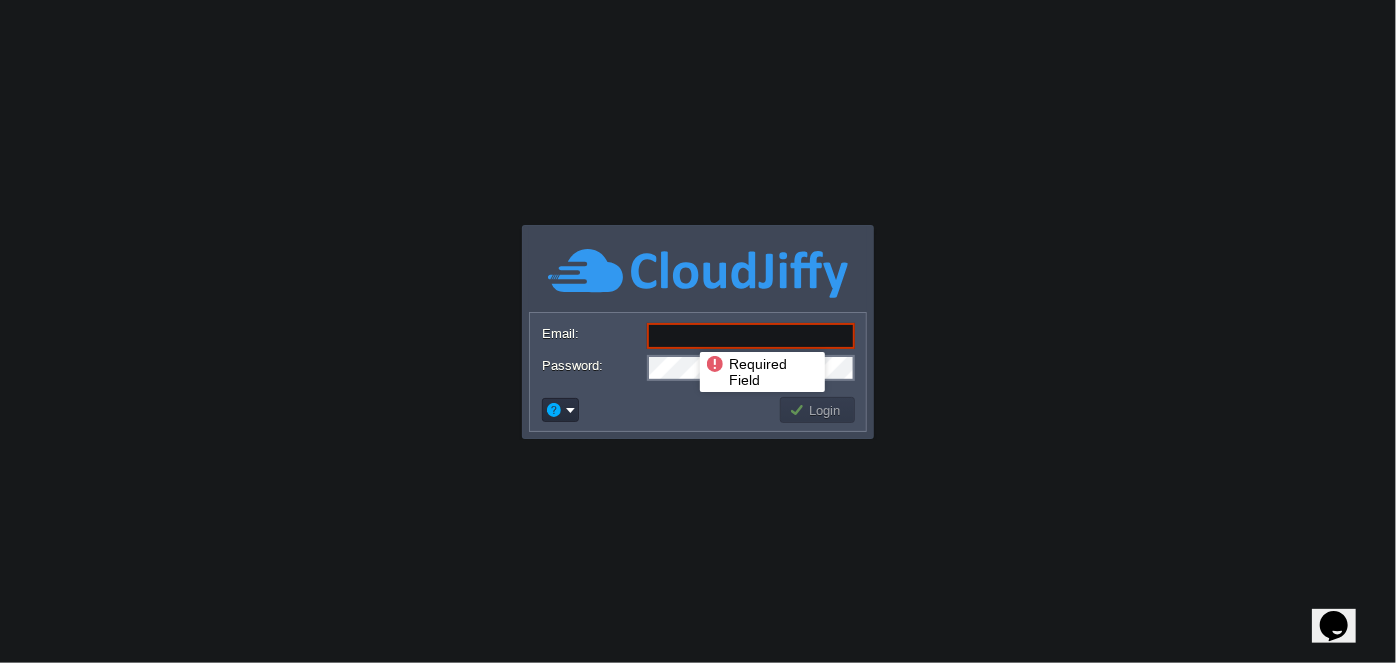 click on "Email:" at bounding box center [751, 336] 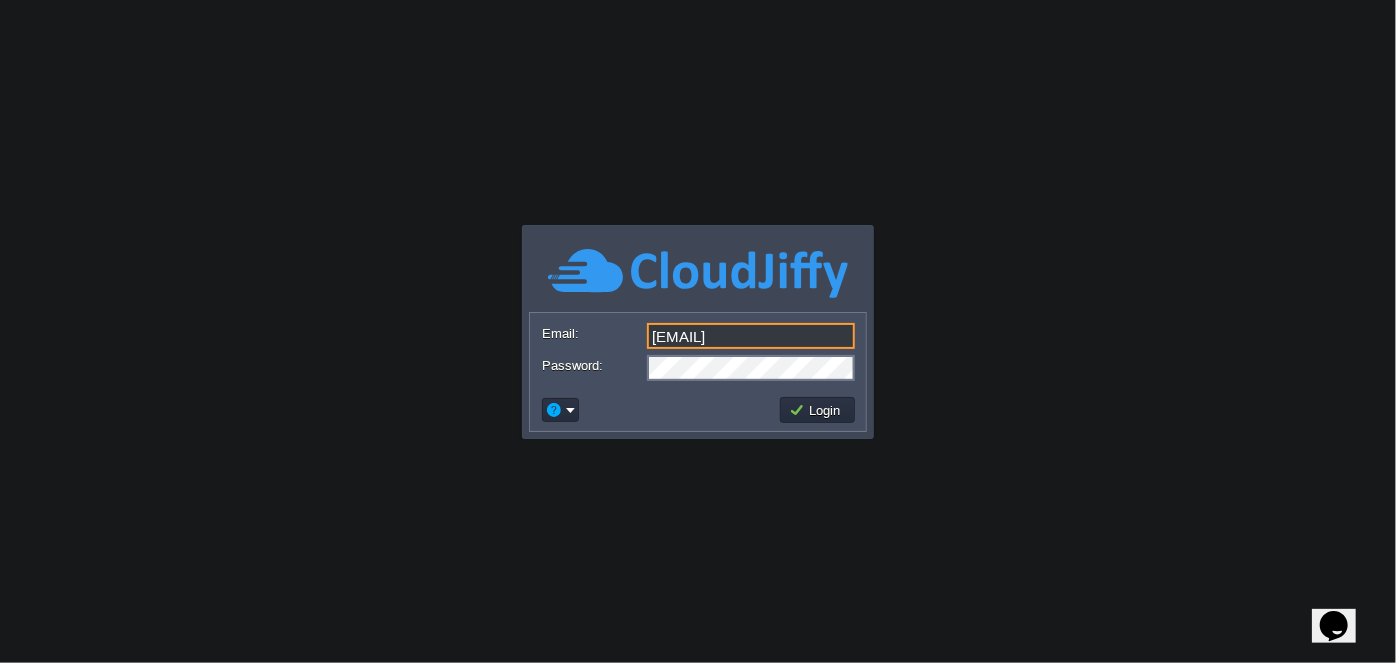 type on "[EMAIL]" 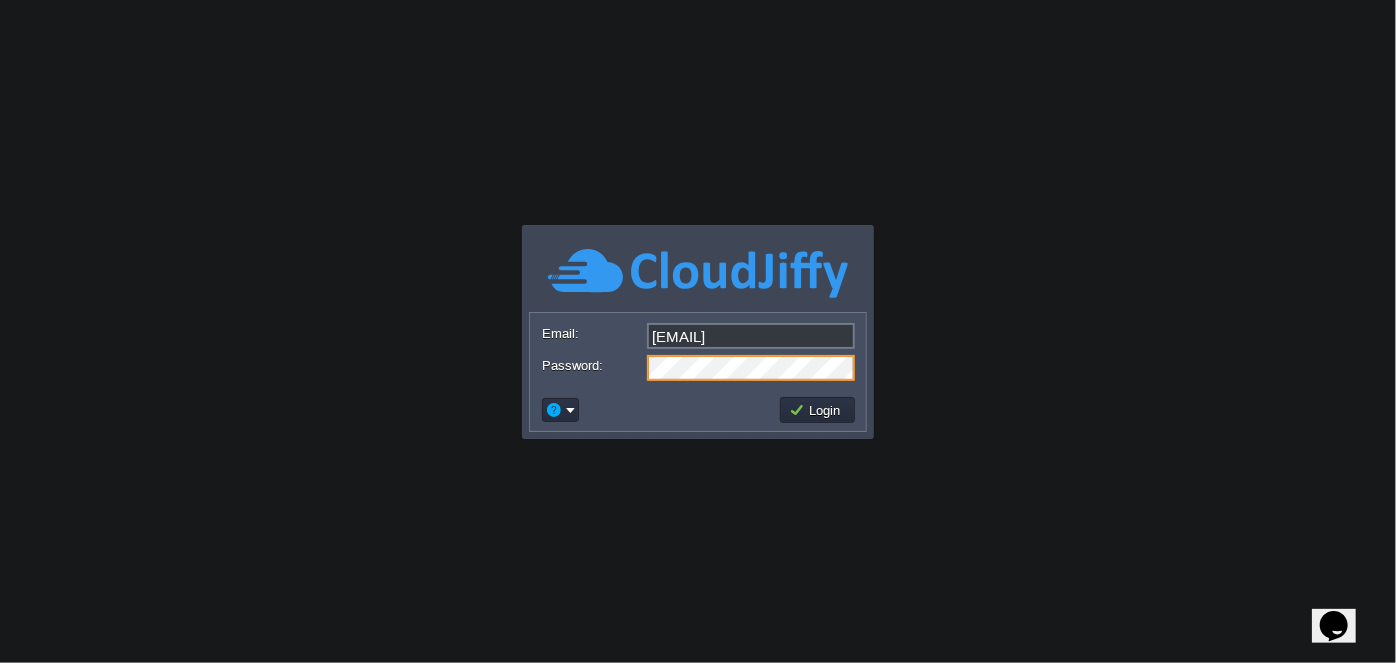 click on "Password:" at bounding box center (698, 368) 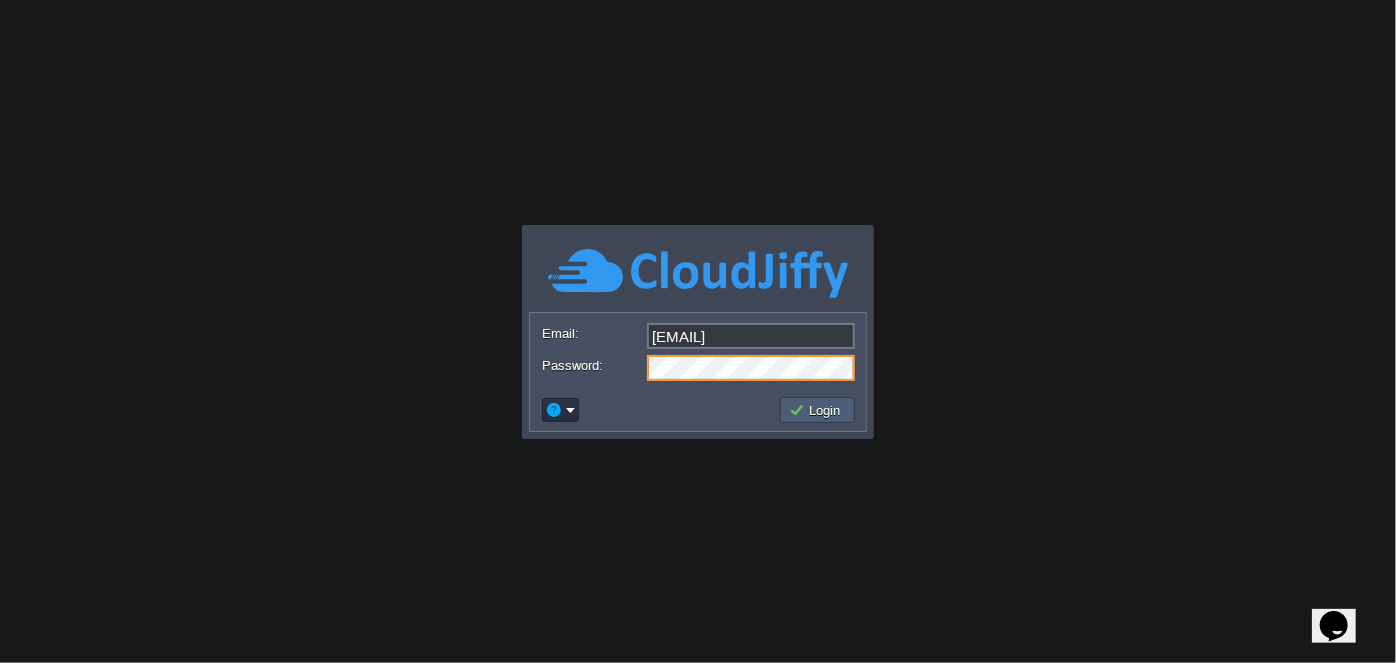 click on "Login" at bounding box center [818, 410] 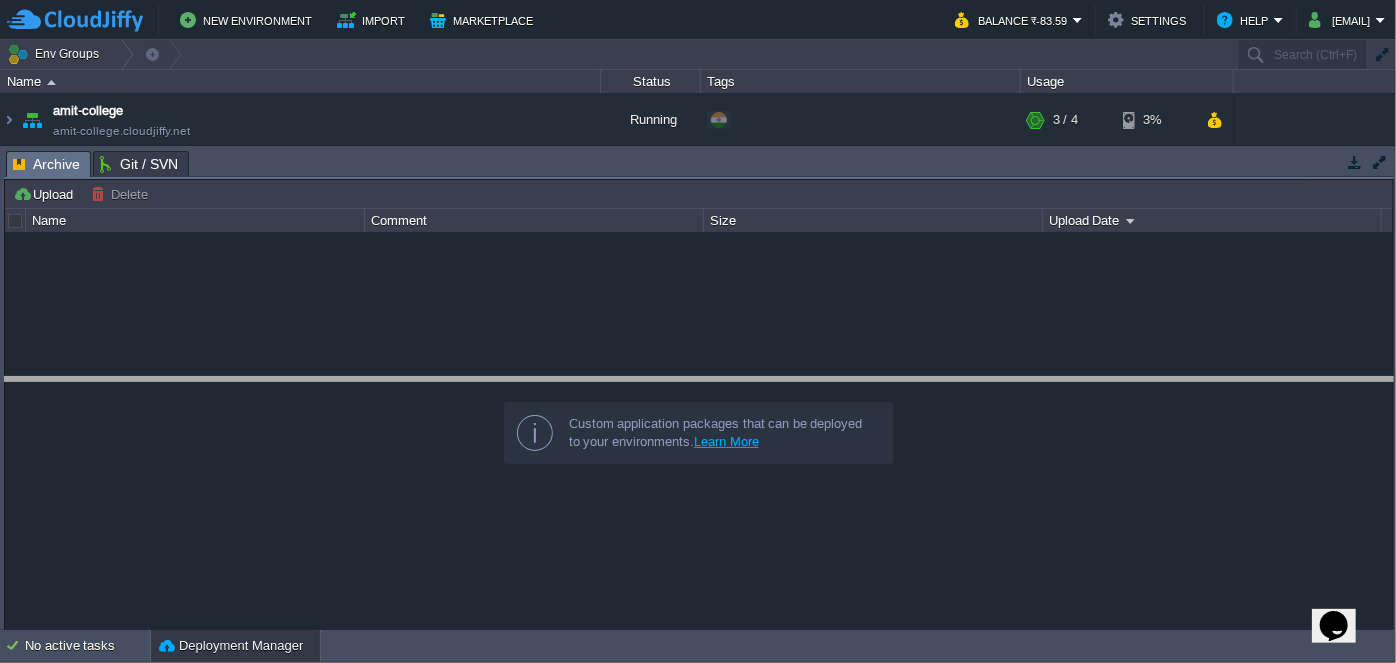 drag, startPoint x: 493, startPoint y: 168, endPoint x: 469, endPoint y: 396, distance: 229.25967 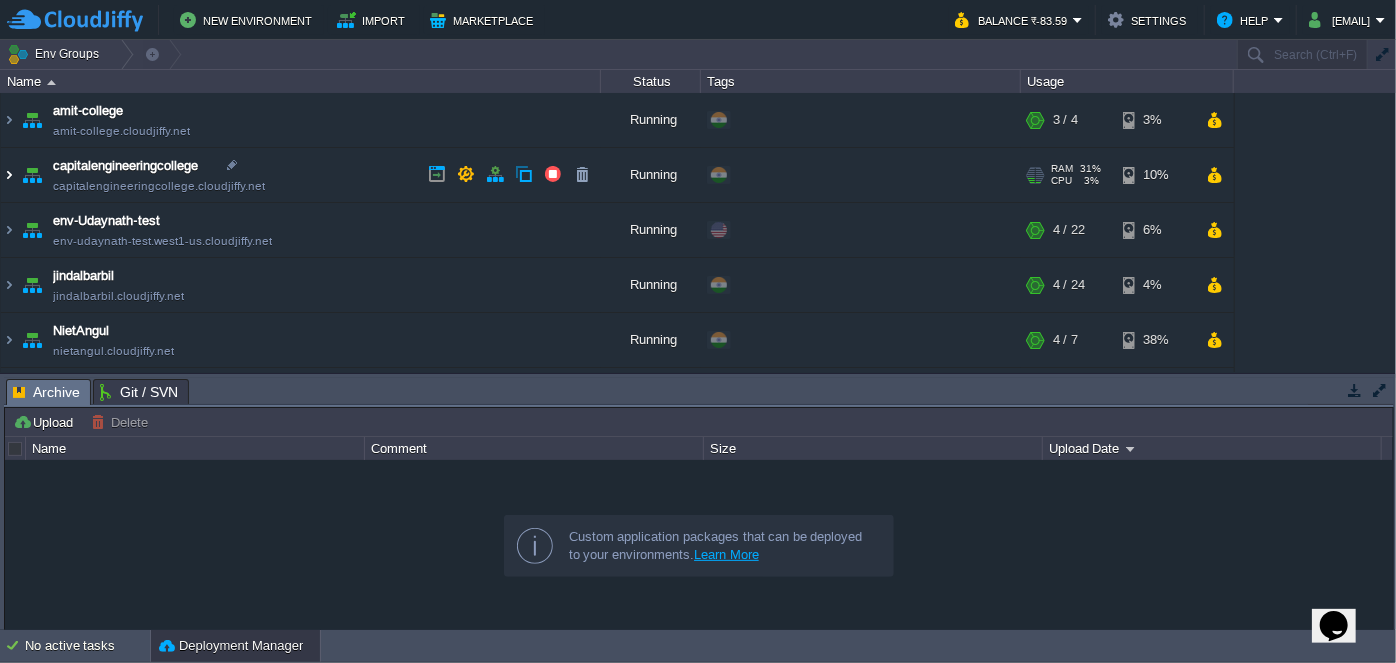 click at bounding box center (9, 175) 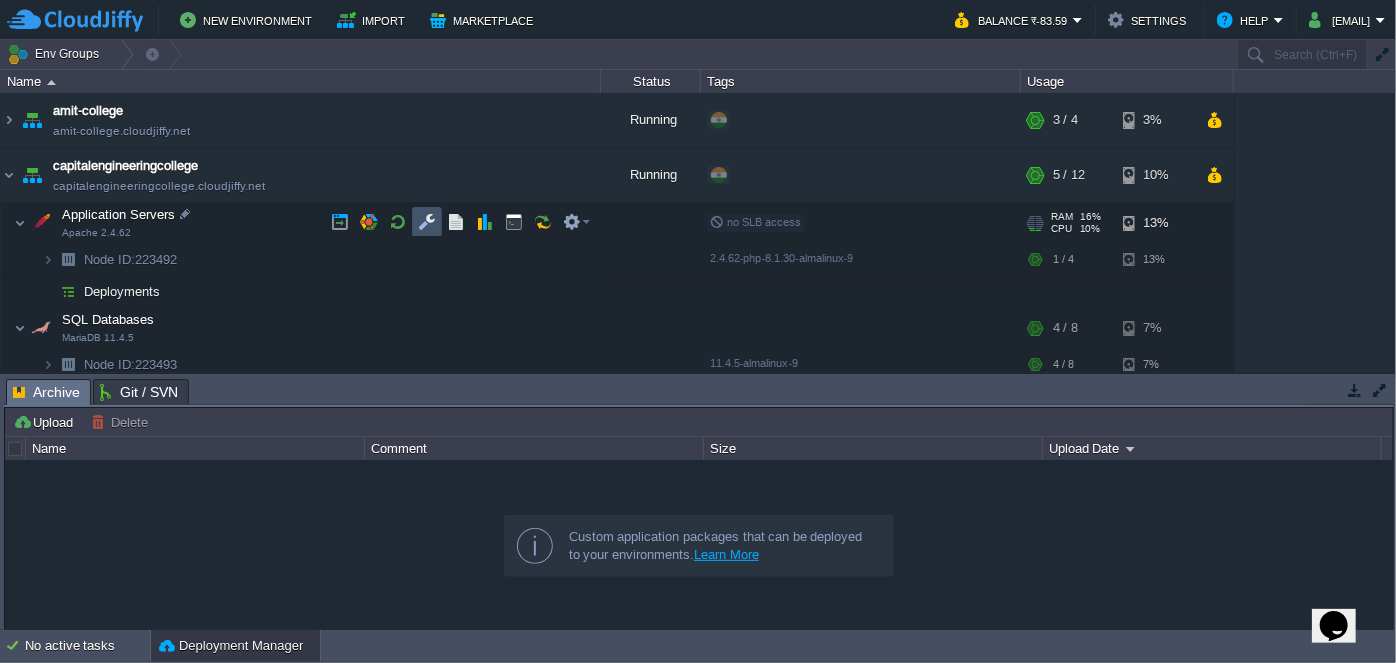 click at bounding box center (427, 222) 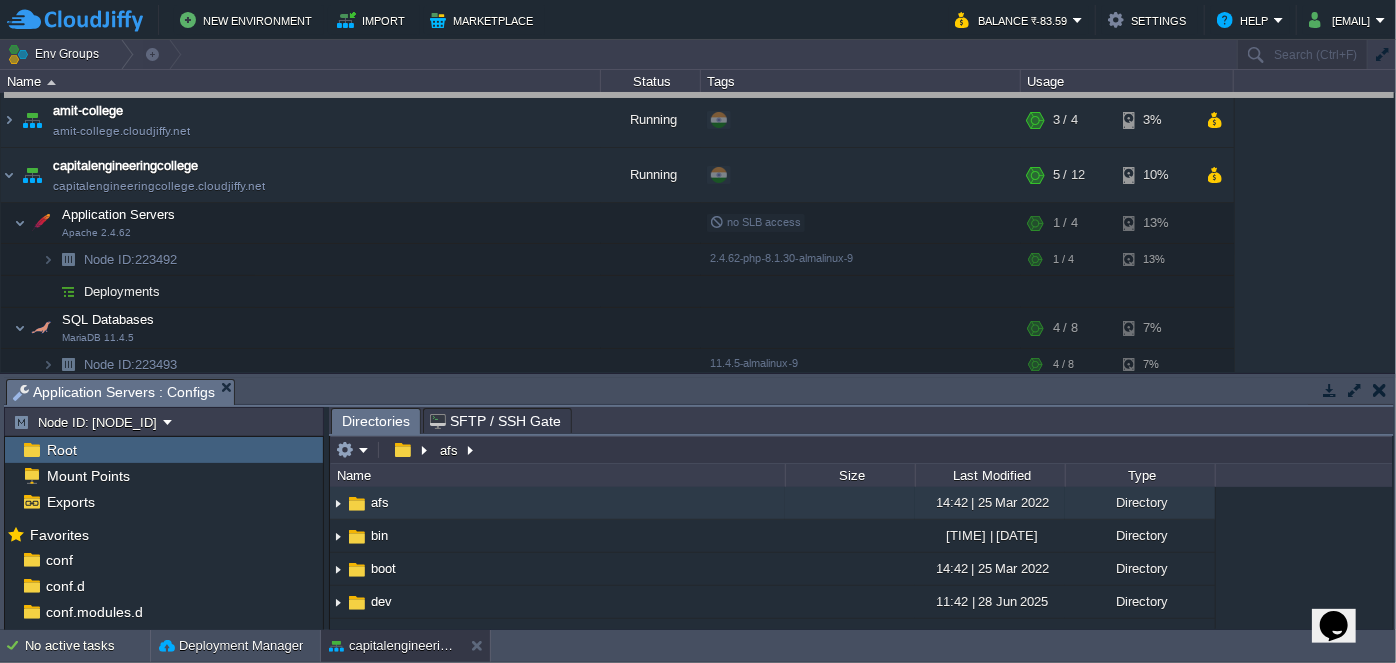 drag, startPoint x: 685, startPoint y: 384, endPoint x: 672, endPoint y: 99, distance: 285.29633 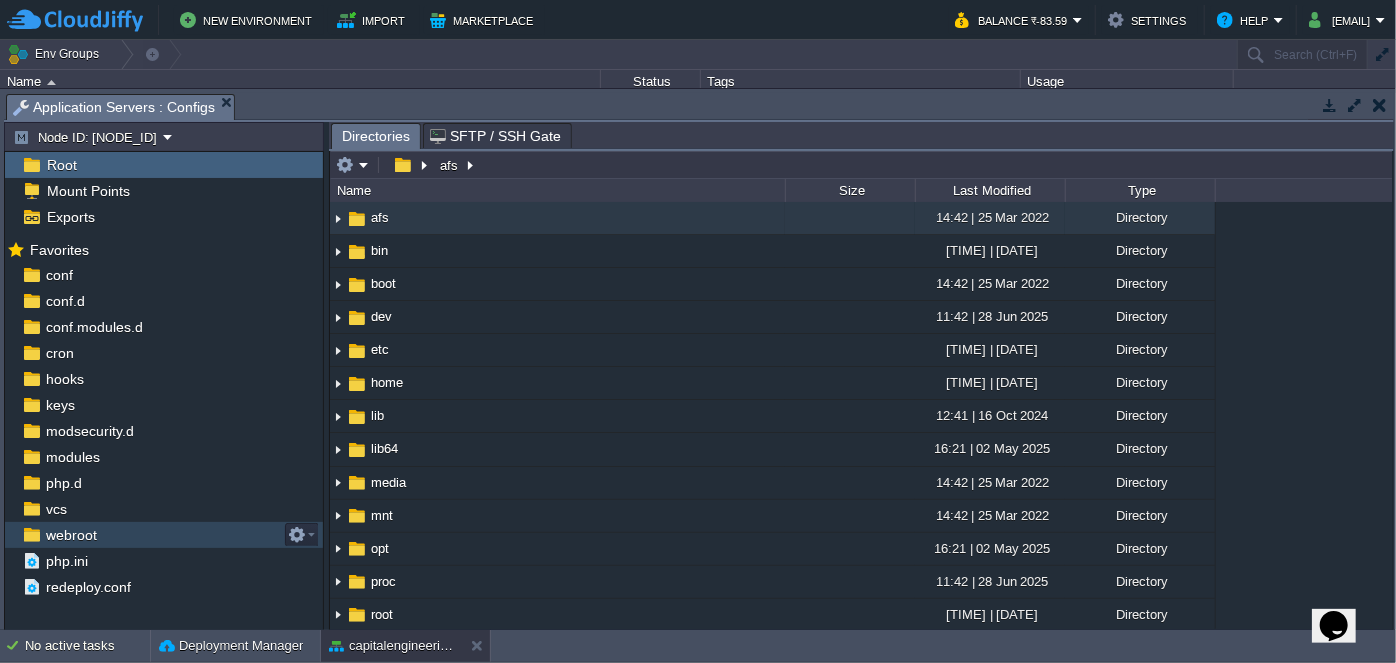 click on "webroot" at bounding box center (71, 535) 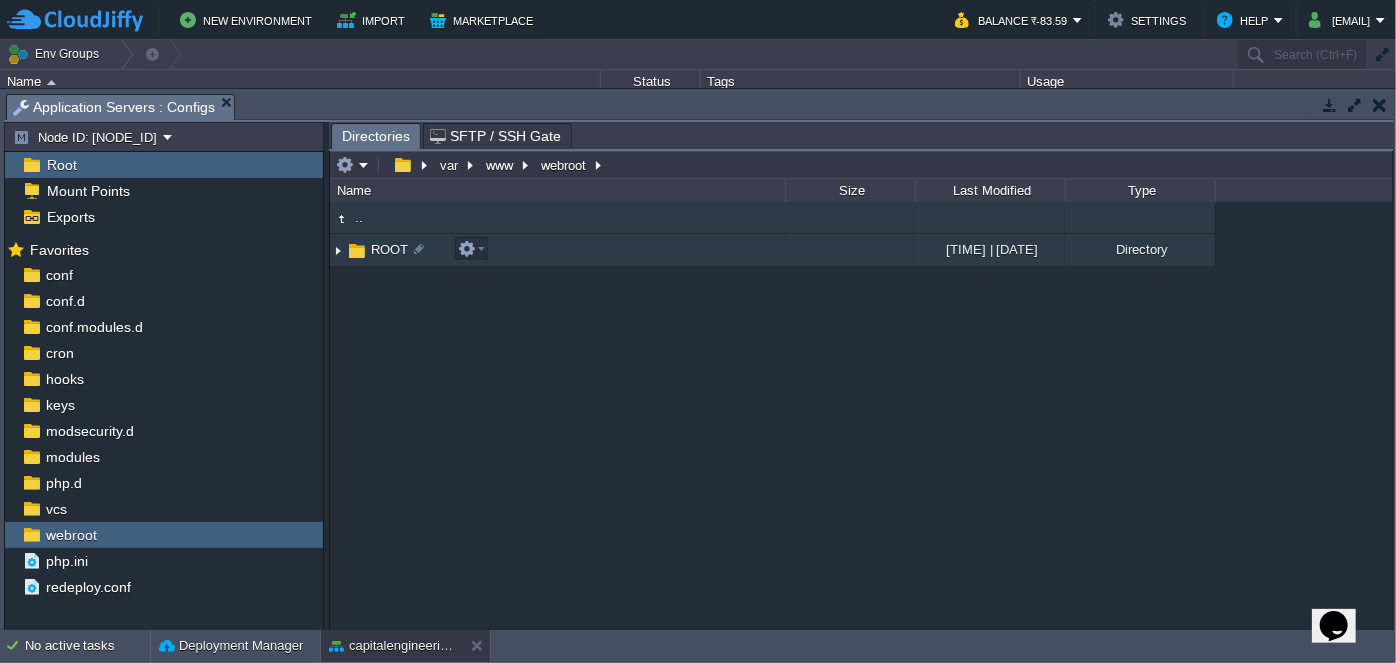 click at bounding box center [338, 250] 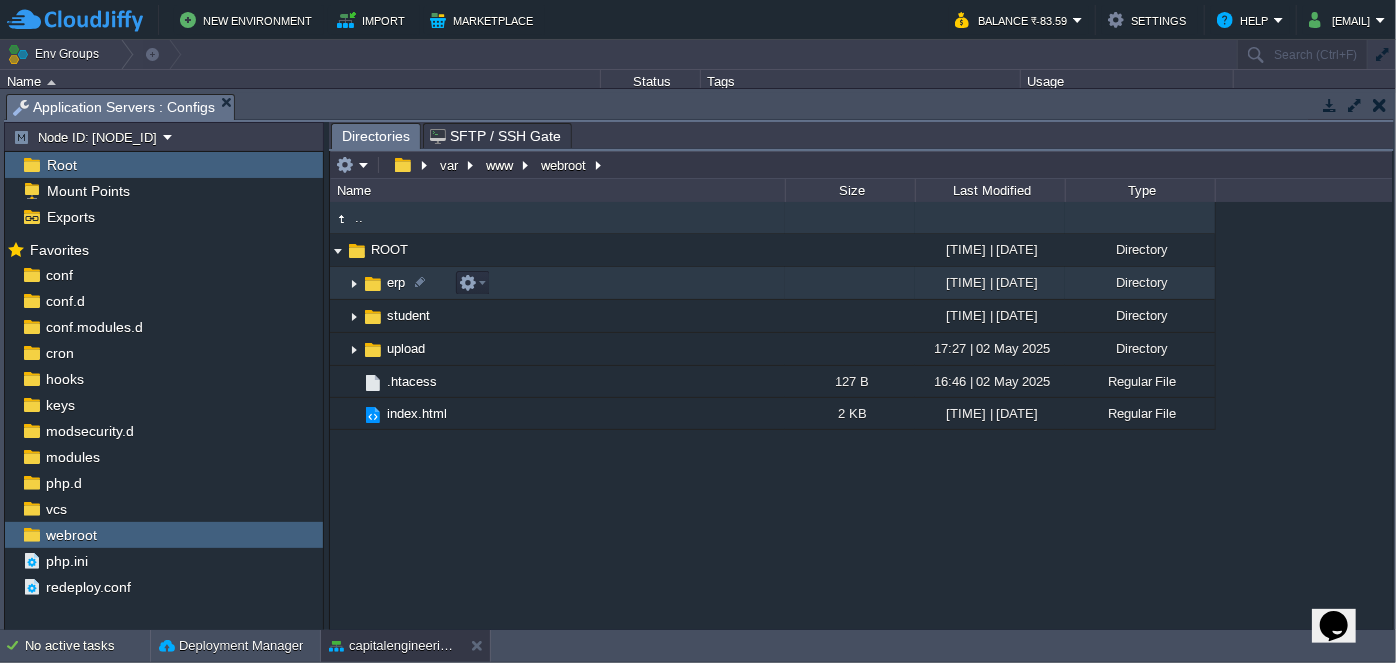 click at bounding box center [354, 283] 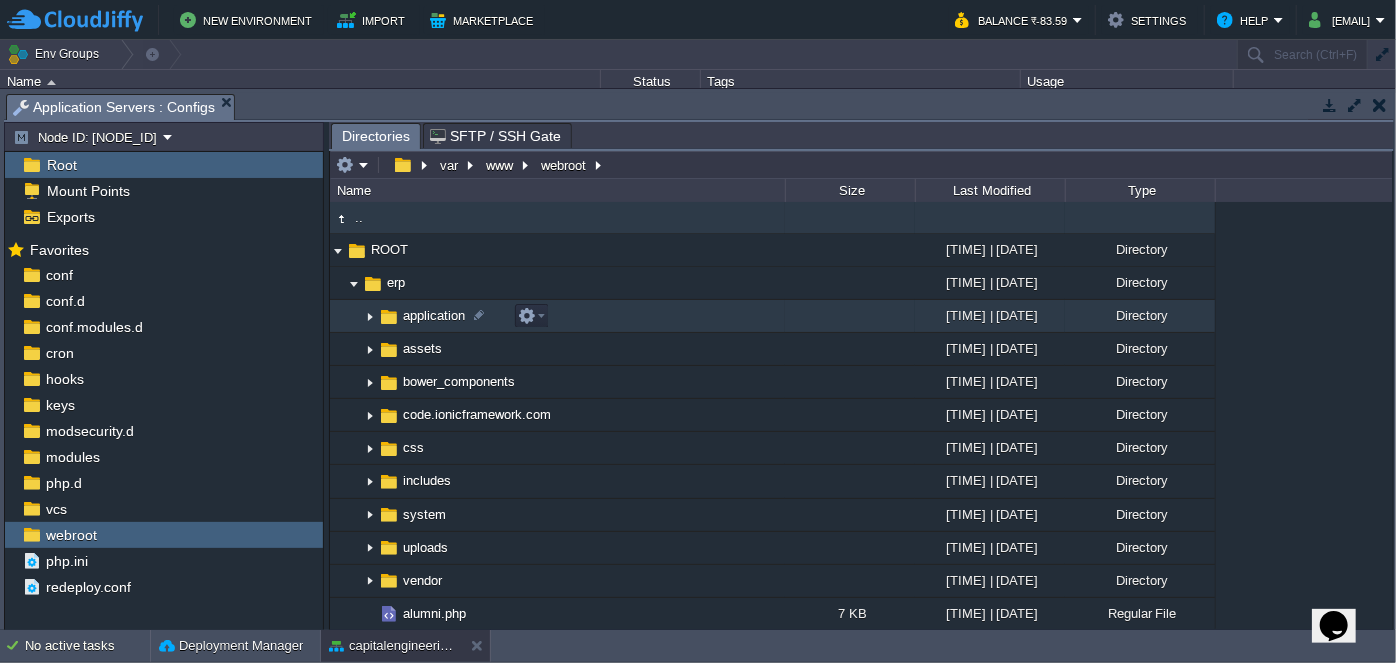 click at bounding box center (370, 316) 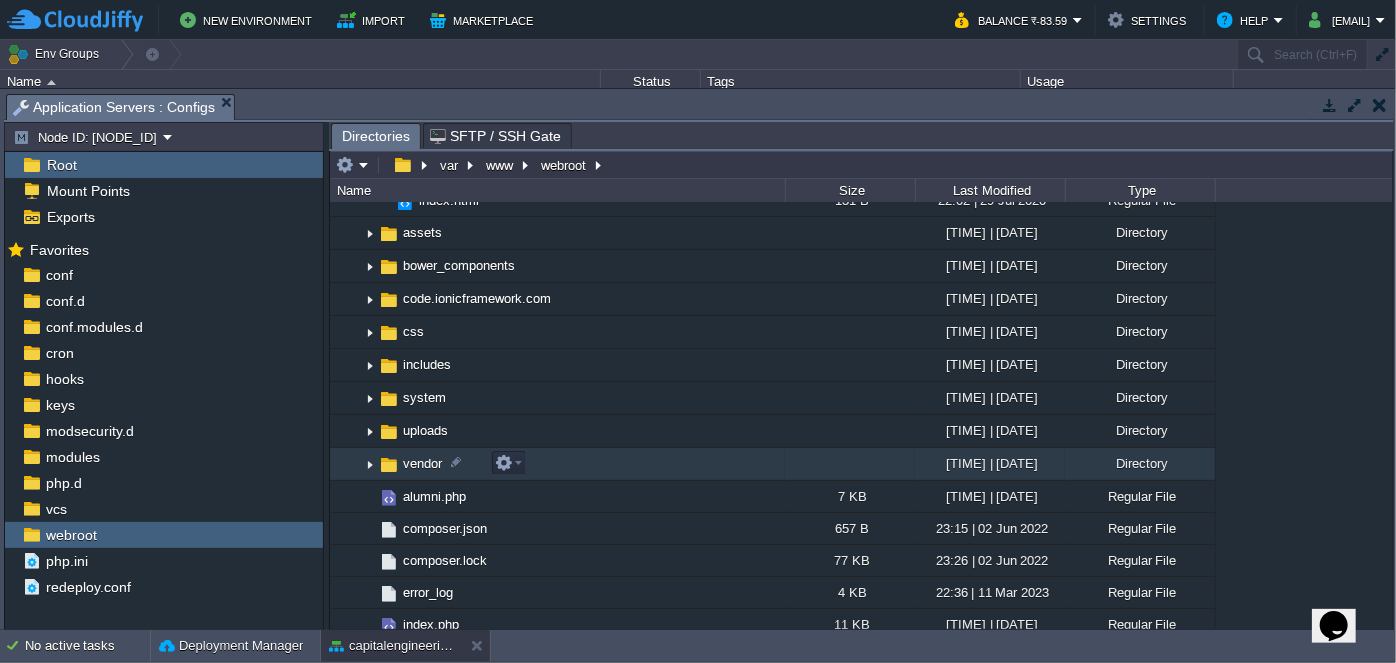 scroll, scrollTop: 363, scrollLeft: 0, axis: vertical 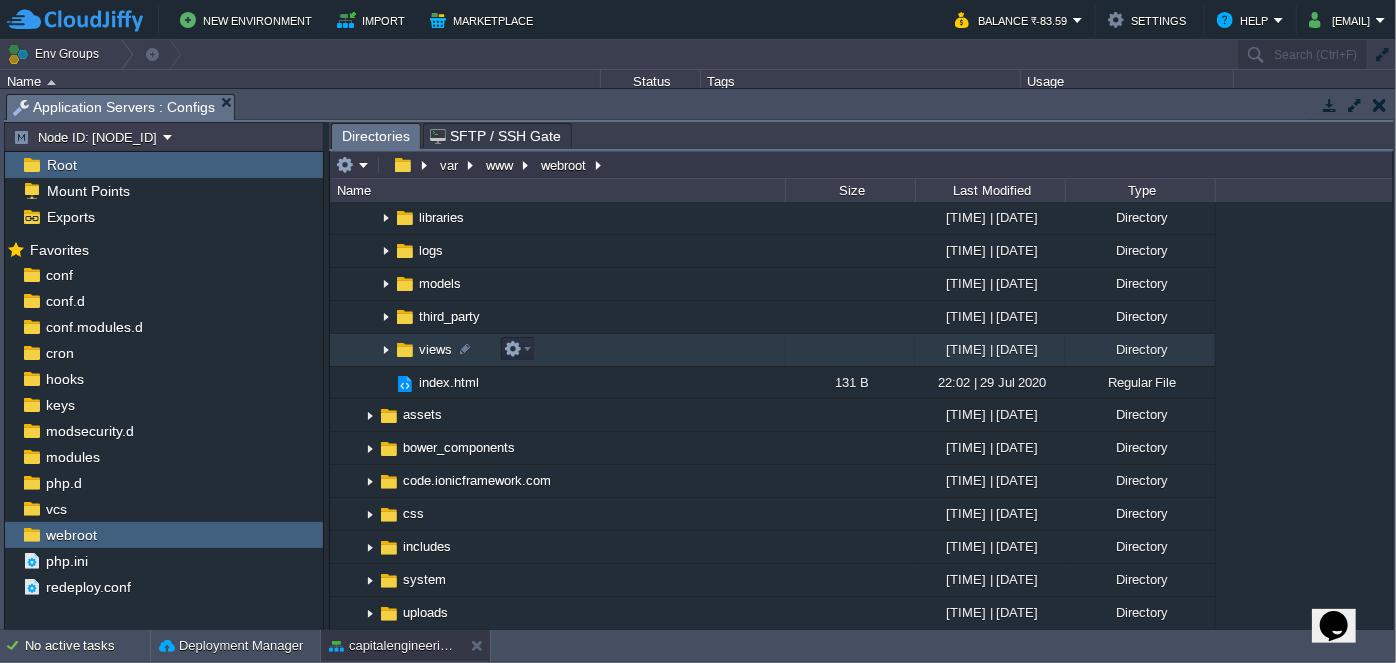 click at bounding box center (386, 350) 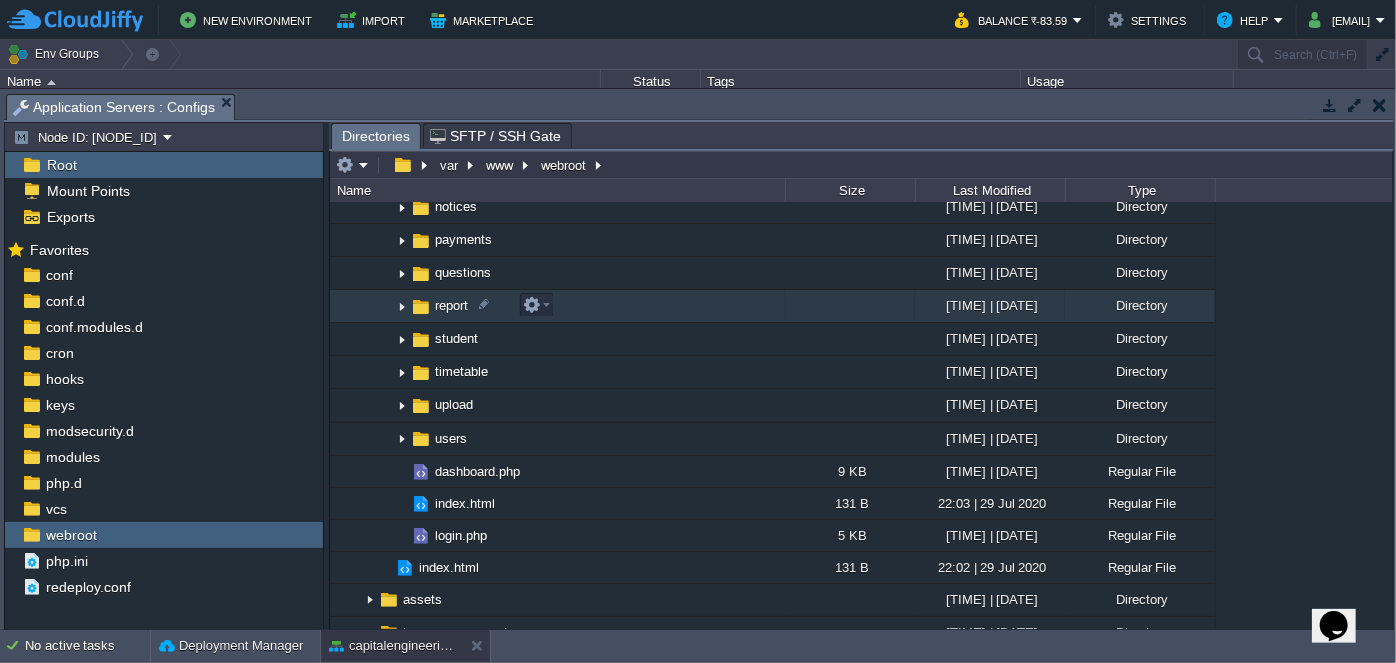 scroll, scrollTop: 1090, scrollLeft: 0, axis: vertical 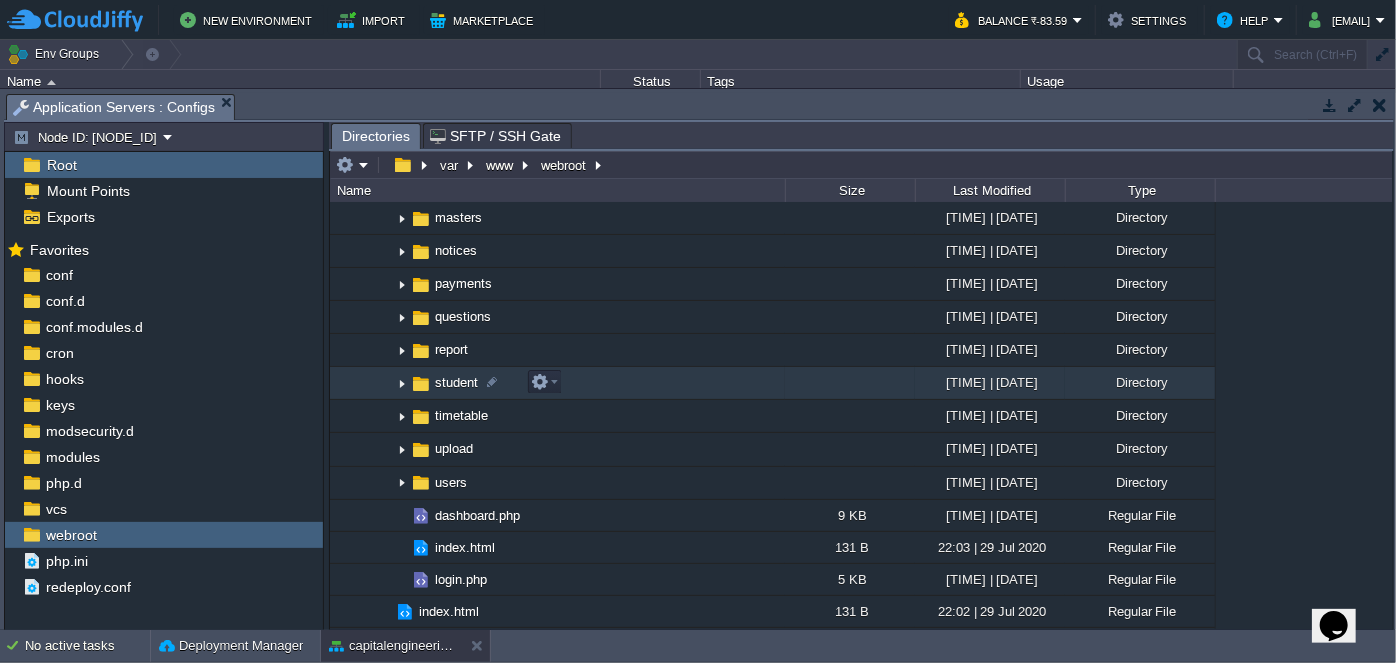 click at bounding box center [402, 383] 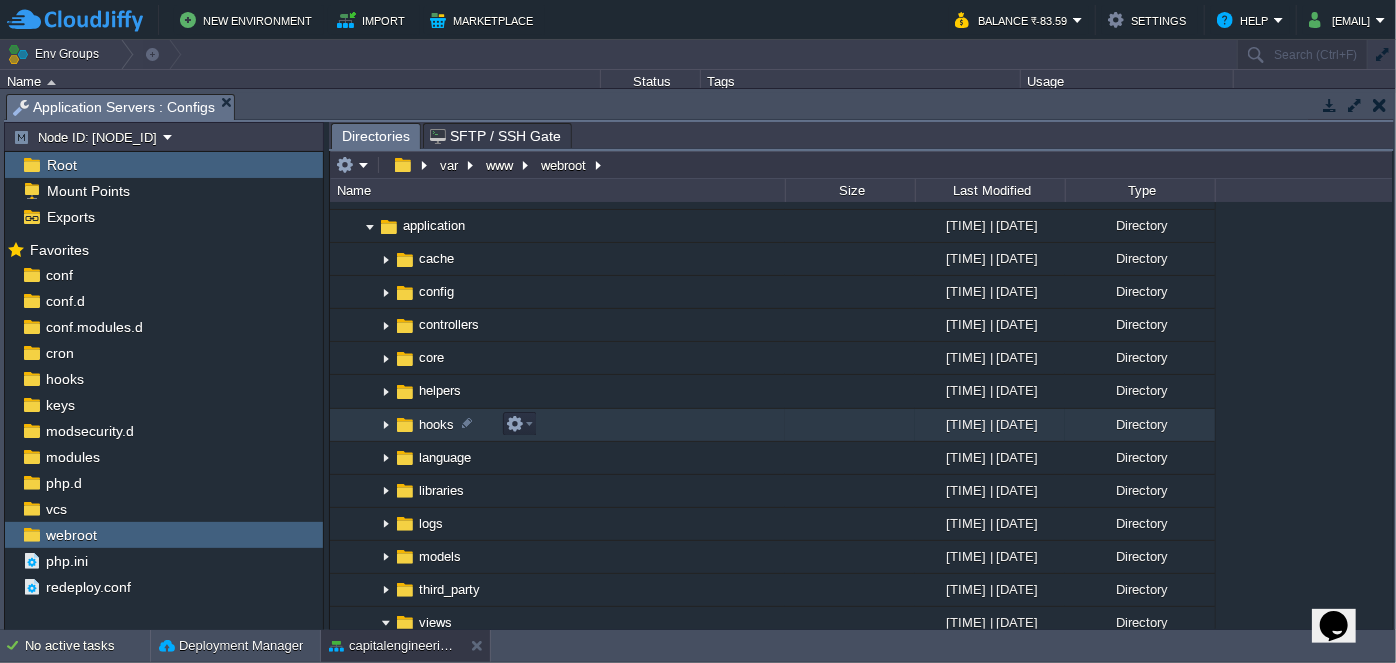 scroll, scrollTop: 0, scrollLeft: 0, axis: both 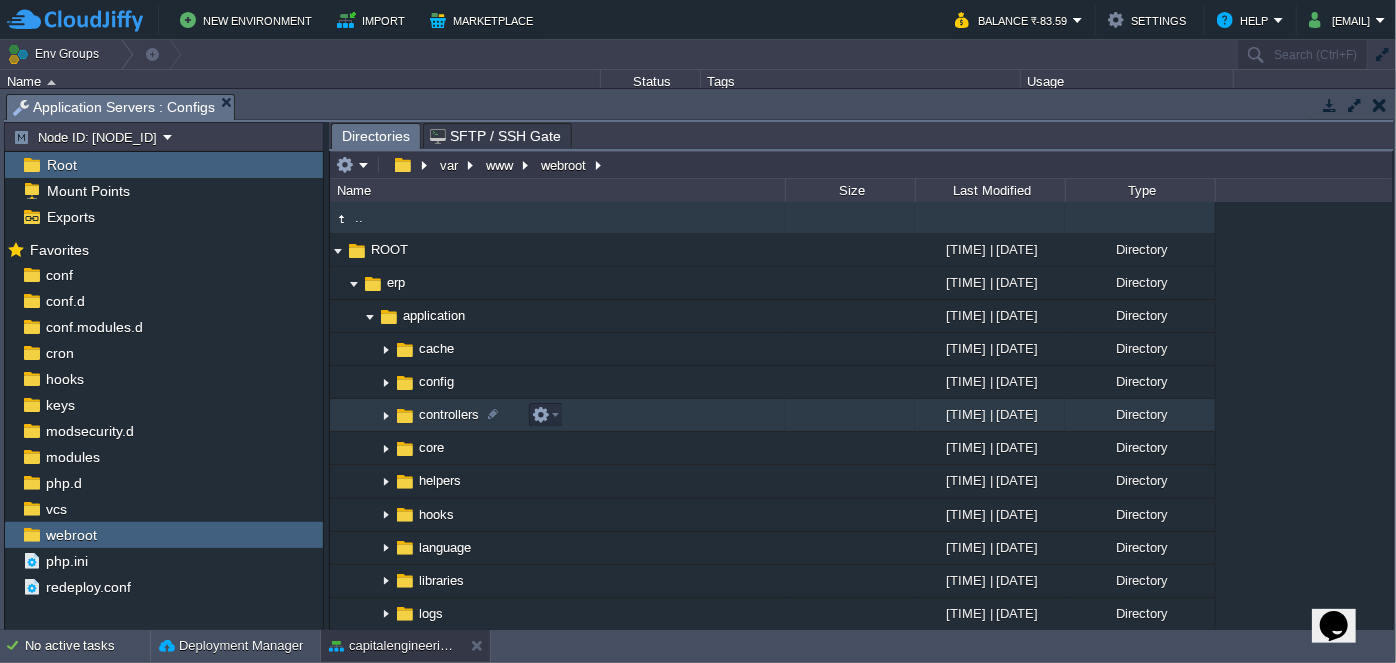 click at bounding box center [386, 415] 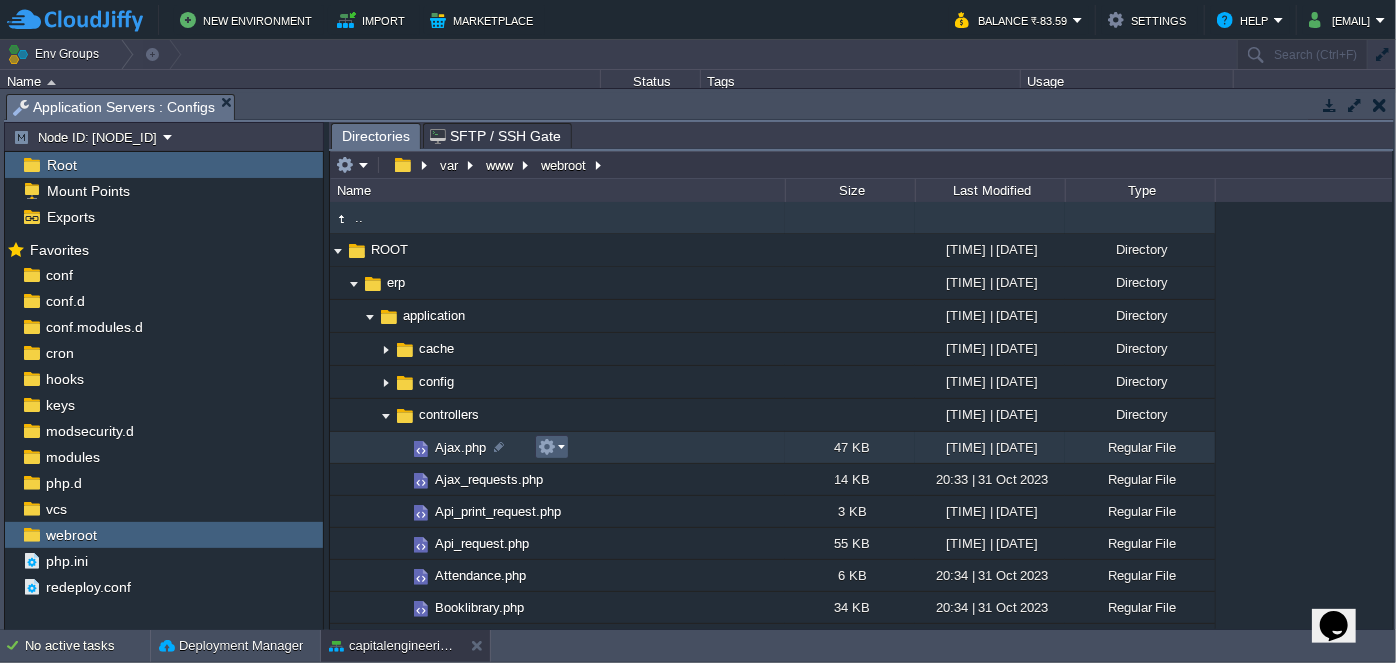 click at bounding box center (552, 447) 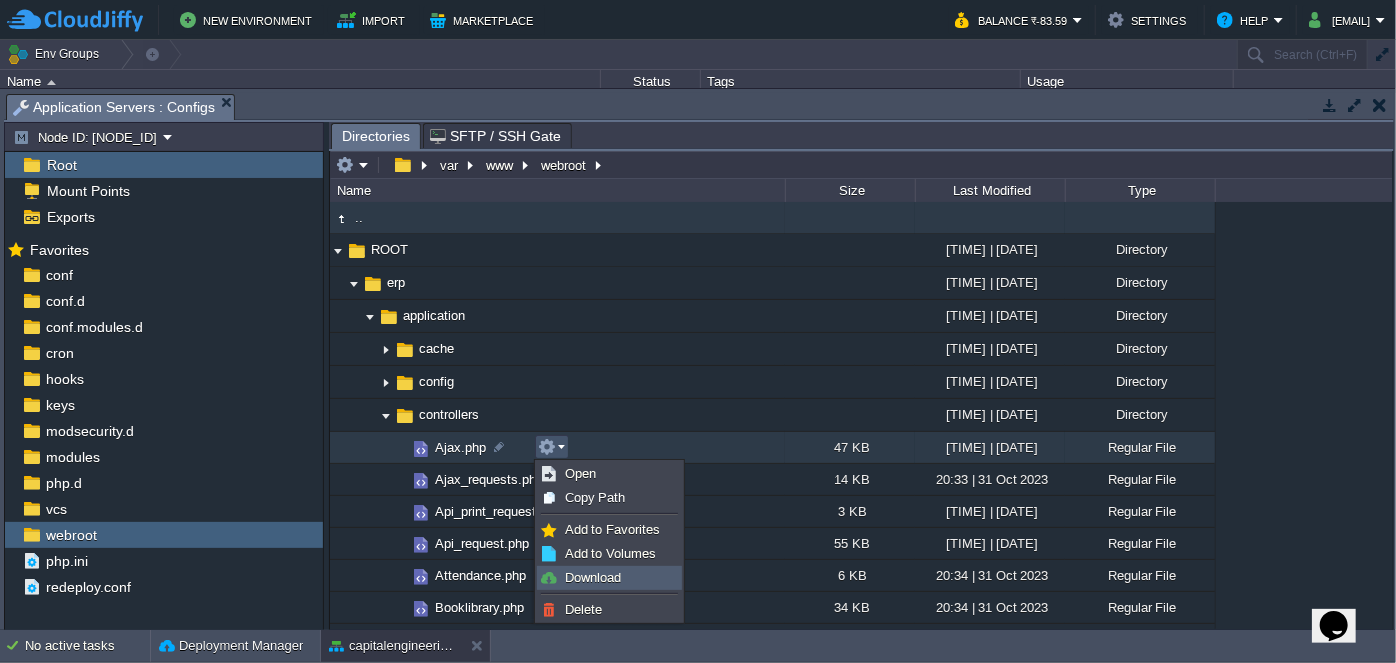 click on "Download" at bounding box center [593, 577] 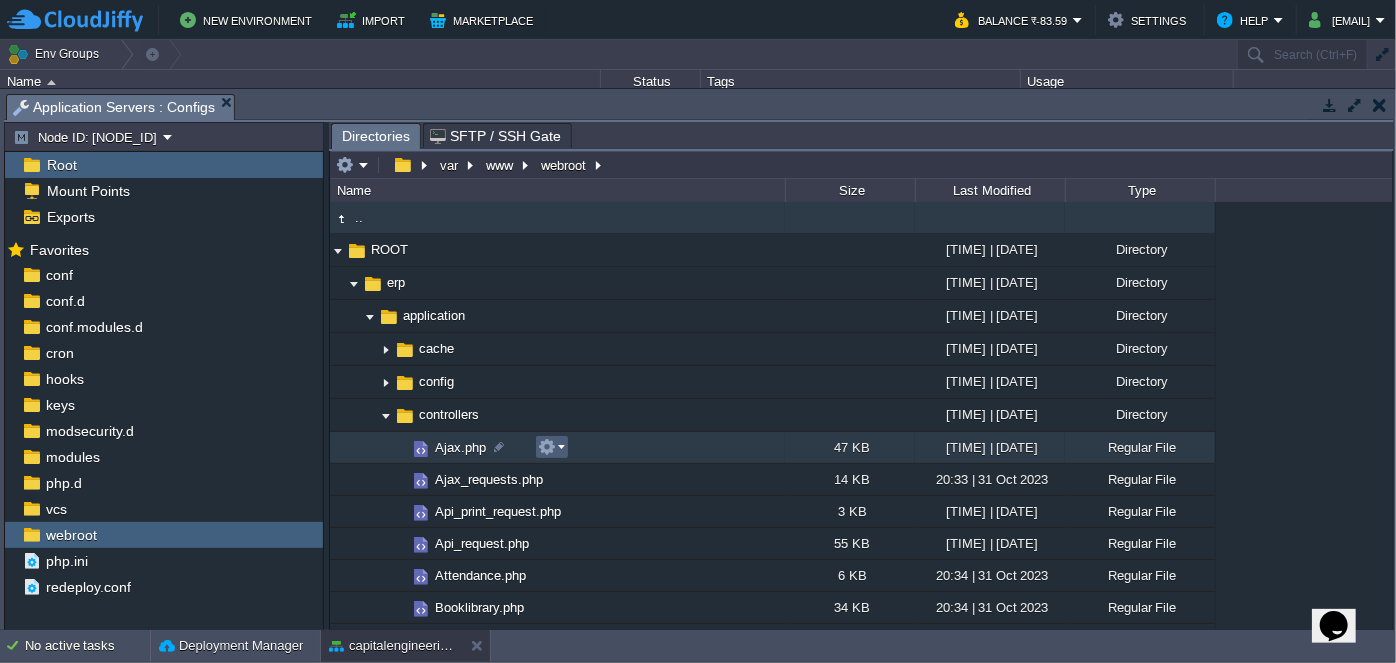click at bounding box center (551, 447) 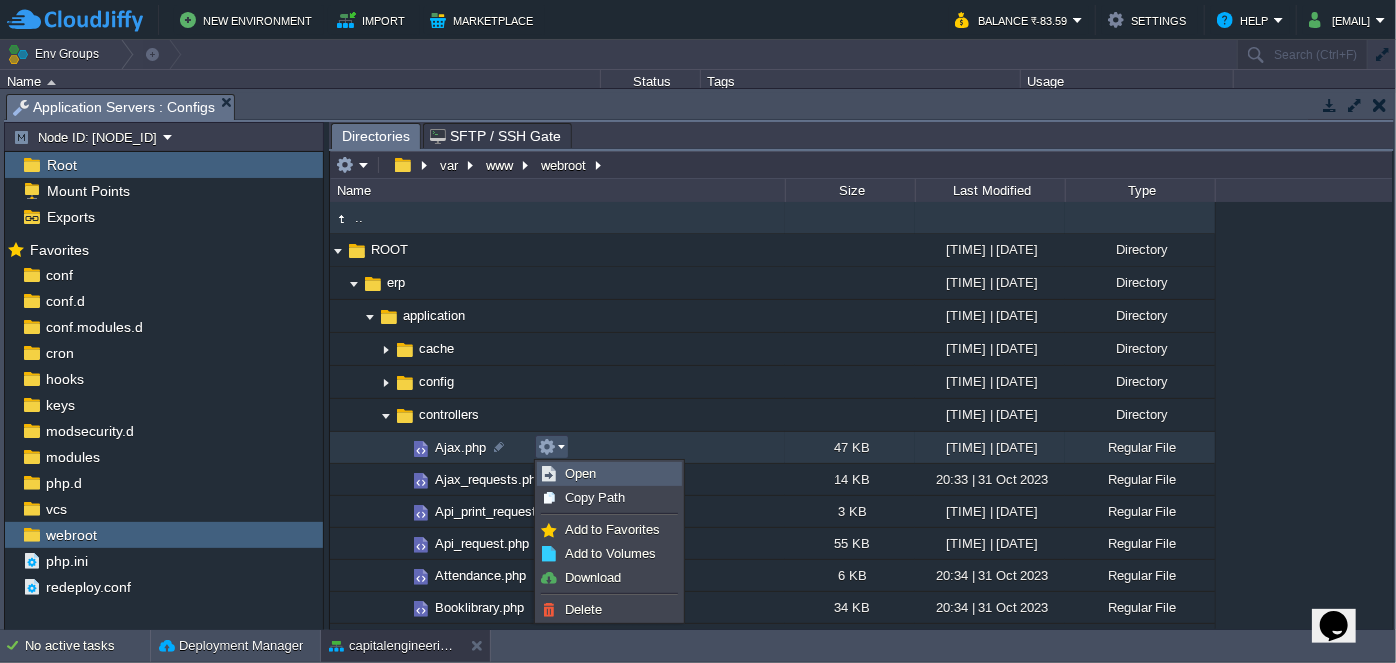 click on "Open" at bounding box center (580, 473) 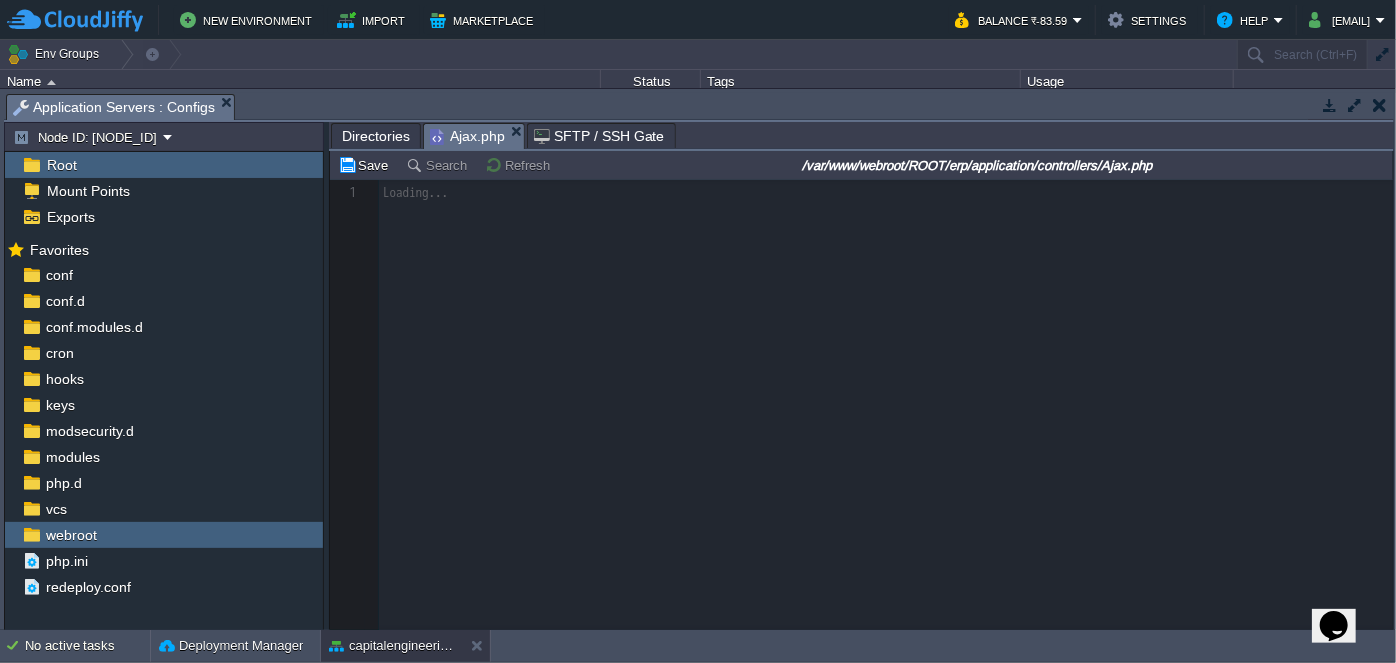 click at bounding box center (1381, 648) 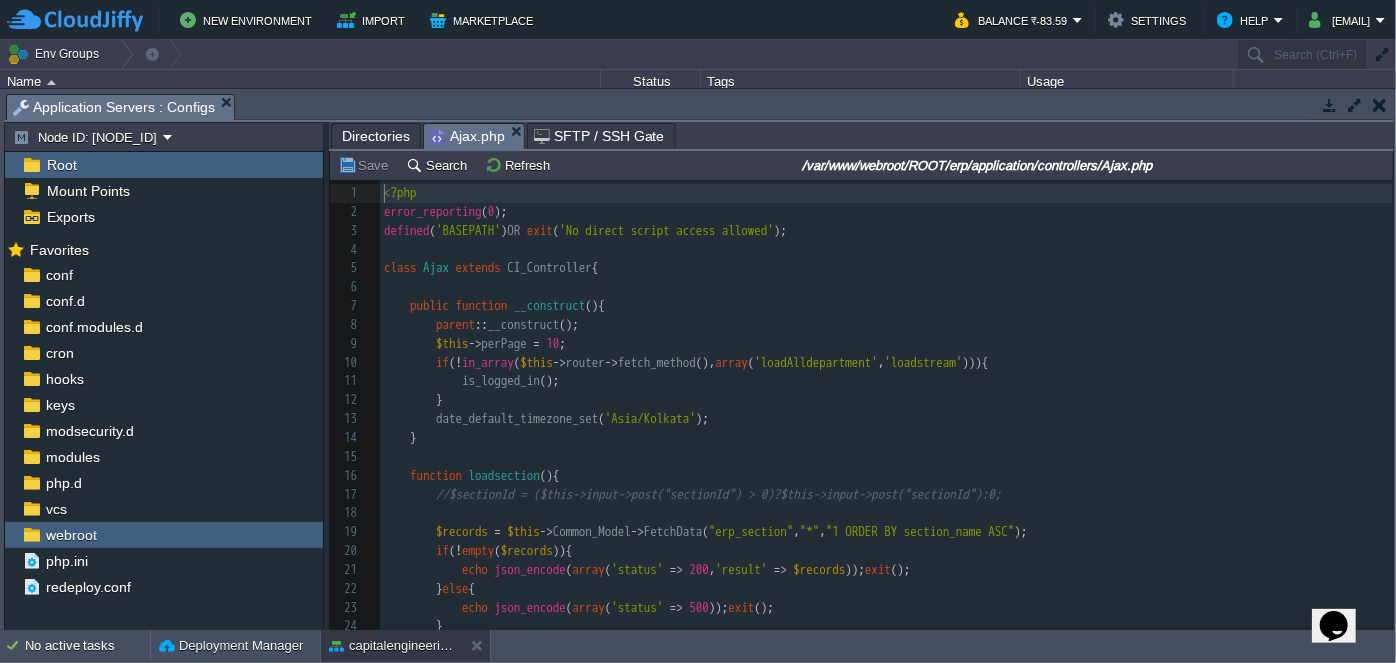 scroll, scrollTop: 6, scrollLeft: 0, axis: vertical 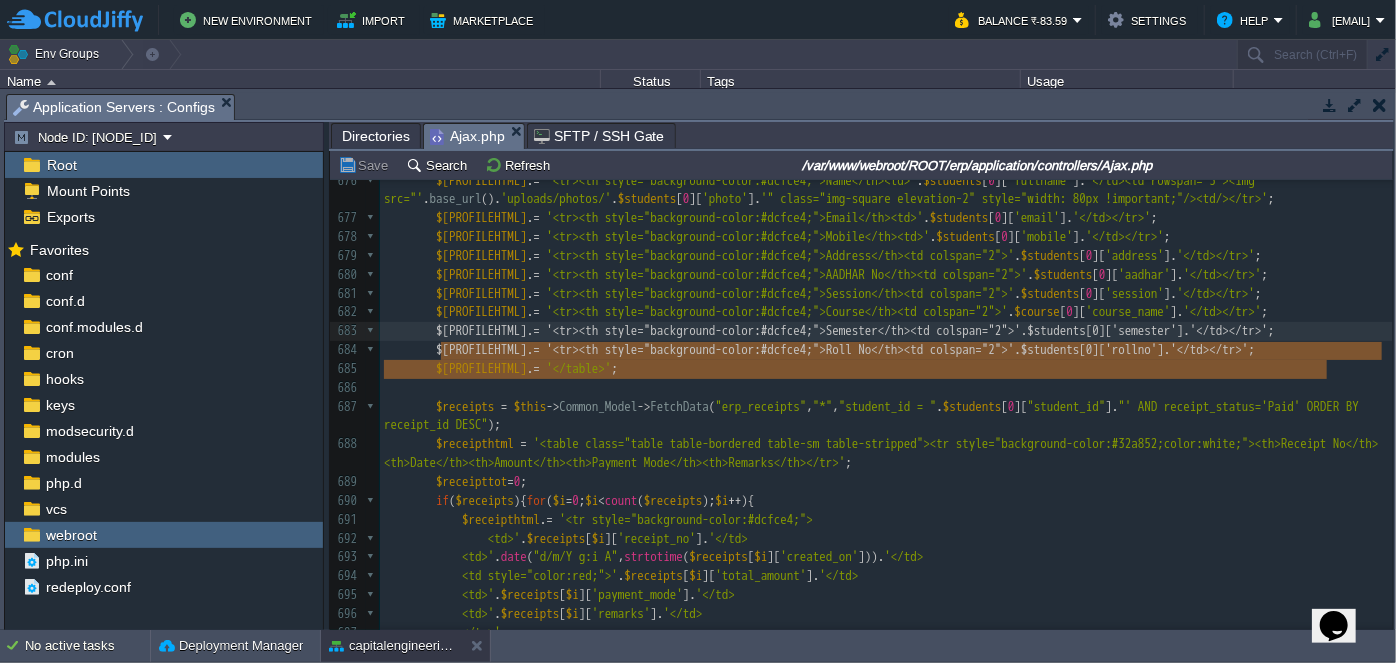 type on ""Roll No"[ROLLNO]" 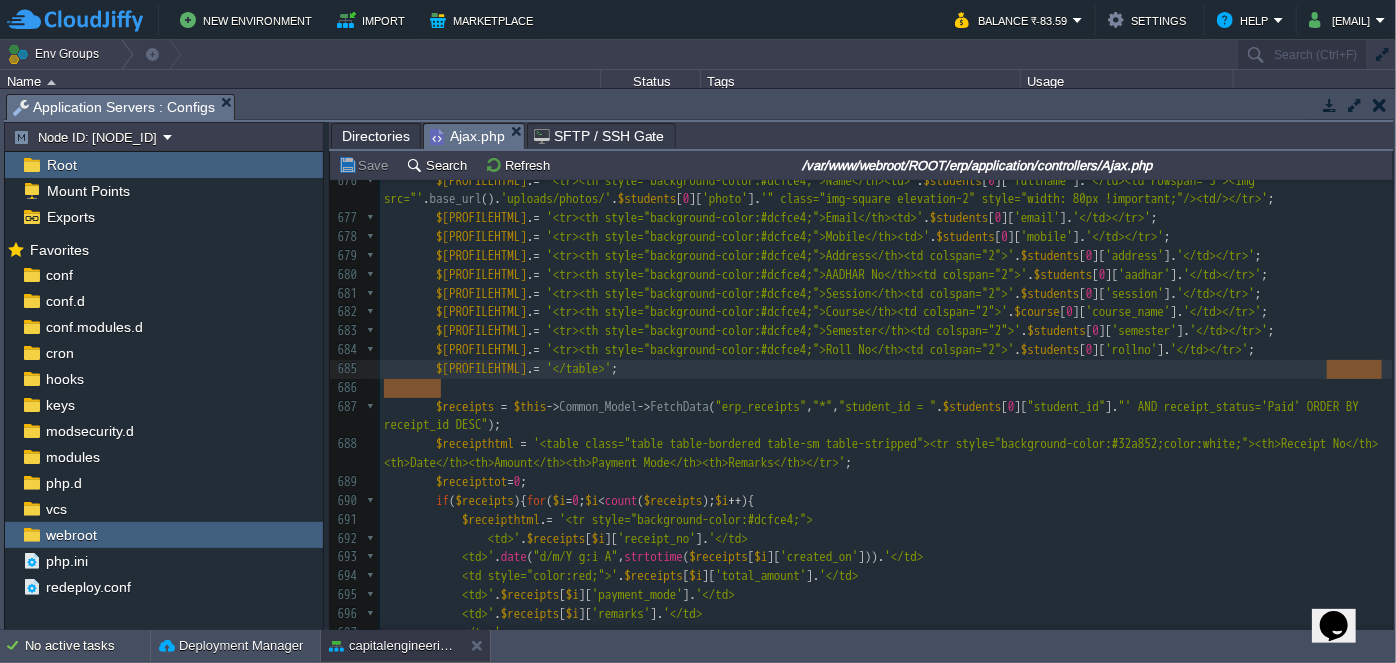 type on ""Roll No"[ROLLNO]" 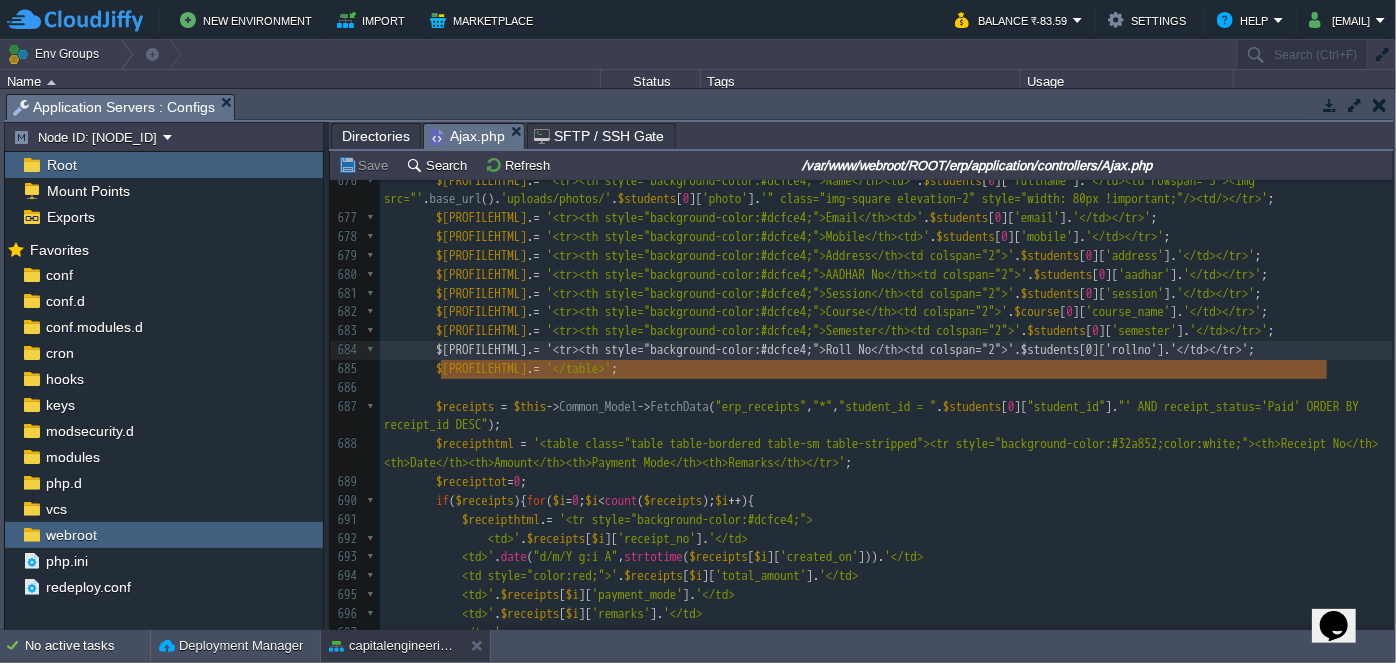 drag, startPoint x: 1334, startPoint y: 369, endPoint x: 435, endPoint y: 377, distance: 899.0356 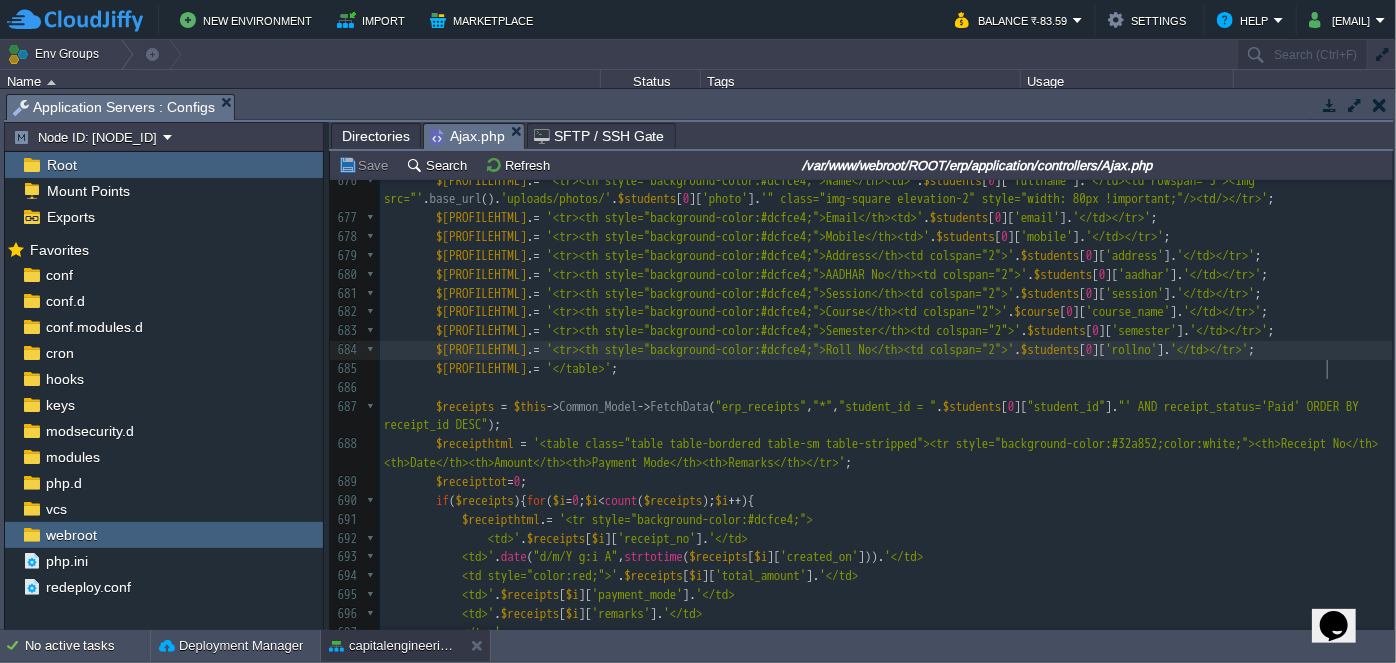 click on ""Roll No"[ROLLNO]" at bounding box center [886, 350] 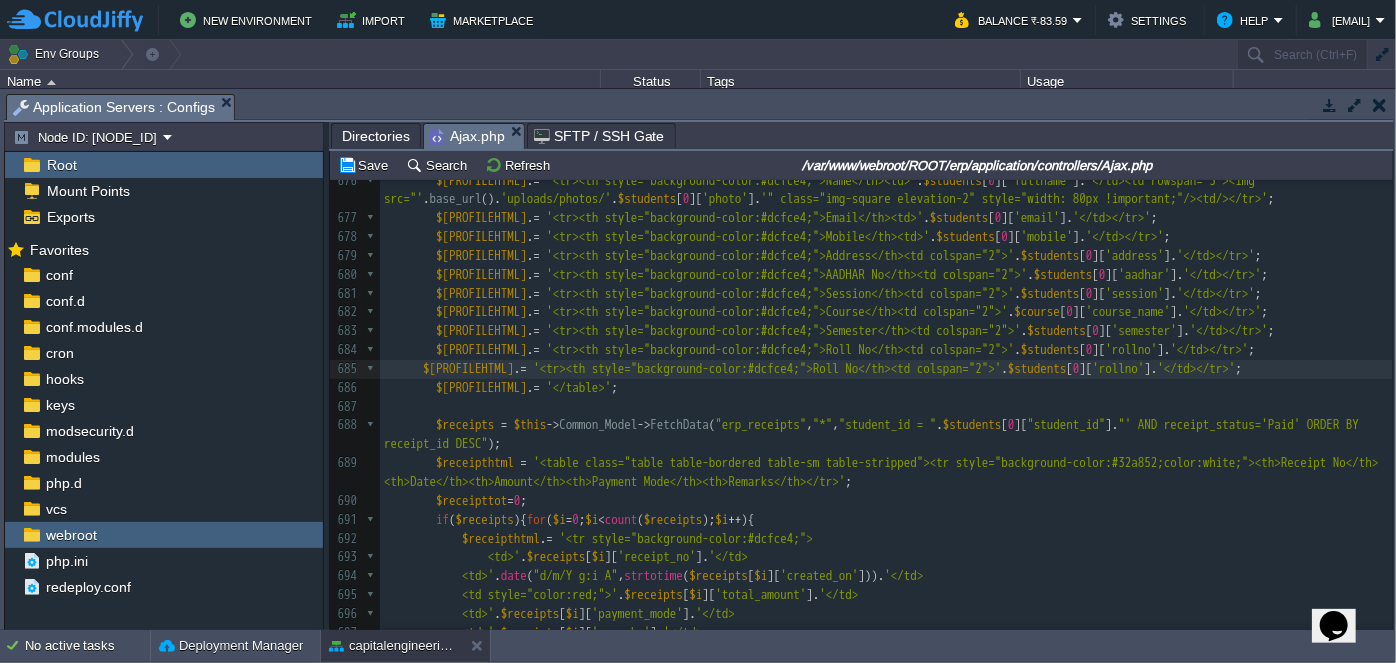 click on "​" at bounding box center [886, 407] 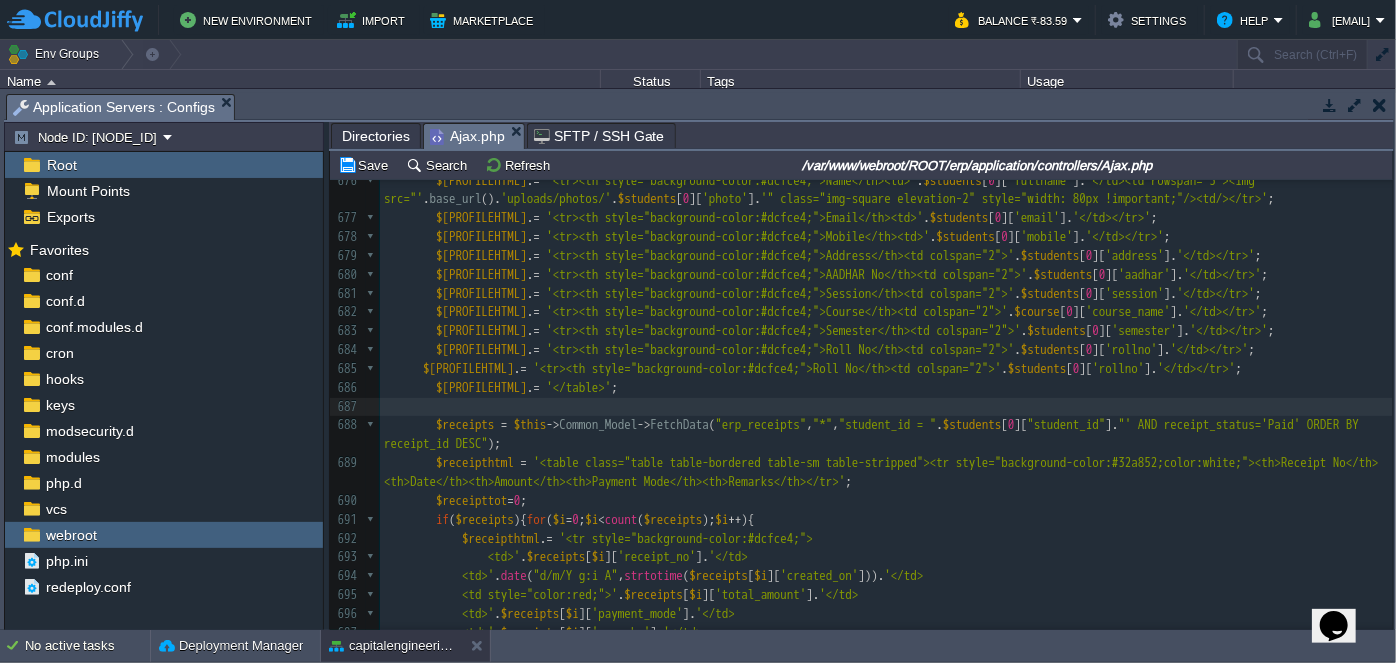 click on "xxxxxxxxxx <?php   664          < option   value = " <?php   echo   $students [ $i ][ 'student_id' ]; ?> " > <?php   echo   $students [ $i ][ 'fullname' ]; ?>  ( <?php   echo   $students [ $i ][ 'mobile' ]; ?> ) </ option > 665          <?php  }} ?> 666           <?php 667           exit ; 668      } 669 ​ 670      function   get_student_data (){ 671           $students   =   $this -> Common_Model -> FetchData ( "erp_students" ,  "*" ,  "student_id = '" . $this -> input -> post ( "student_id" ). "'" ); 672          $branch     =   $this -> Common_Model -> FetchData ( "branch" ,  "*" ,  "branch_id = '" . $students [ 0 ][ "branch_id" ]. "'" ); 673           $course   =   $this -> Common_Model -> FetchData ( "course" ,  "*" ,  "id = '" . $students [ 0 ][ "course_id" ]. "'" ); 674           $admission   =   $this -> Common_Model -> FetchData ( "erp_students_admission" ,  "*" ,  "session = '" . $students [ 0 ][ "session" ]. "' AND student_id = '" . $this -> input -> post ( "student_id" ). . $students [" at bounding box center (886, 360) 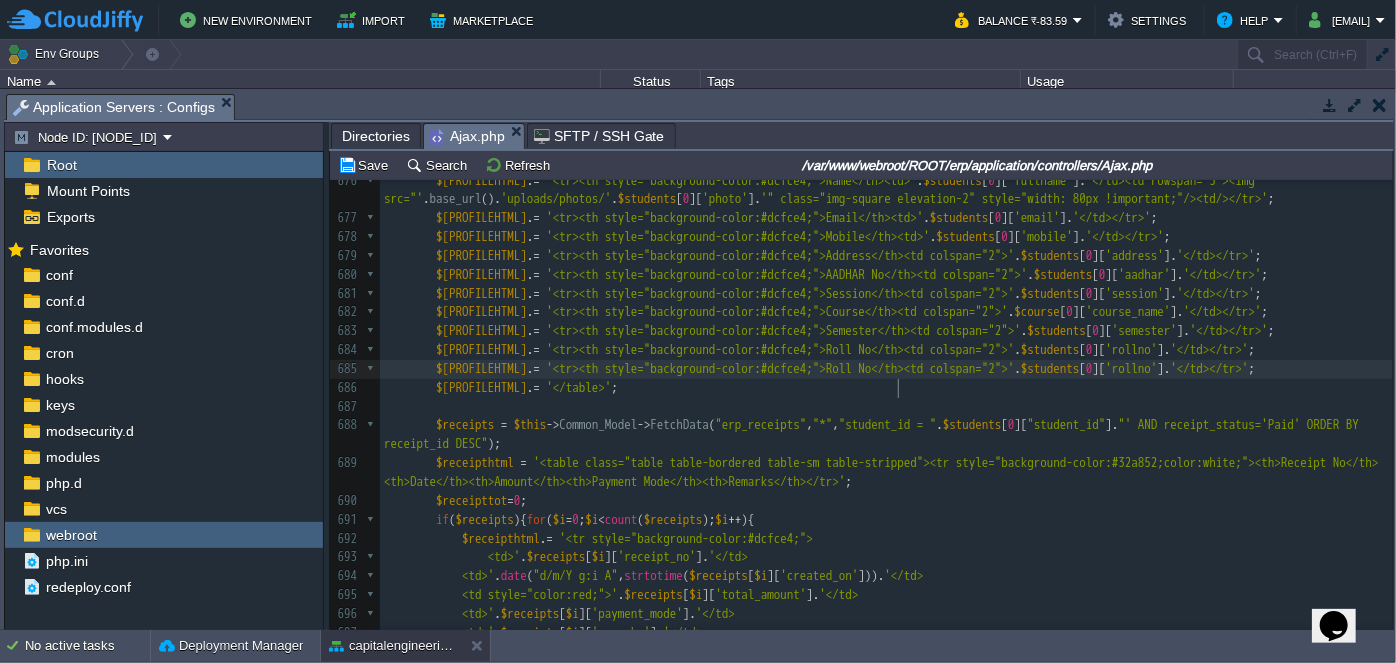 click on "xxxxxxxxxx <?php   664          < option   value = " <?php   echo   $students [ $i ][ 'student_id' ]; ?> " > <?php   echo   $students [ $i ][ 'fullname' ]; ?>  ( <?php   echo   $students [ $i ][ 'mobile' ]; ?> ) </ option > 665          <?php  }} ?> 666           <?php 667           exit ; 668      } 669 ​ 670      function   get_student_data (){ 671           $students   =   $this -> Common_Model -> FetchData ( "erp_students" ,  "*" ,  "student_id = '" . $this -> input -> post ( "student_id" ). "'" ); 672          $branch     =   $this -> Common_Model -> FetchData ( "branch" ,  "*" ,  "branch_id = '" . $students [ 0 ][ "branch_id" ]. "'" ); 673           $course   =   $this -> Common_Model -> FetchData ( "course" ,  "*" ,  "id = '" . $students [ 0 ][ "course_id" ]. "'" ); 674           $admission   =   $this -> Common_Model -> FetchData ( "erp_students_admission" ,  "*" ,  "session = '" . $students [ 0 ][ "session" ]. "' AND student_id = '" . $this -> input -> post ( "student_id" ). . $students [" at bounding box center (886, 360) 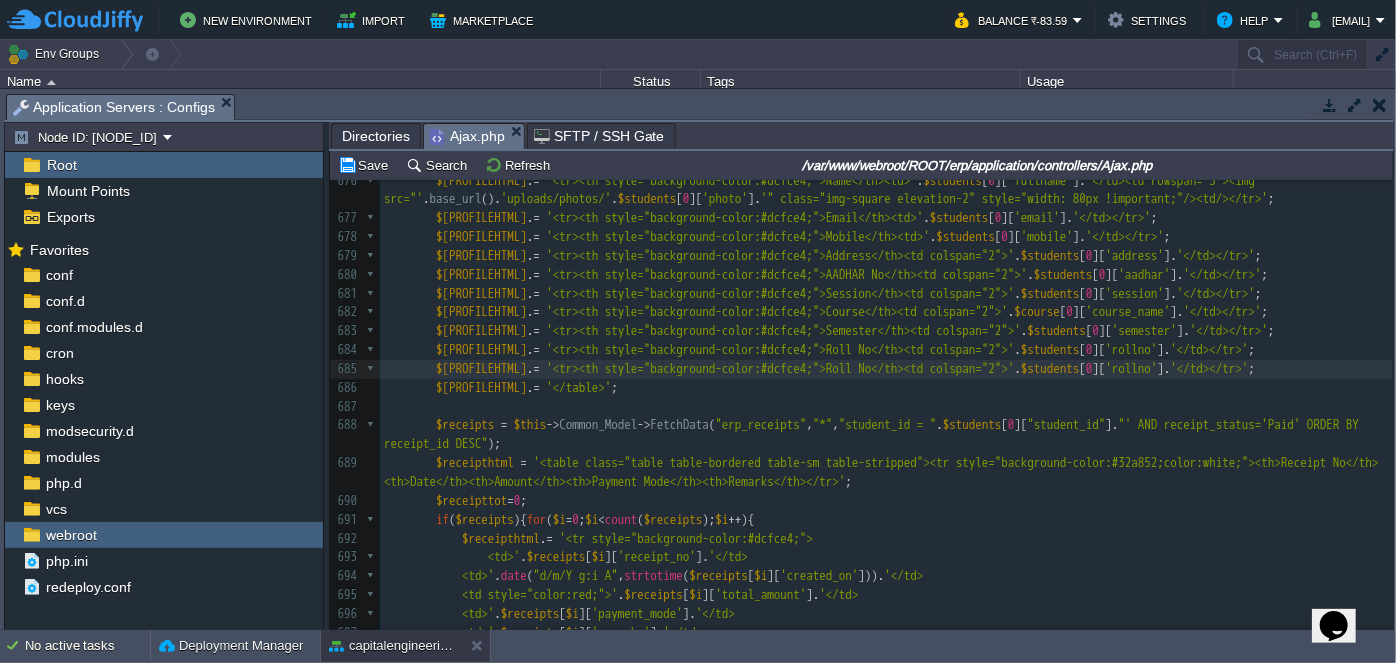 click on "'<tr><th style="background-color:#dcfce4;">Roll No</th><td colspan="2">'" at bounding box center [781, 368] 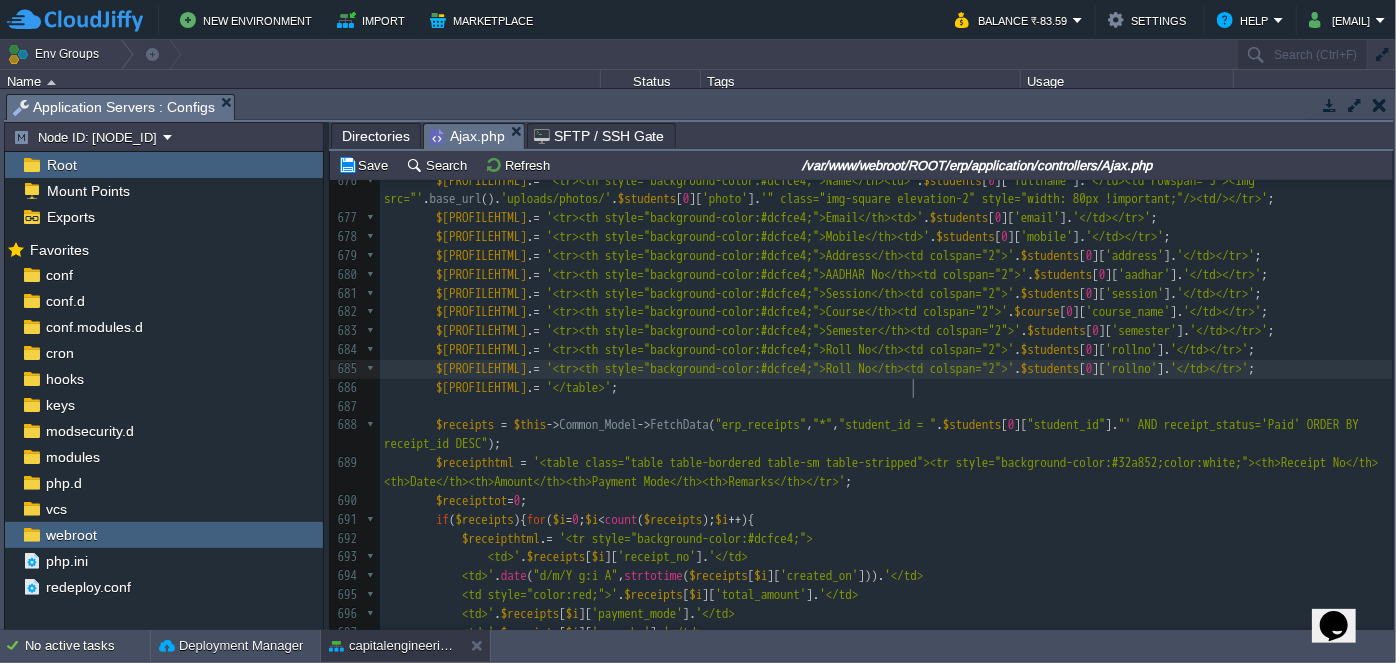 click on "xxxxxxxxxx <?php   664          < option   value = " <?php   echo   $students [ $i ][ 'student_id' ]; ?> " > <?php   echo   $students [ $i ][ 'fullname' ]; ?>  ( <?php   echo   $students [ $i ][ 'mobile' ]; ?> ) </ option > 665          <?php  }} ?> 666           <?php 667           exit ; 668      } 669 ​ 670      function   get_student_data (){ 671           $students   =   $this -> Common_Model -> FetchData ( "erp_students" ,  "*" ,  "student_id = '" . $this -> input -> post ( "student_id" ). "'" ); 672          $branch     =   $this -> Common_Model -> FetchData ( "branch" ,  "*" ,  "branch_id = '" . $students [ 0 ][ "branch_id" ]. "'" ); 673           $course   =   $this -> Common_Model -> FetchData ( "course" ,  "*" ,  "id = '" . $students [ 0 ][ "course_id" ]. "'" ); 674           $admission   =   $this -> Common_Model -> FetchData ( "erp_students_admission" ,  "*" ,  "session = '" . $students [ 0 ][ "session" ]. "' AND student_id = '" . $this -> input -> post ( "student_id" ). . $students [" at bounding box center (886, 360) 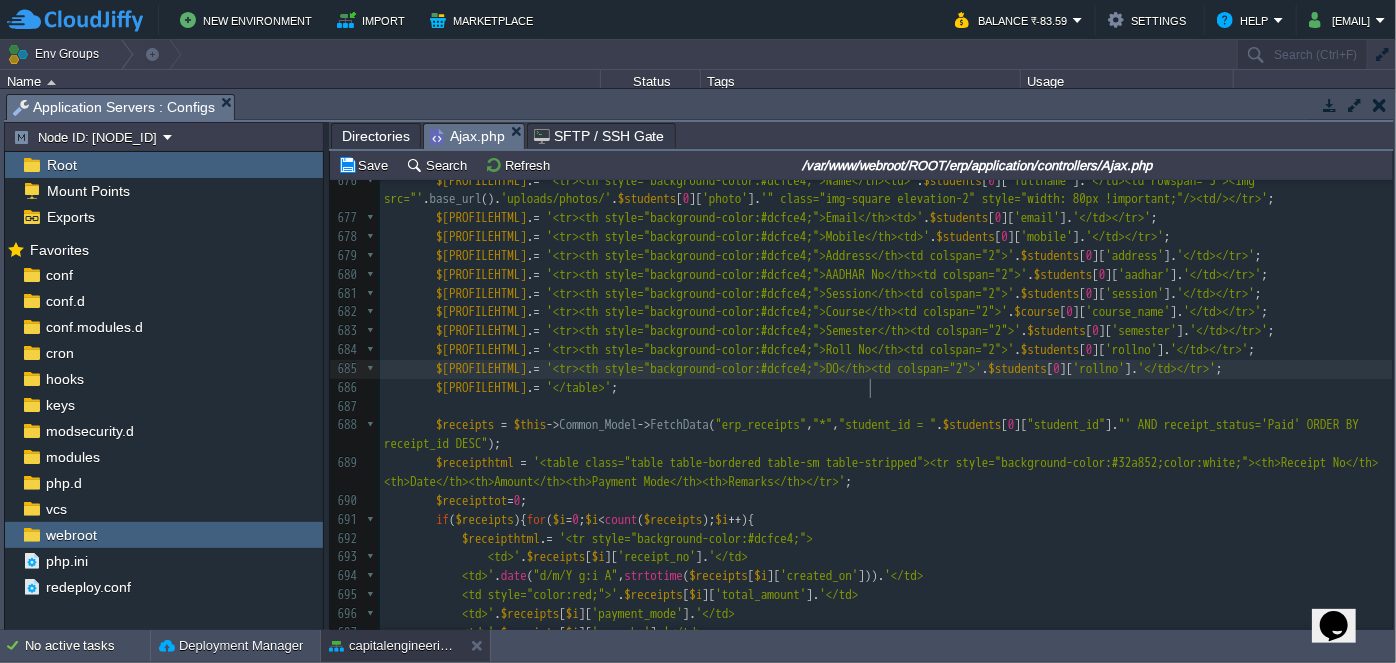 type on "DOB" 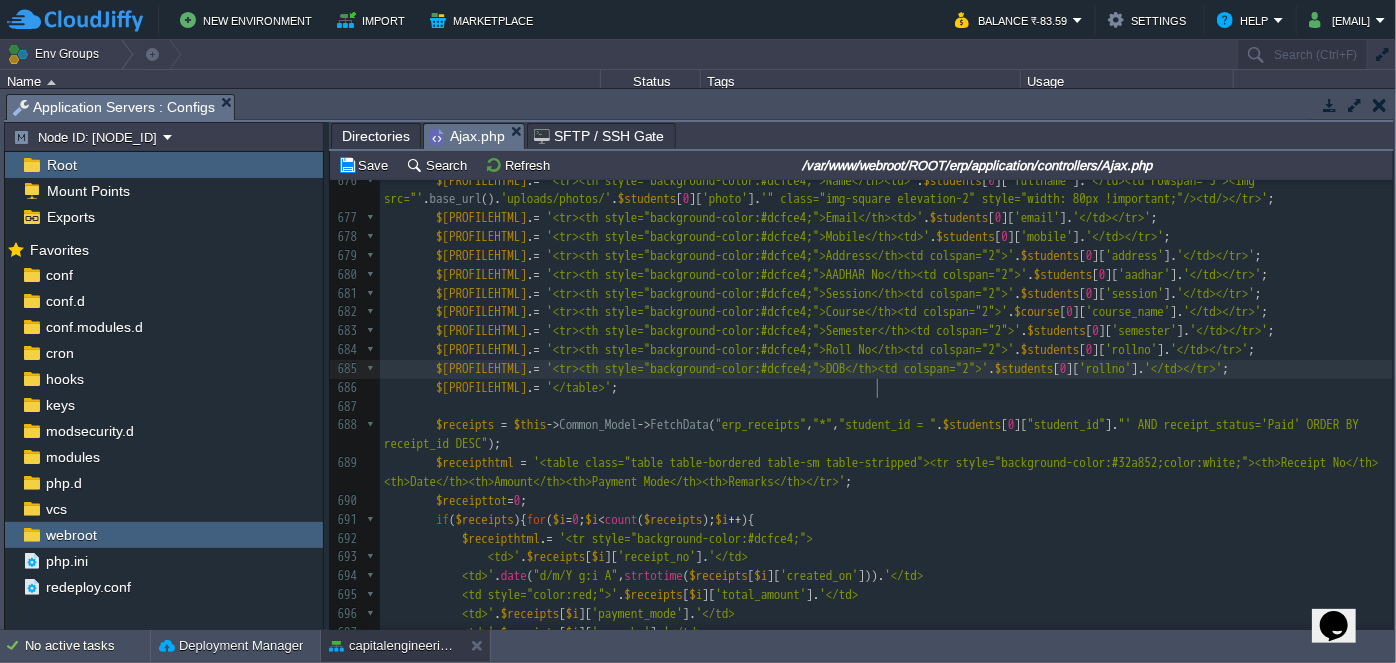 type 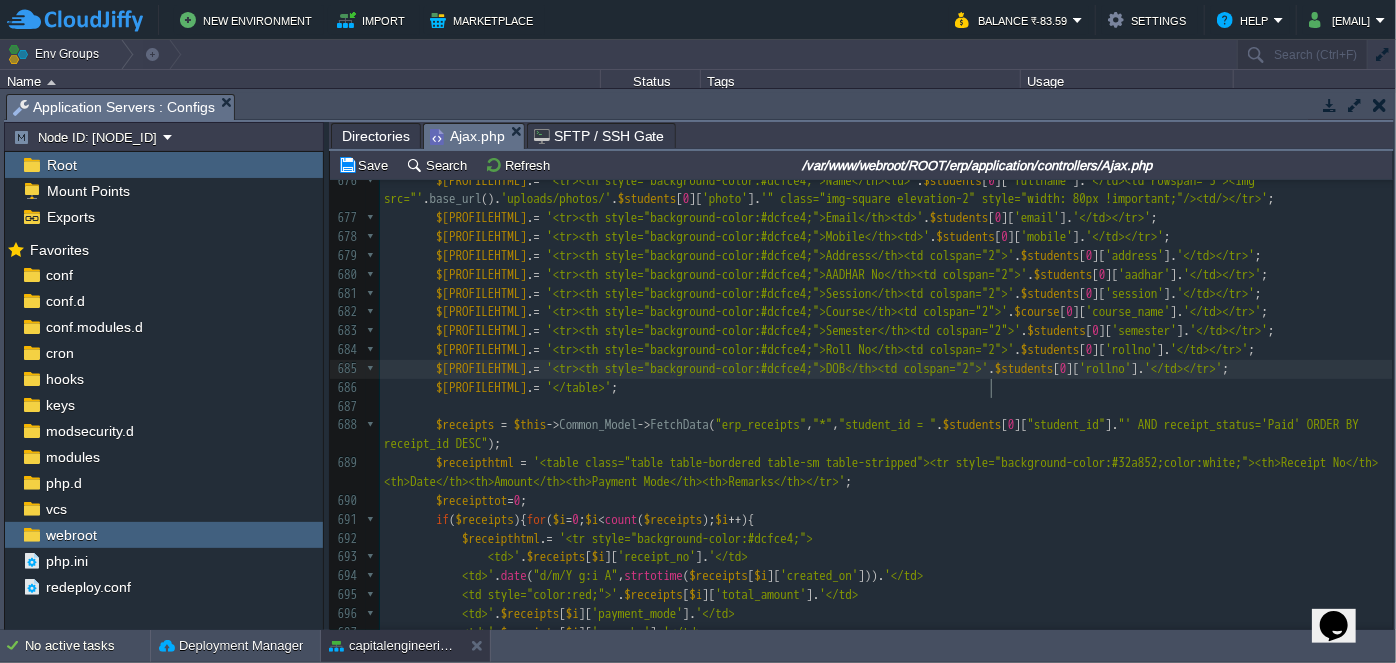 click on "$profilehtml . = '[ROW] DOB[ROW] . [ROLLNO] [ROW]'" at bounding box center [886, 369] 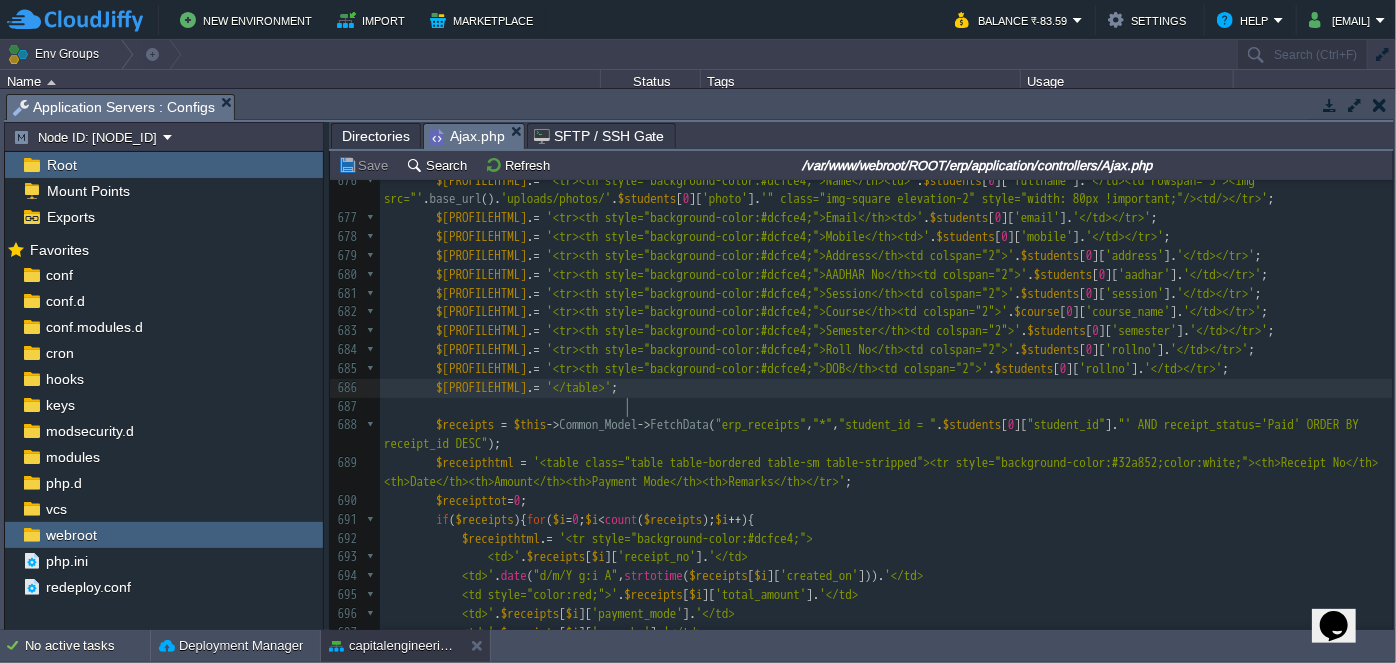 click on "$profilehtml .=   '</table>' ;" at bounding box center [886, 388] 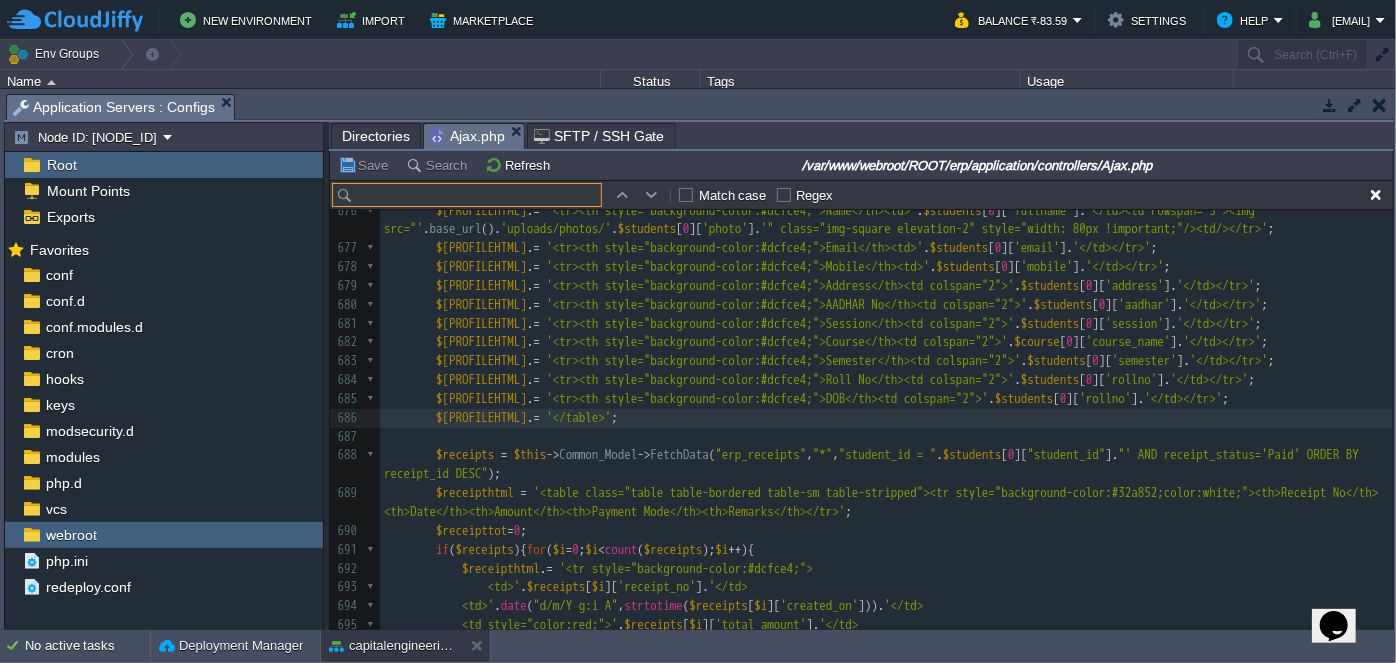 scroll, scrollTop: 13483, scrollLeft: 0, axis: vertical 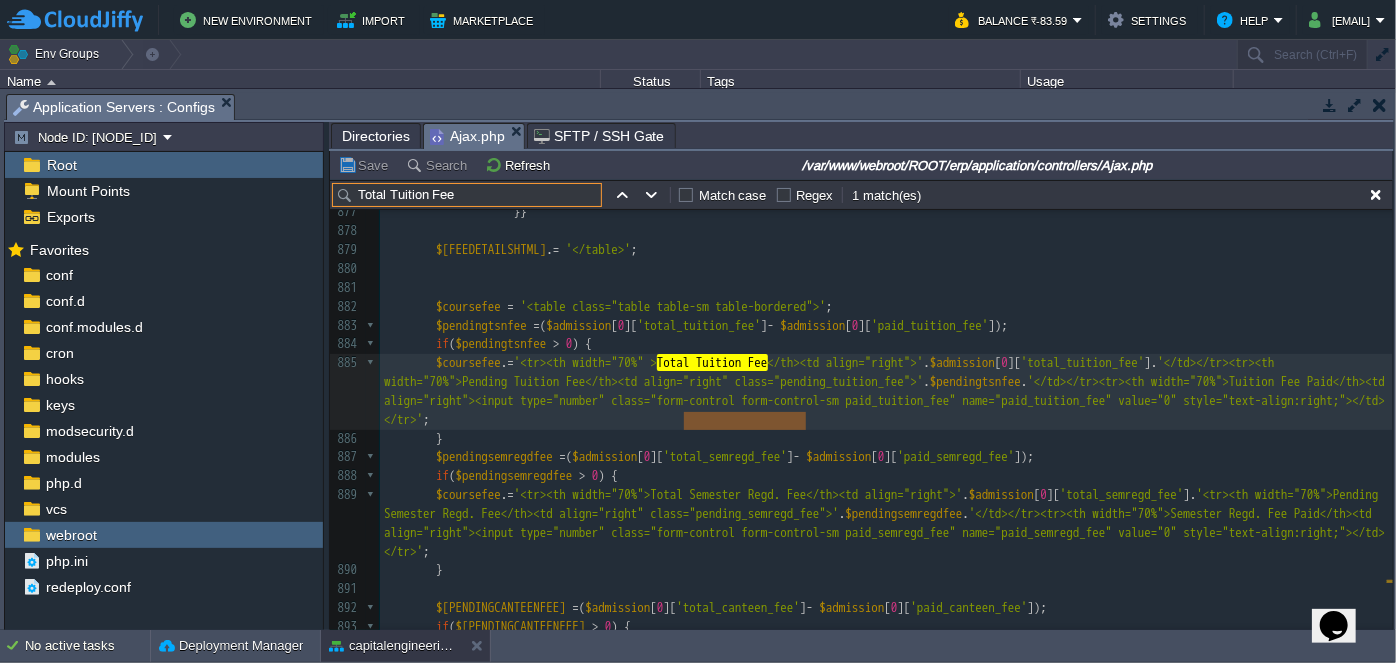 type on "Total Tuition Fee" 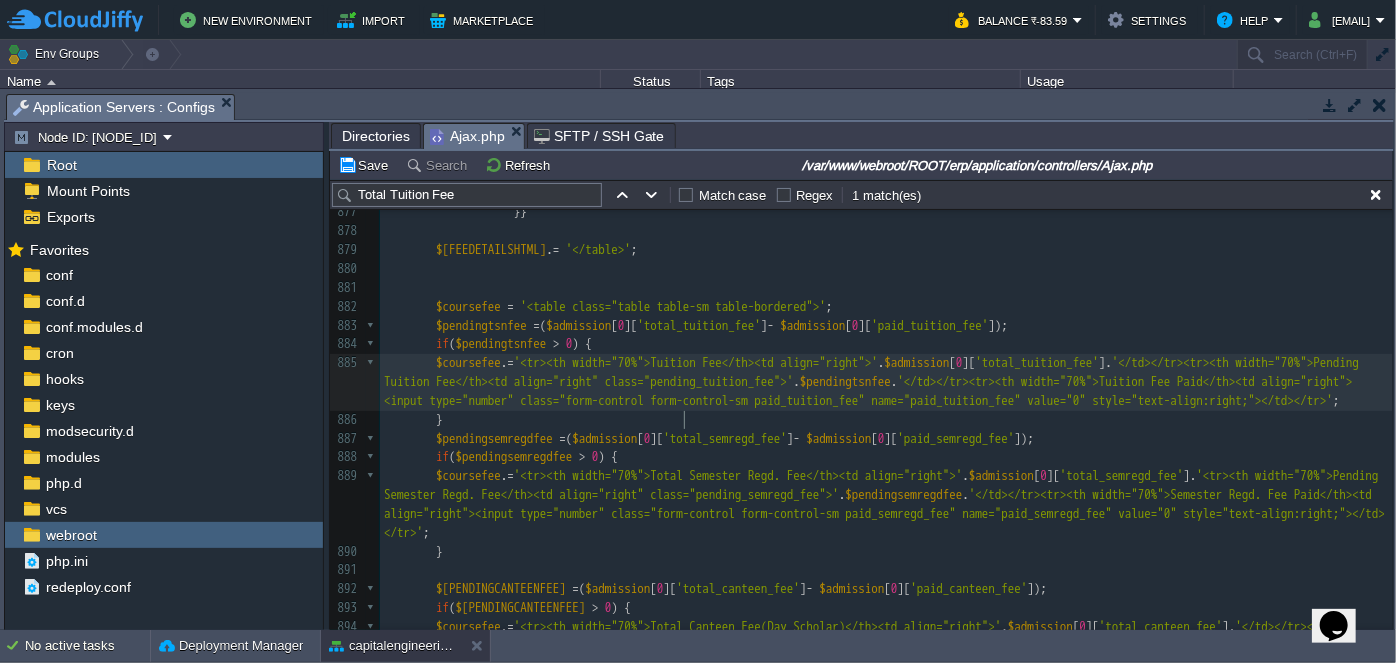 click at bounding box center (886, 288) 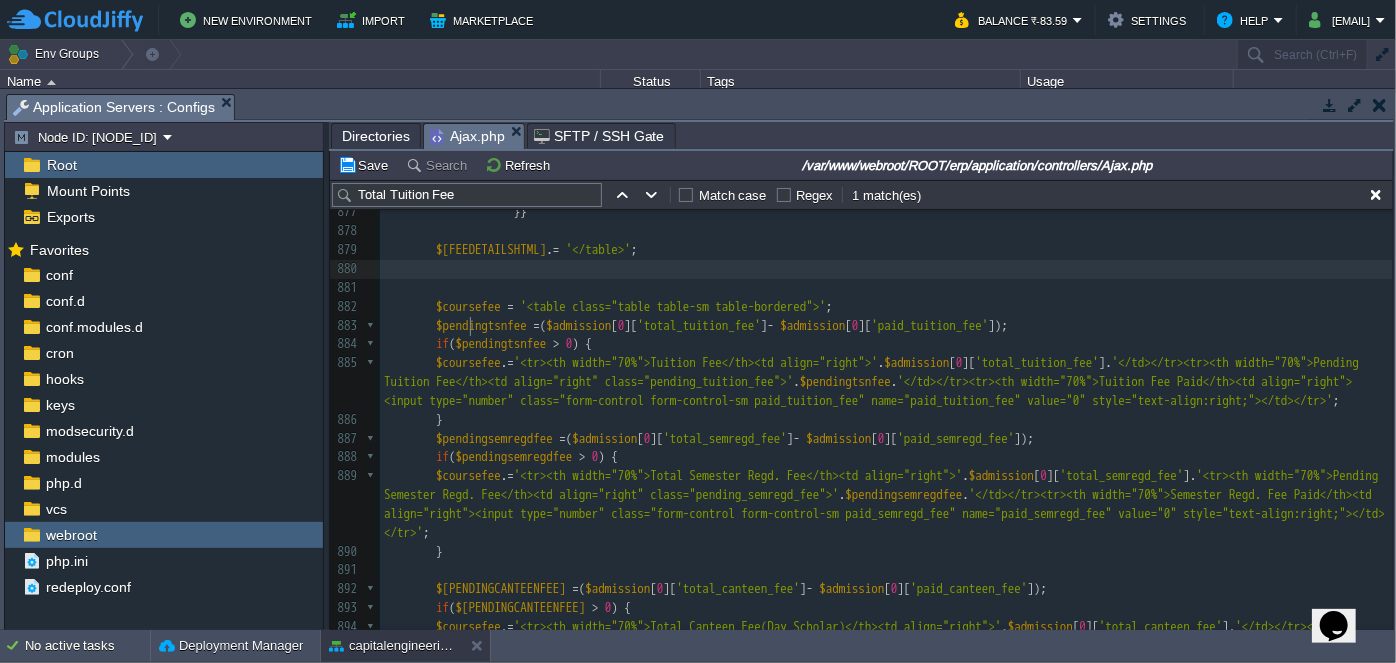 click at bounding box center (886, 269) 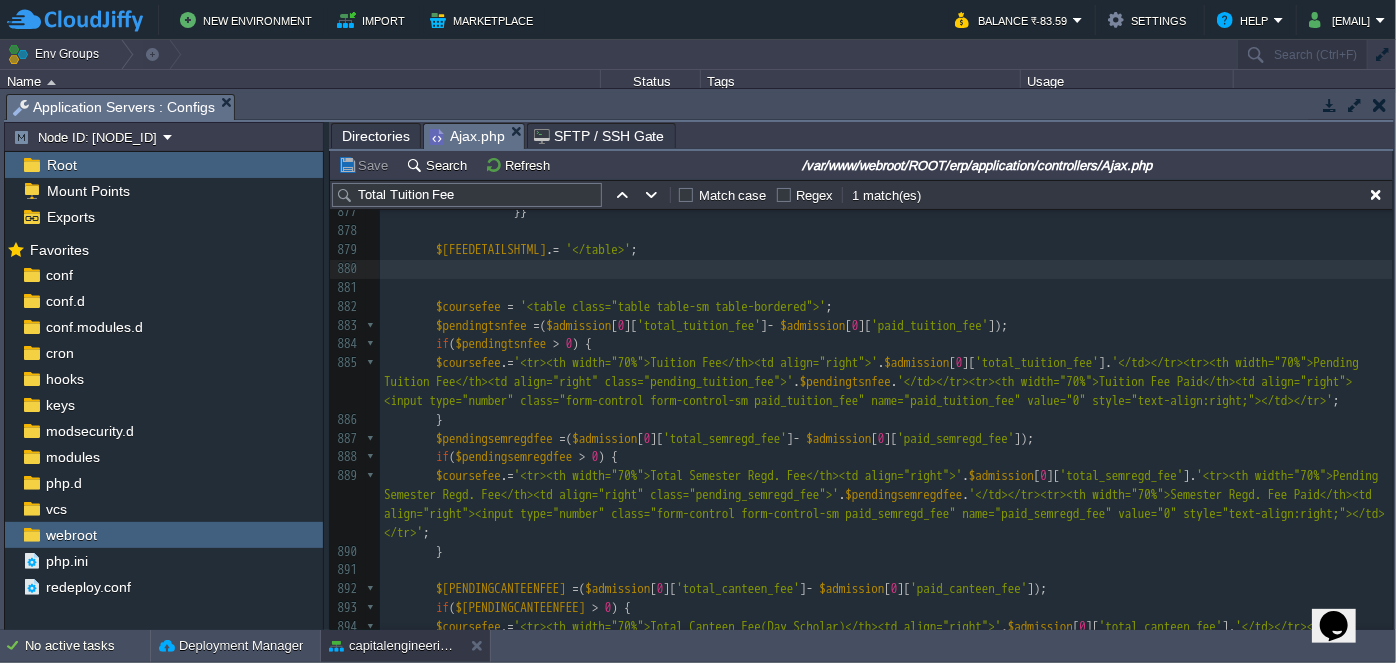 click at bounding box center (886, 231) 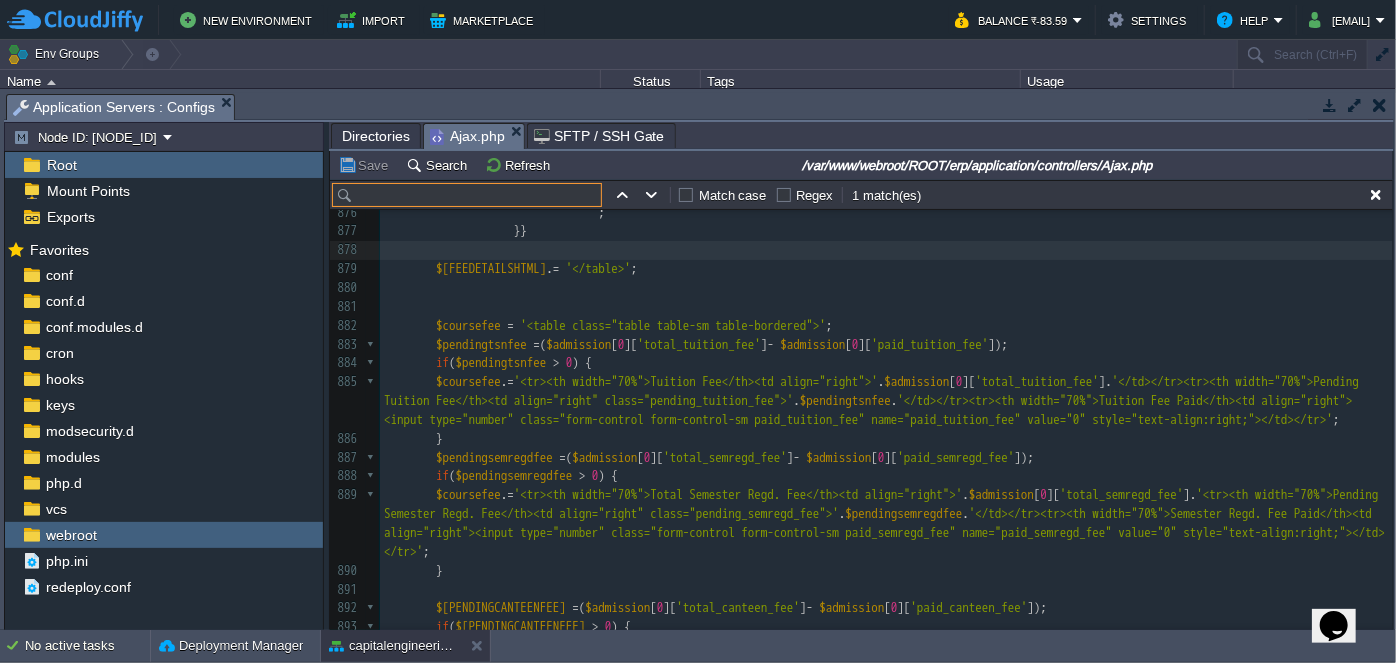 paste on "Total Semester Regd. Fee" 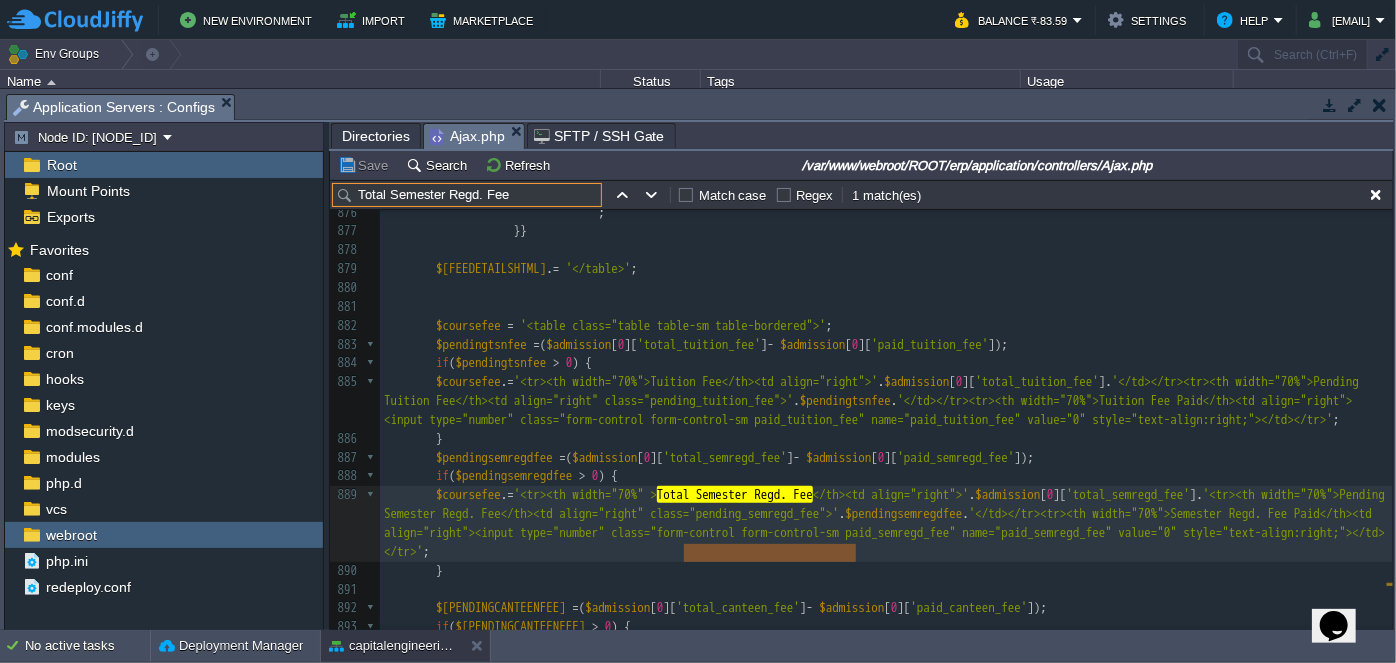 scroll, scrollTop: 17786, scrollLeft: 0, axis: vertical 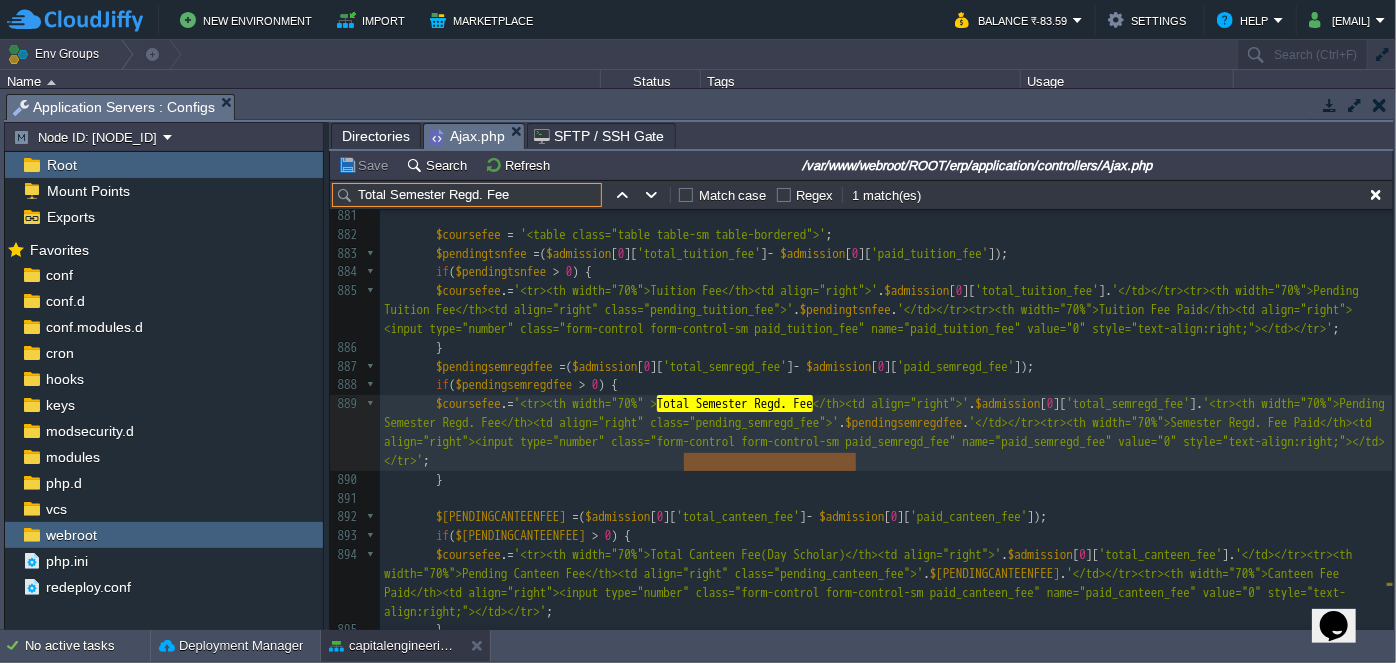 type on "Total Semester Regd. Fee" 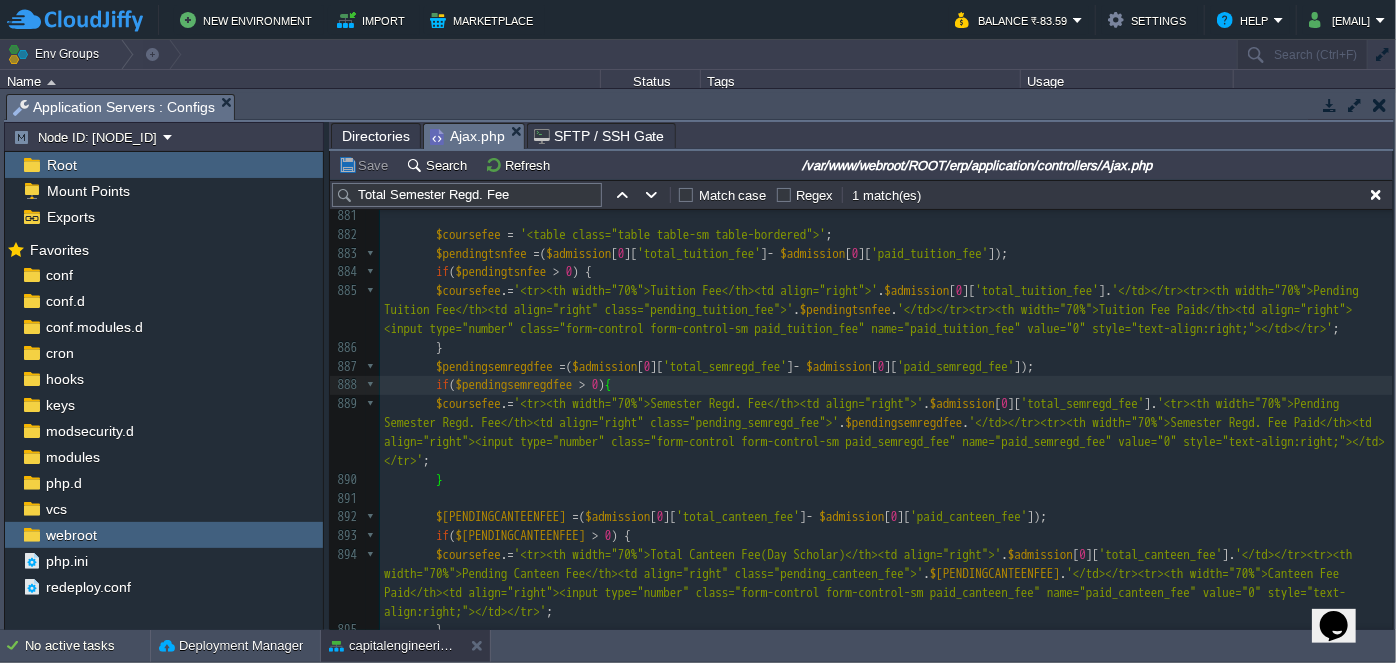 click on "if  ( $pendingsemregdfee   >   0 )  {" at bounding box center (886, 385) 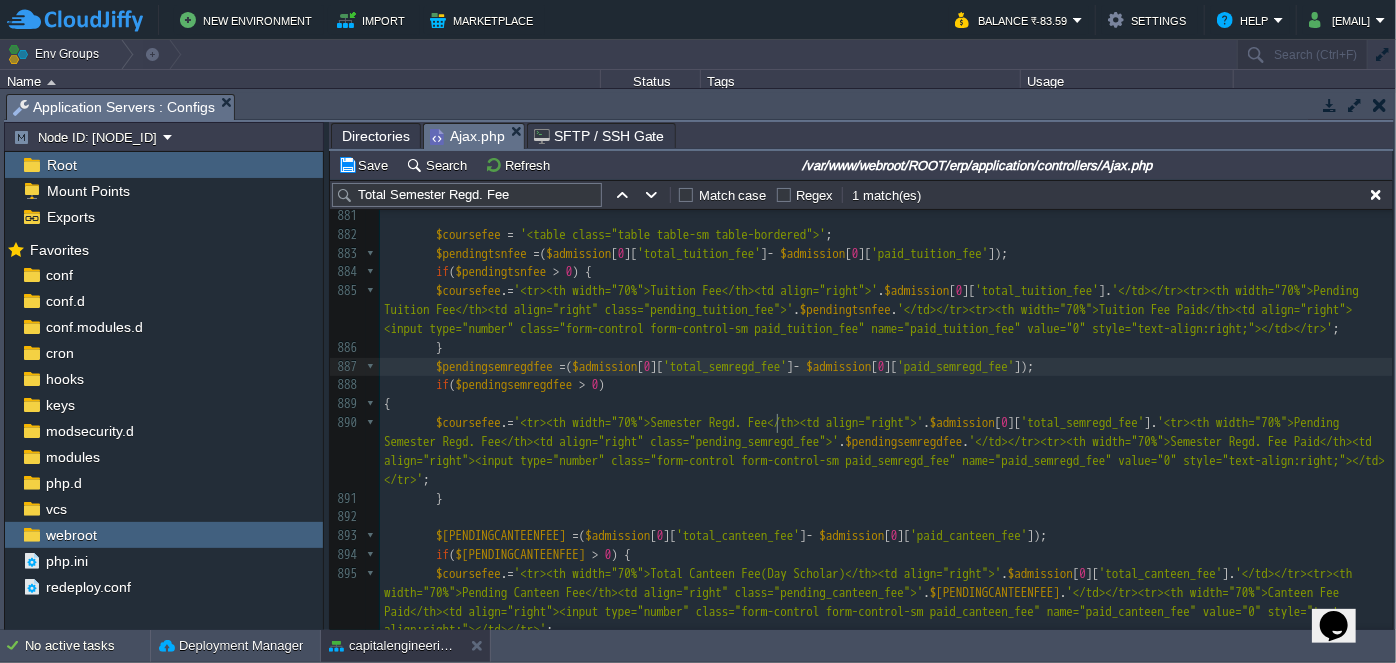 click on "if  ( $pendingsemregdfee   >   0 )" at bounding box center (886, 385) 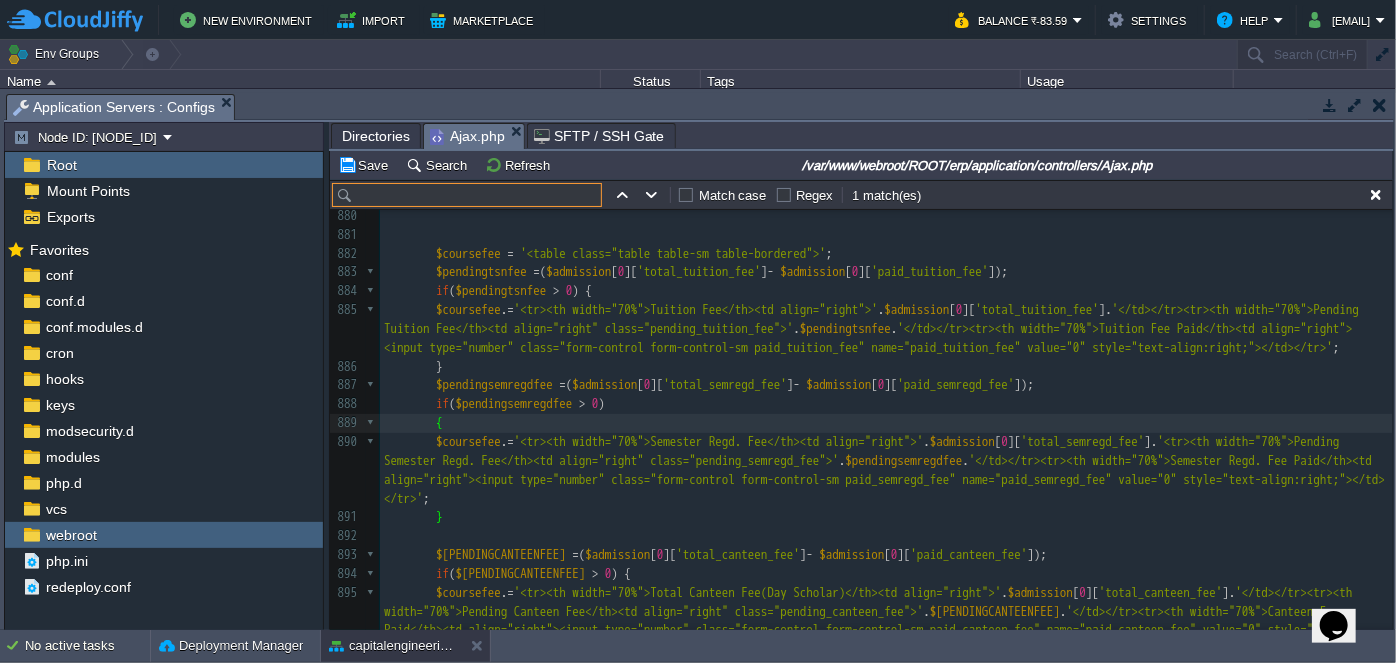 paste on "Total Misc Fee" 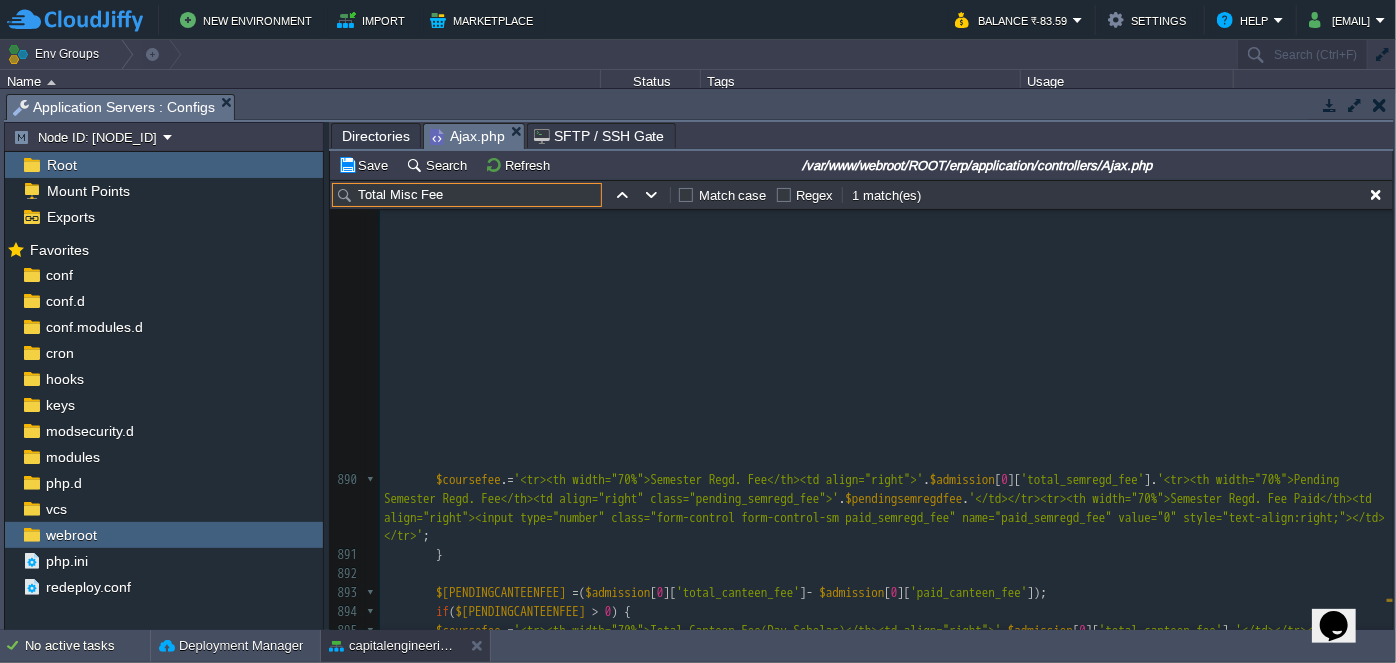 scroll, scrollTop: 18436, scrollLeft: 0, axis: vertical 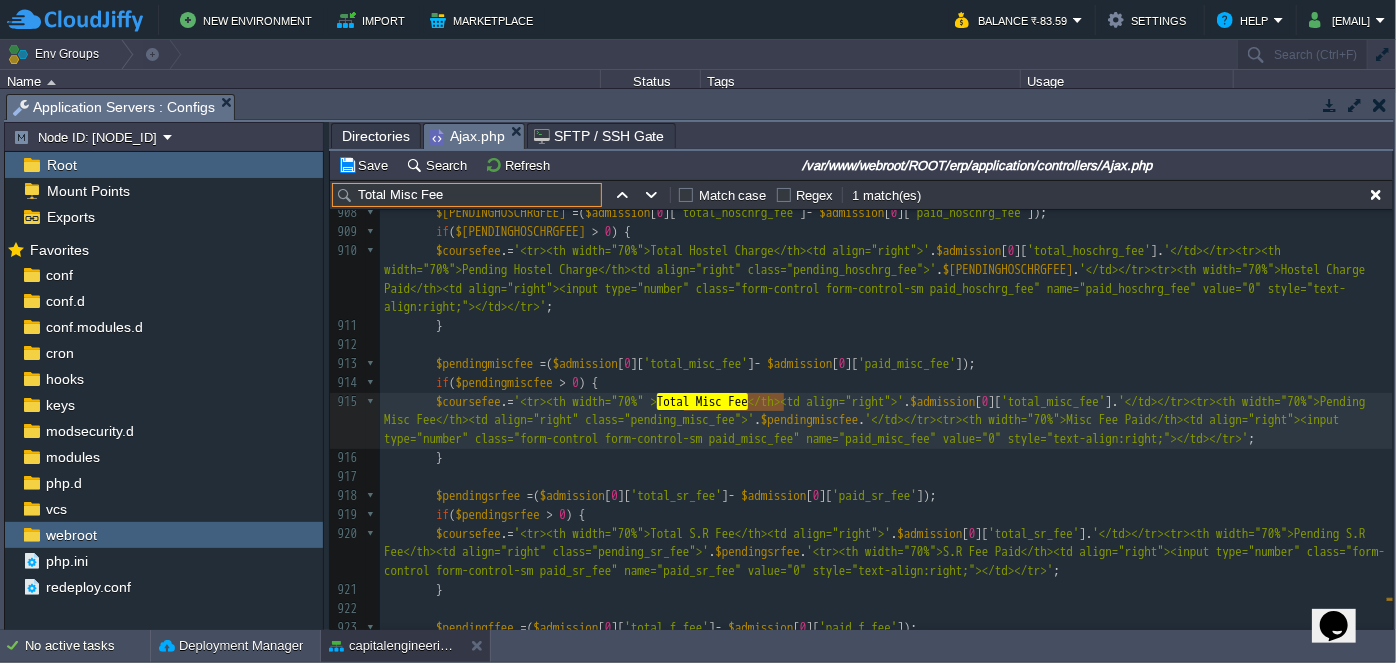type on "Total Misc Fee" 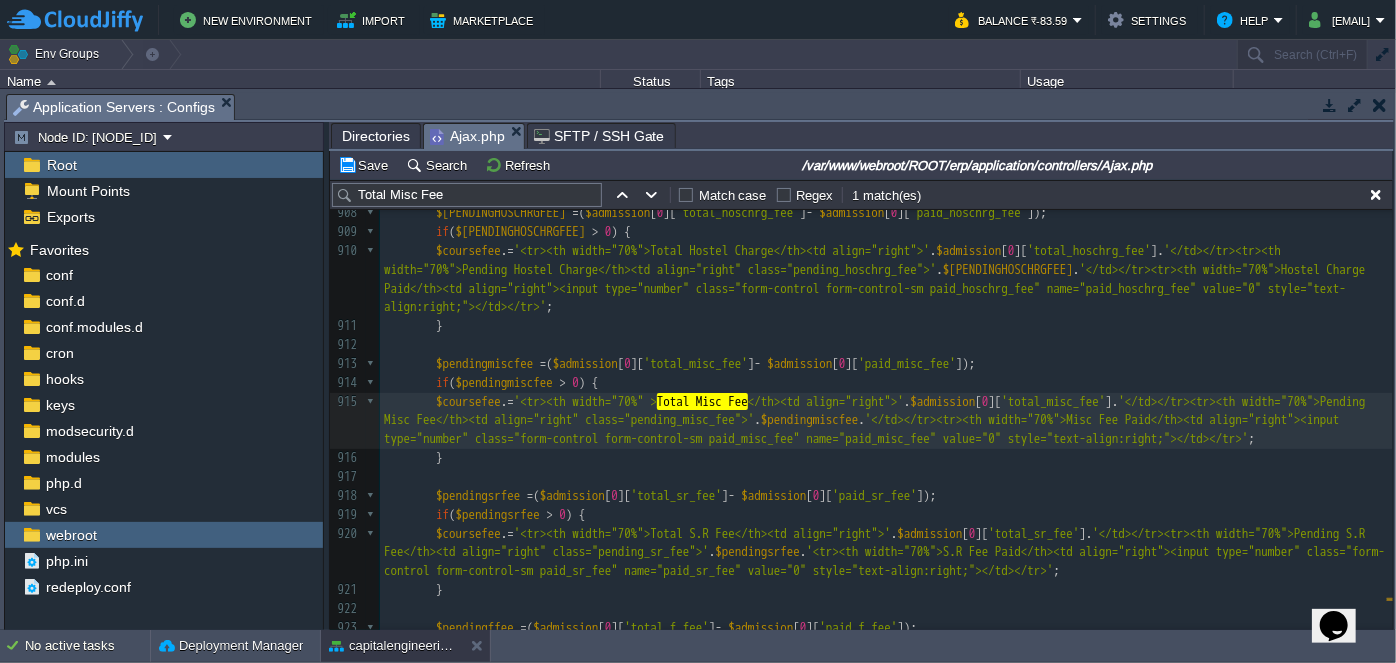 click on "xxxxxxxxxx           $coursefee  . = '<tr><th width="70%"> Total Misc Fee </th><td align="right">' . $admission [ 0 ][ 'total_misc_fee' ]. '</td></tr><tr><th width="70%">Pending Misc Fee</th><td align="right" class="pending_misc_fee">' . $pendingmiscfee . '</td></tr><tr><th width="70%">Misc Fee Paid</th><td align="right"><input type="number" class="form-control form-control-sm paid_misc_fee" name="paid_misc_fee" value="0" style="text-align:right;"></td></tr>' ;   890           $coursefee  . = '<tr><th width="70%">Semester Regd. Fee</th><td align="right">' . $admission [ 0 ][ 'total_semregd_fee' ]. '</td></tr><tr><th width="70%">Pending Semester Regd. Fee</th><td align="right" class="pending_semregd_fee">' . $pendingsemregdfee . '</td></tr><tr><th width="70%">Semester Regd. Fee Paid</th><td align="right"><input type="number" class="form-control form-control-sm paid_semregd_fee" name="paid_semregd_fee" value="0" style="text-align:right;"></td></tr>' ; 891           } 892 ​ 893           $pendingcanteenfee" at bounding box center (886, 232) 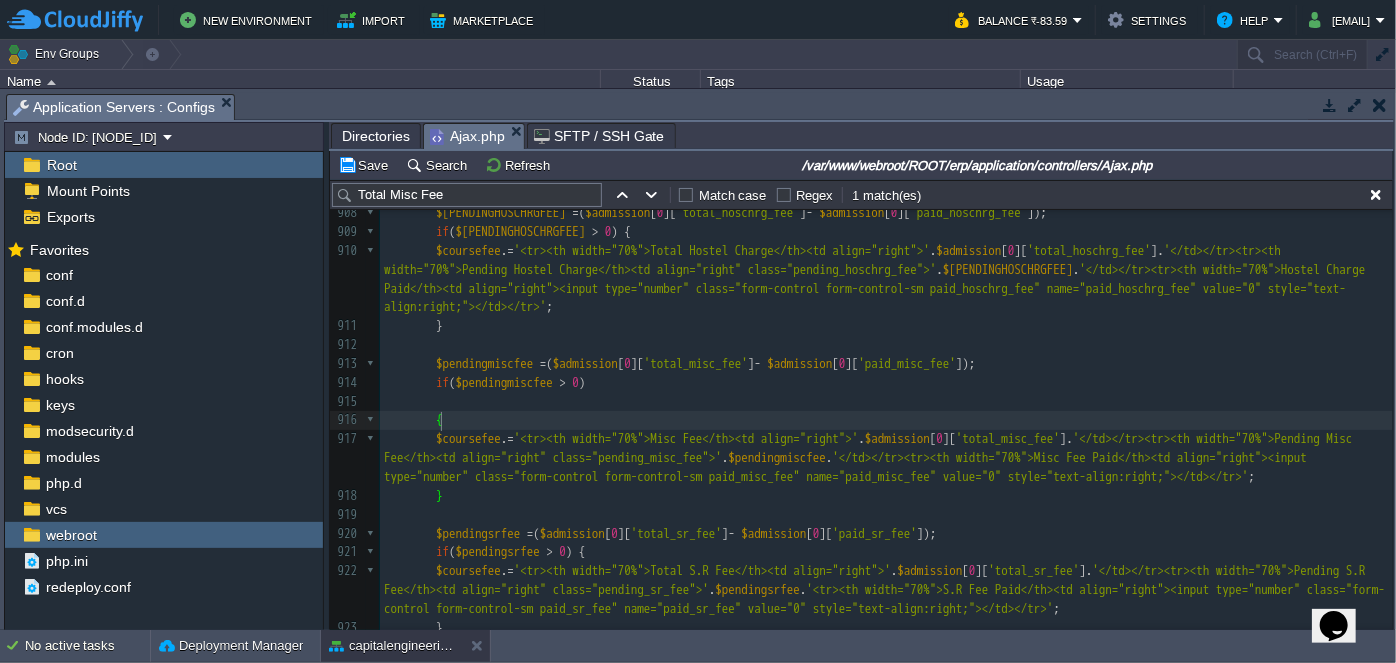 click at bounding box center [886, 402] 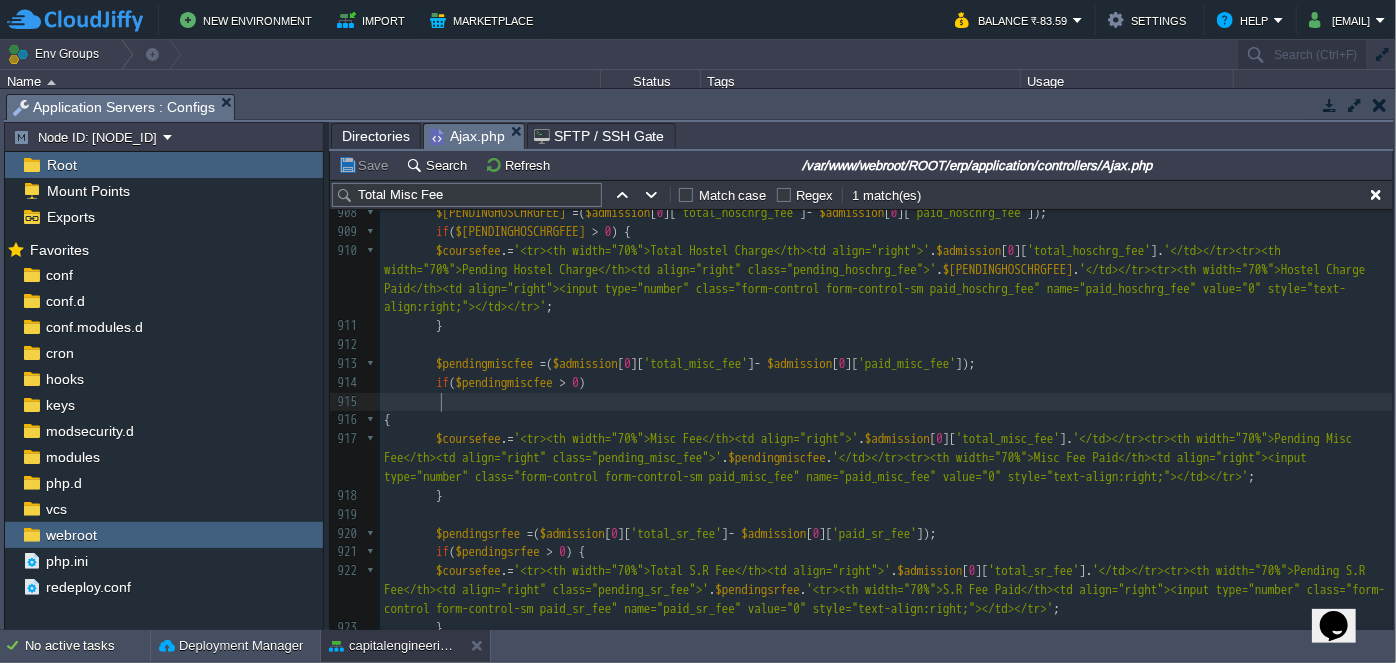 scroll, scrollTop: 18800, scrollLeft: 0, axis: vertical 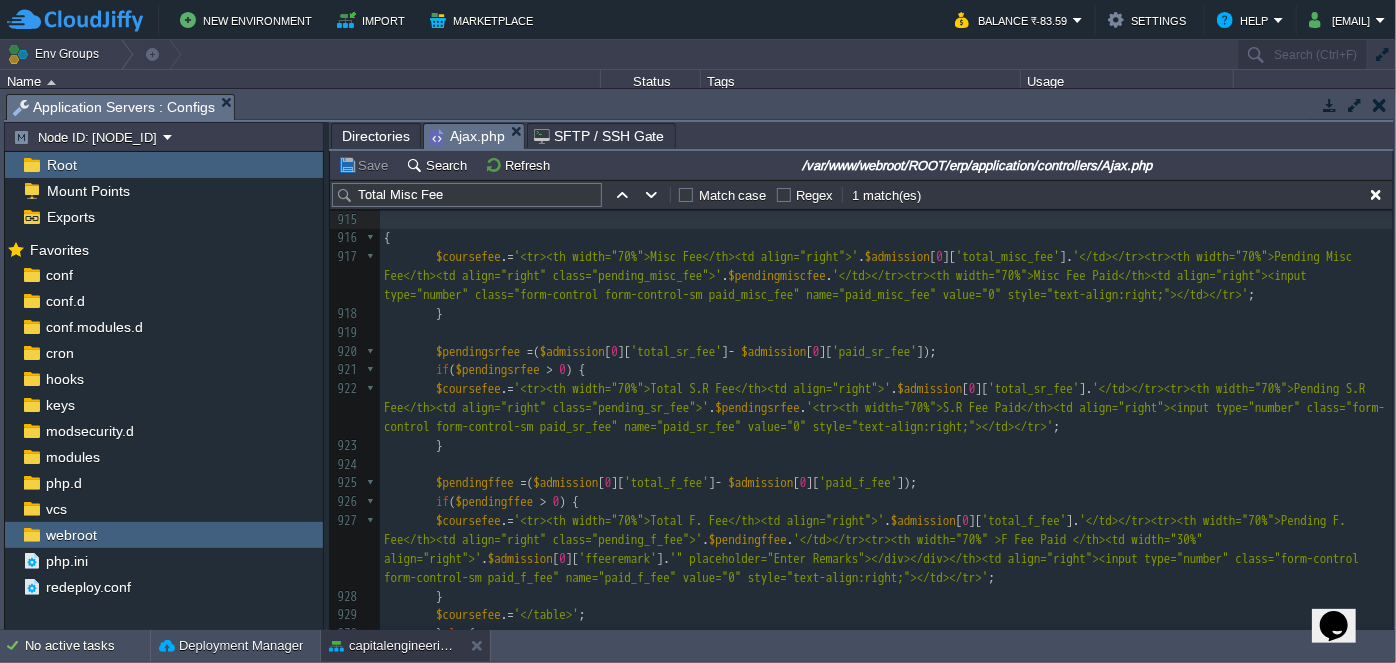 click at bounding box center [886, 333] 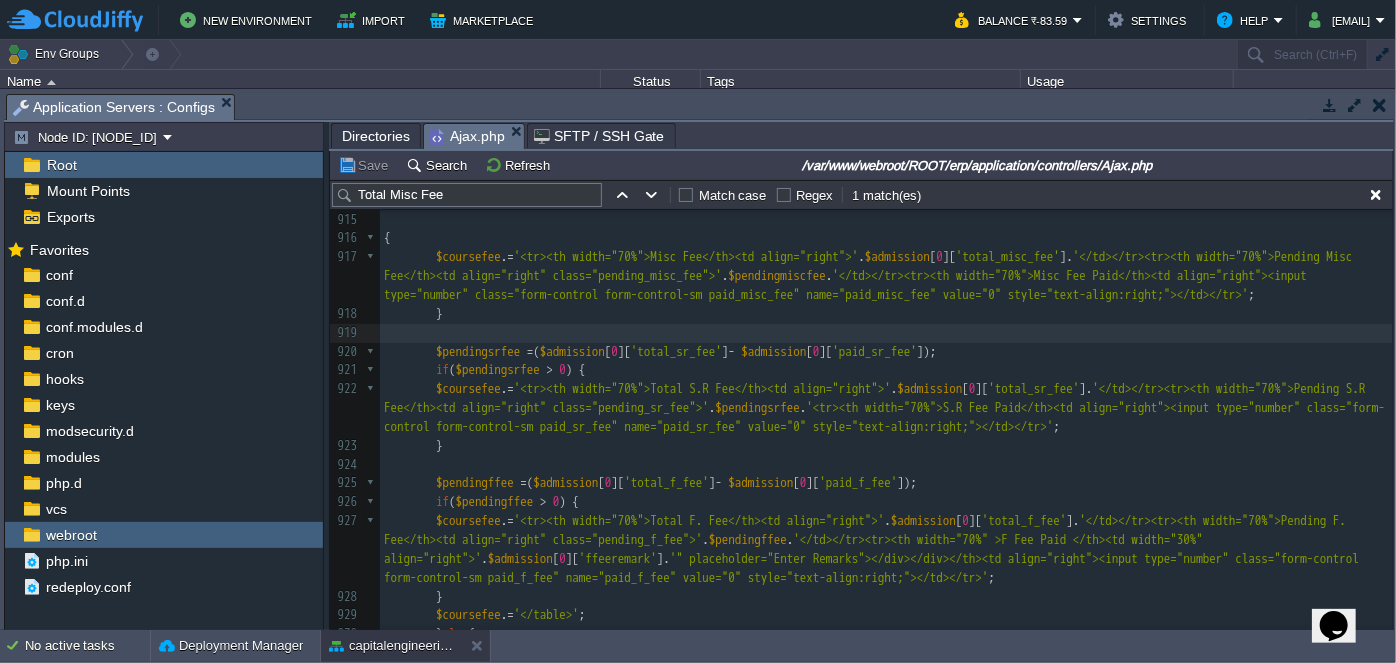 scroll, scrollTop: 18256, scrollLeft: 0, axis: vertical 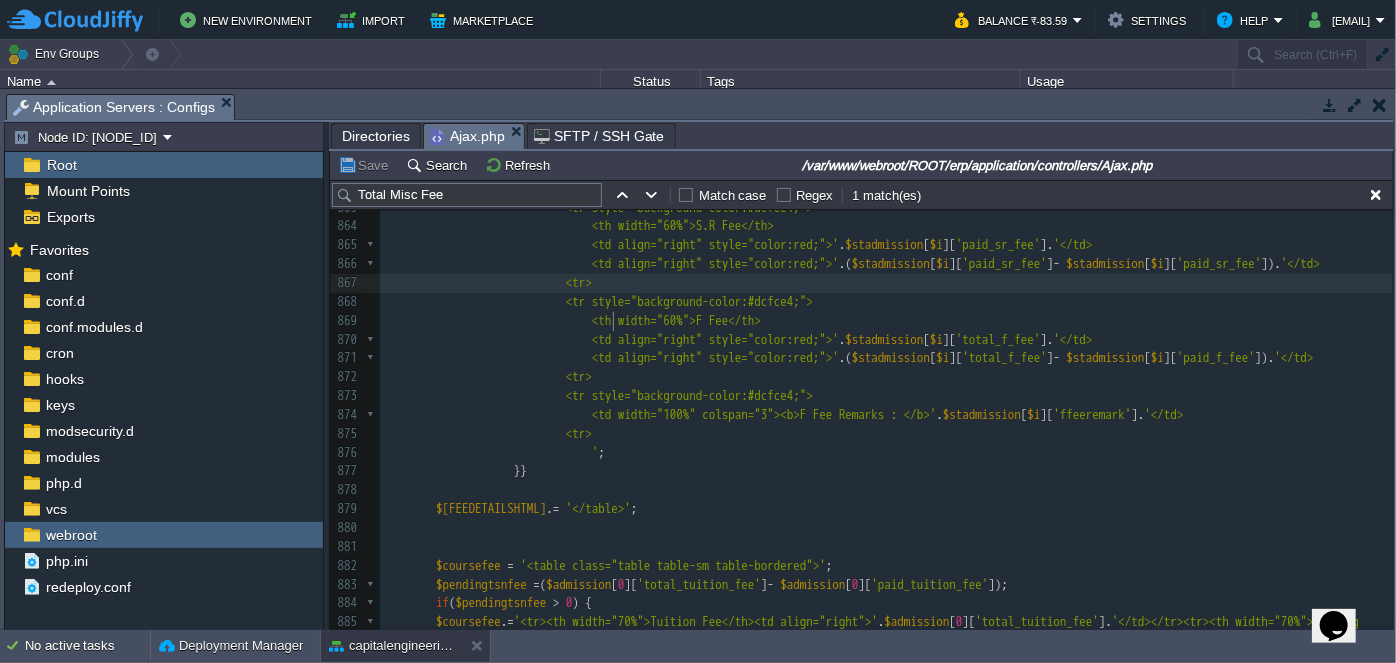click on "<tr>" at bounding box center (886, 283) 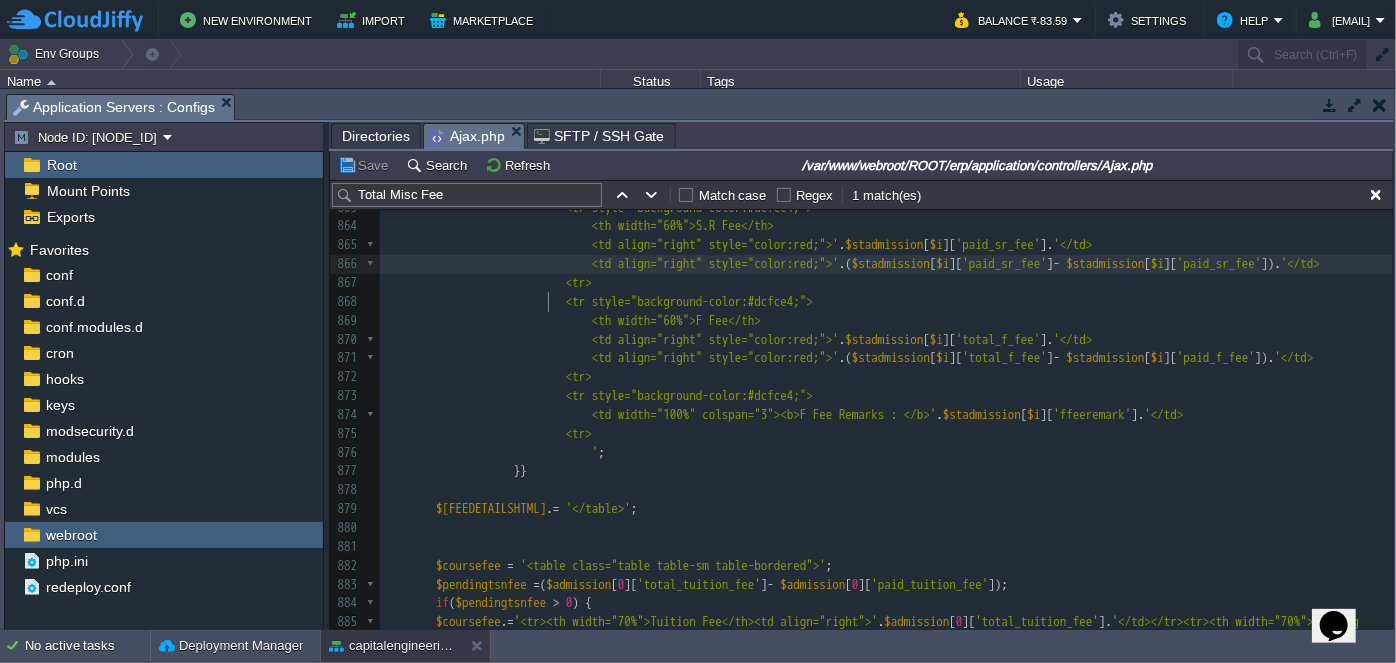 click on "<td align="right" style="color:red;">' .( $stadmission [ $i ][ 'paid_sr_fee' ]  -   $stadmission [ $i ][ 'paid_sr_fee' ]). '</td>" at bounding box center [886, 264] 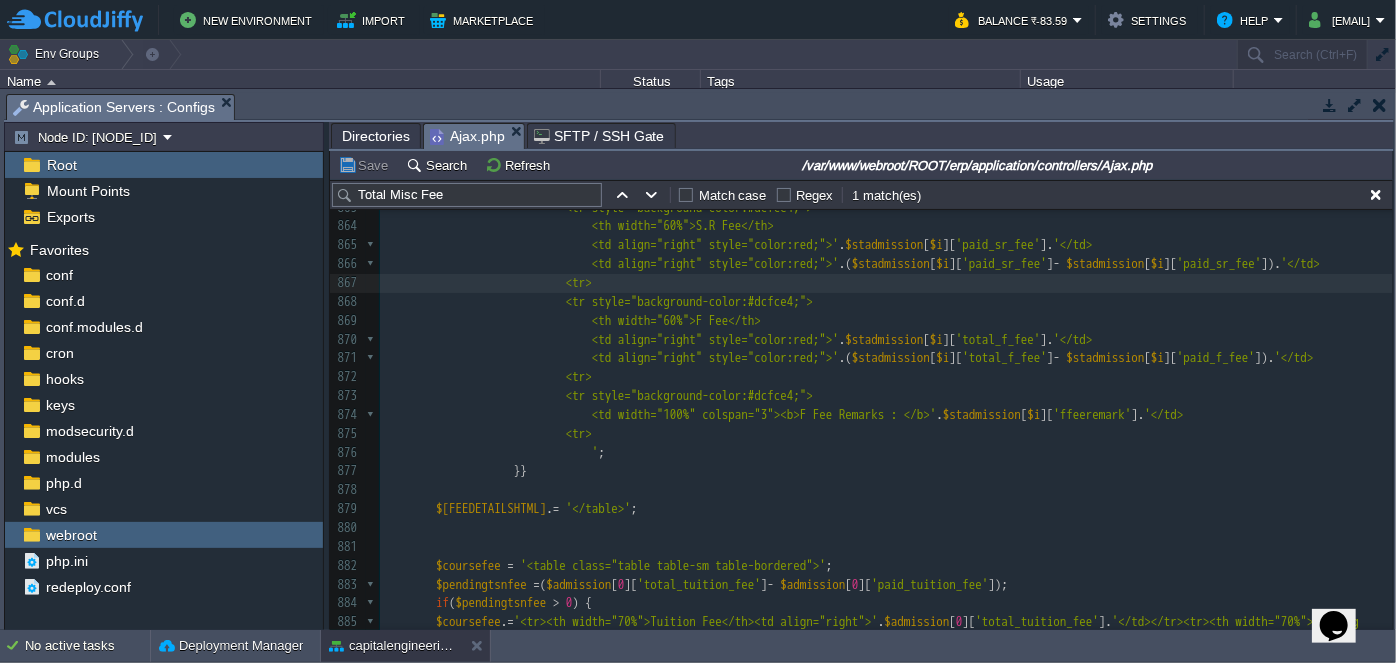 scroll, scrollTop: 17254, scrollLeft: 0, axis: vertical 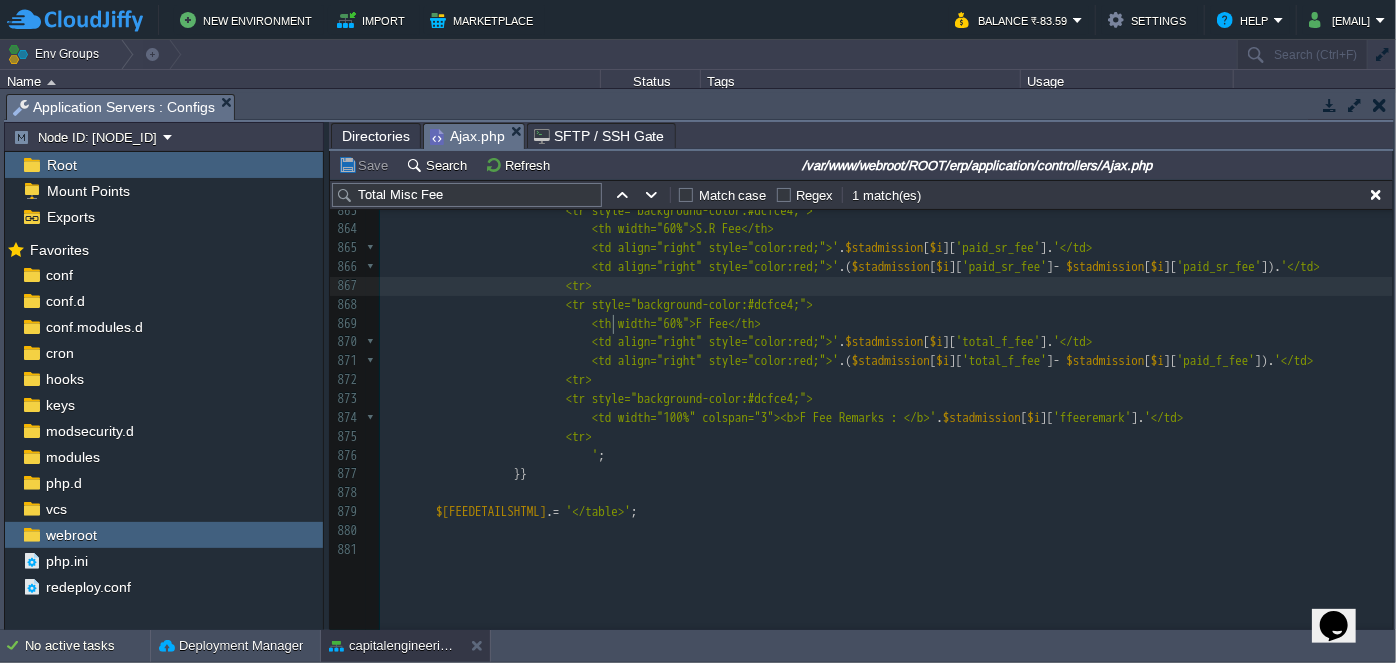 click on "<tr>" at bounding box center (886, 286) 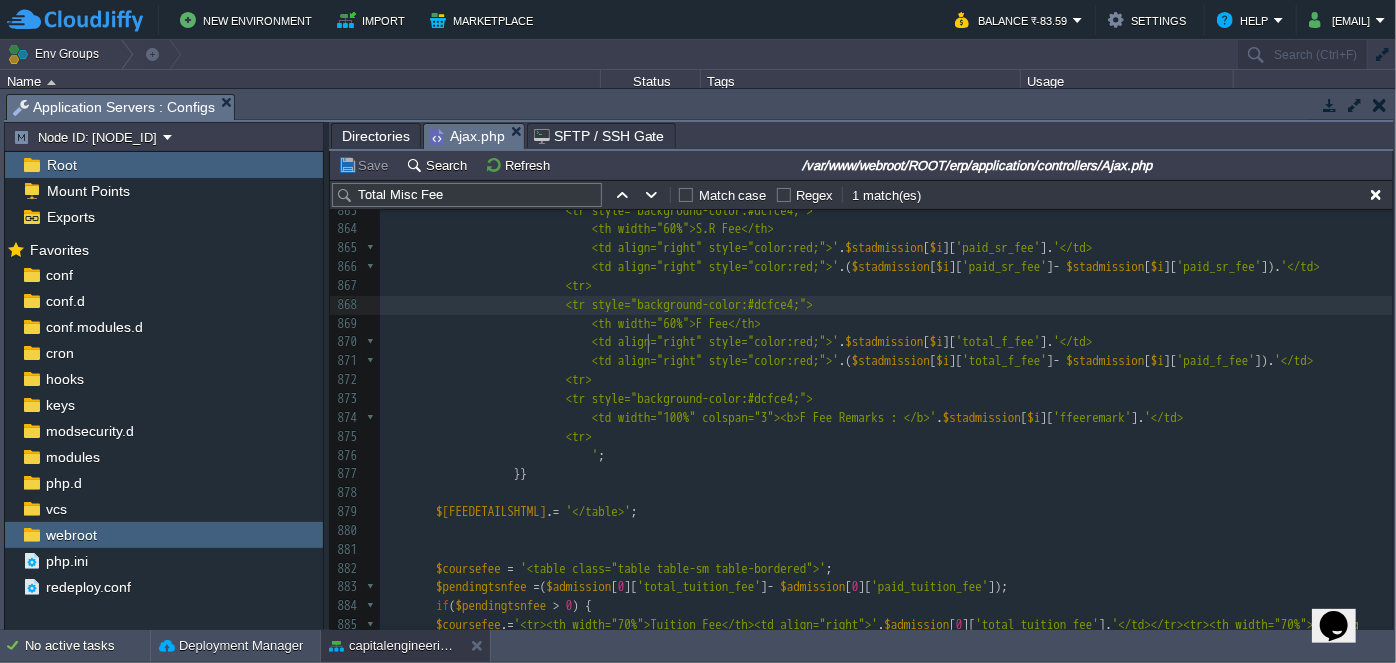 click on "<th width="60%">F Fee</th>" at bounding box center (886, 324) 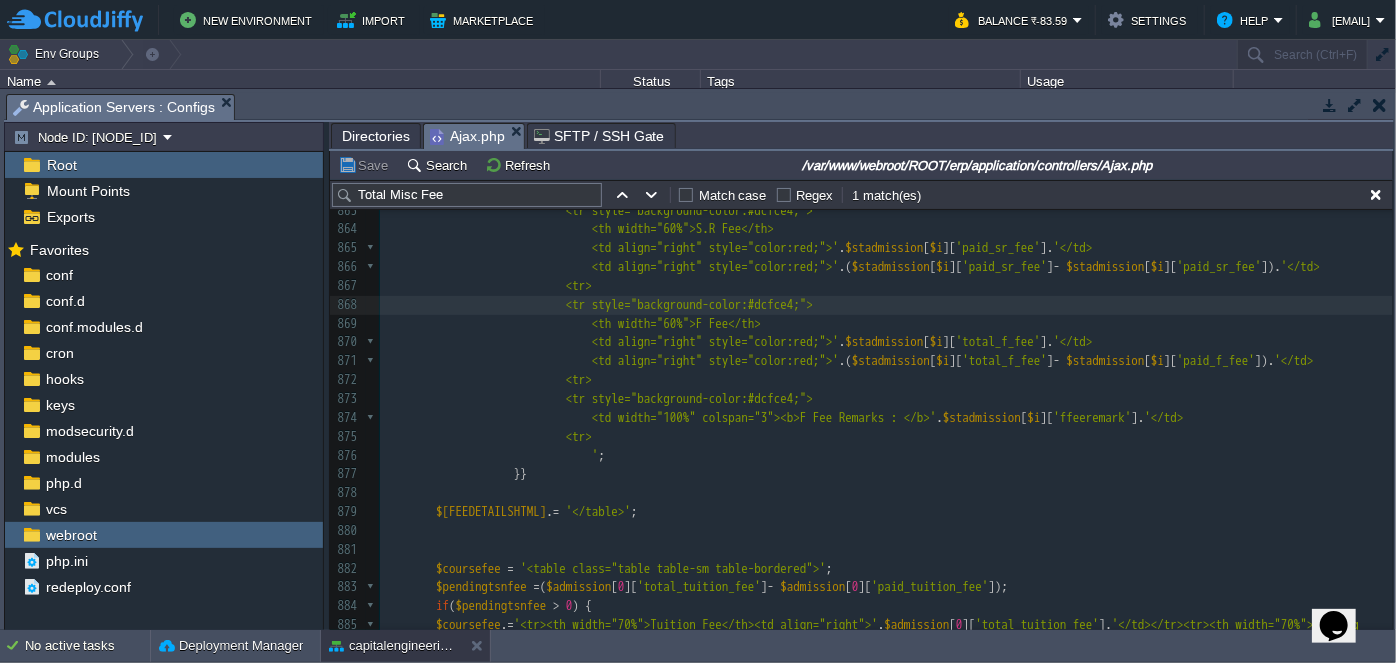 click on "[CURRENCY][NUMBER]" at bounding box center [886, 361] 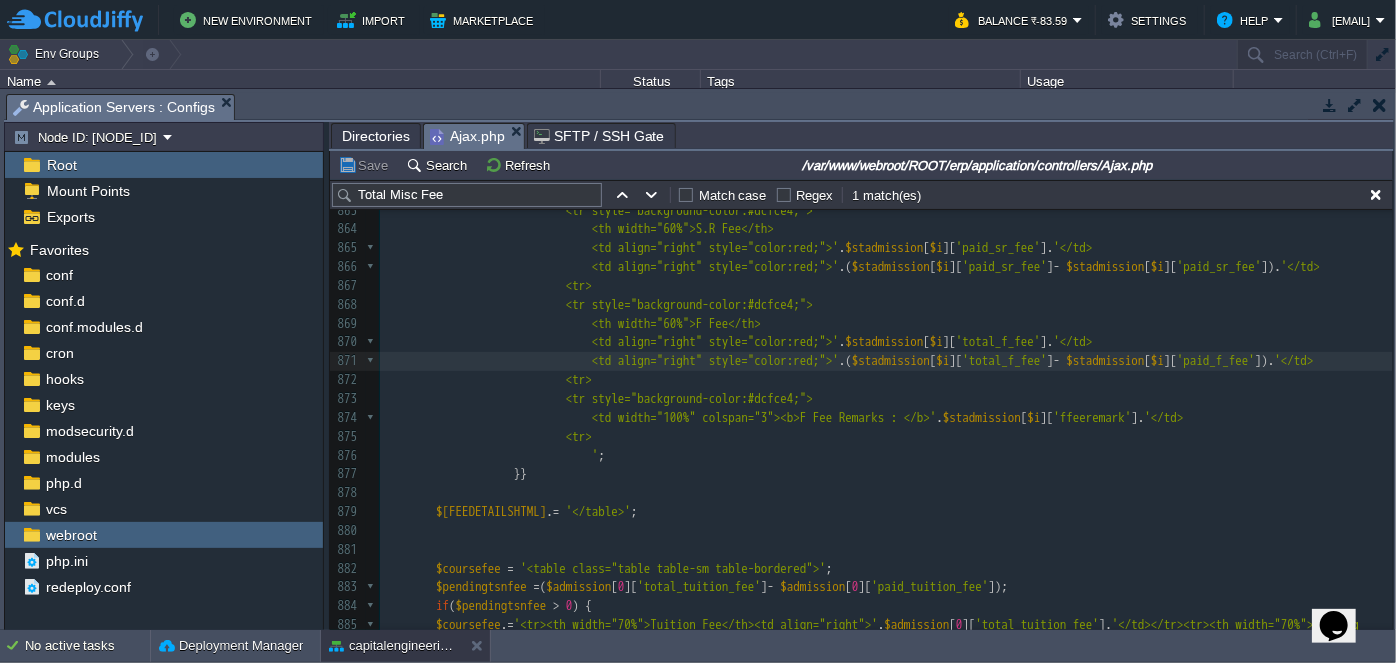 scroll, scrollTop: 17104, scrollLeft: 0, axis: vertical 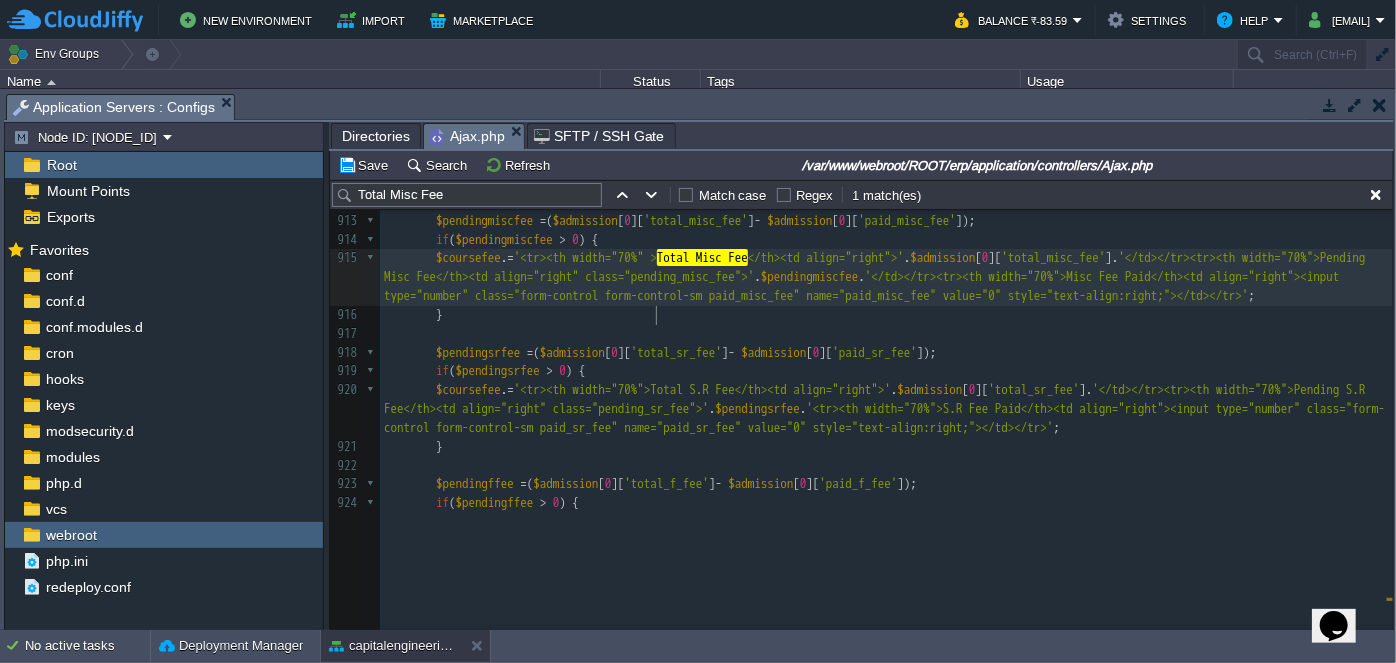 click on "$coursefee  . = '<tr><th width="70%"> Total Misc Fee </th><td align="right">' . $[ADMISSION][0]['total_misc_fee'] . '</td></tr><tr><th width="70%">Pending Misc Fee</th><td align="right" class="pending_misc_fee">' . $[PENDINGMISCFEE] . '</td></tr><tr><th width="70%">Misc Fee Paid</th><td align="right"><input type="number" class="form-control form-control-sm paid_misc_fee" name="paid_misc_fee" value="0" style="text-align:right;"></td></tr>' ;" at bounding box center [886, 277] 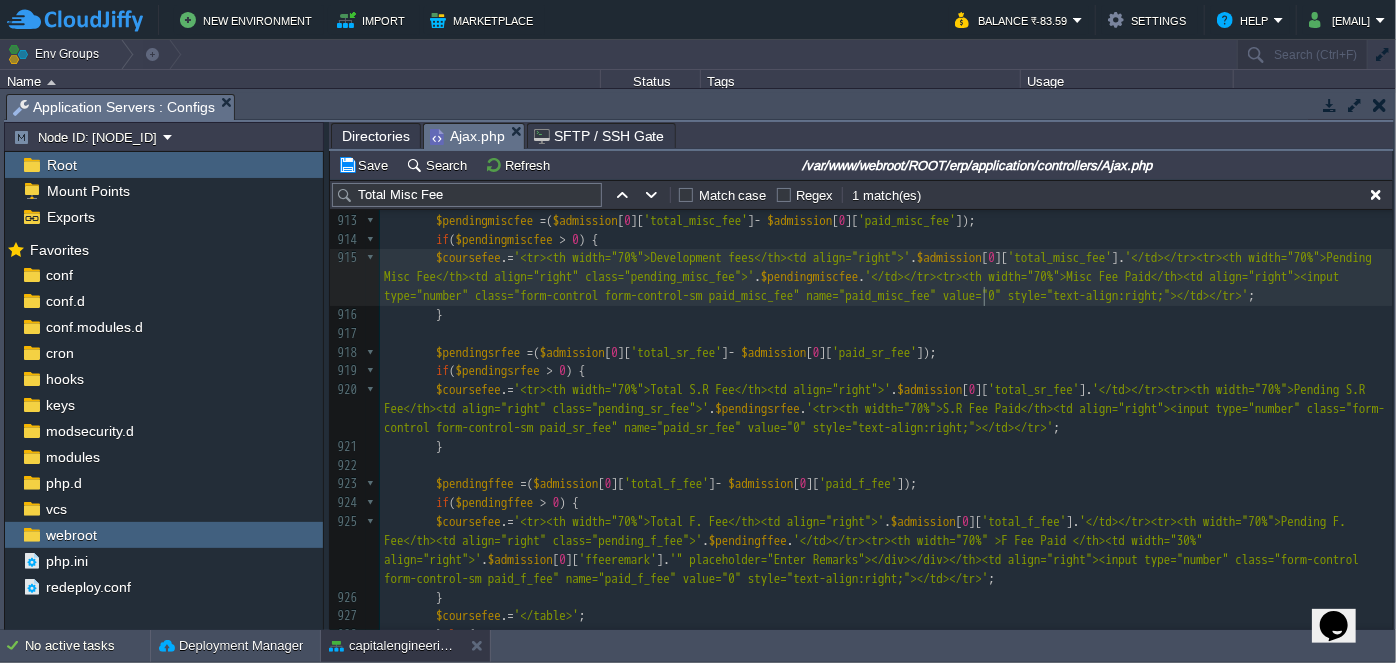 click on "'</td></tr><tr><th width="70%">Misc Fee Paid</th><td align="right"><input type="number" class="form-control form-control-sm paid_misc_fee" name="paid_misc_fee" value="0" style="text-align:right;"></td></tr>'" at bounding box center [865, 286] 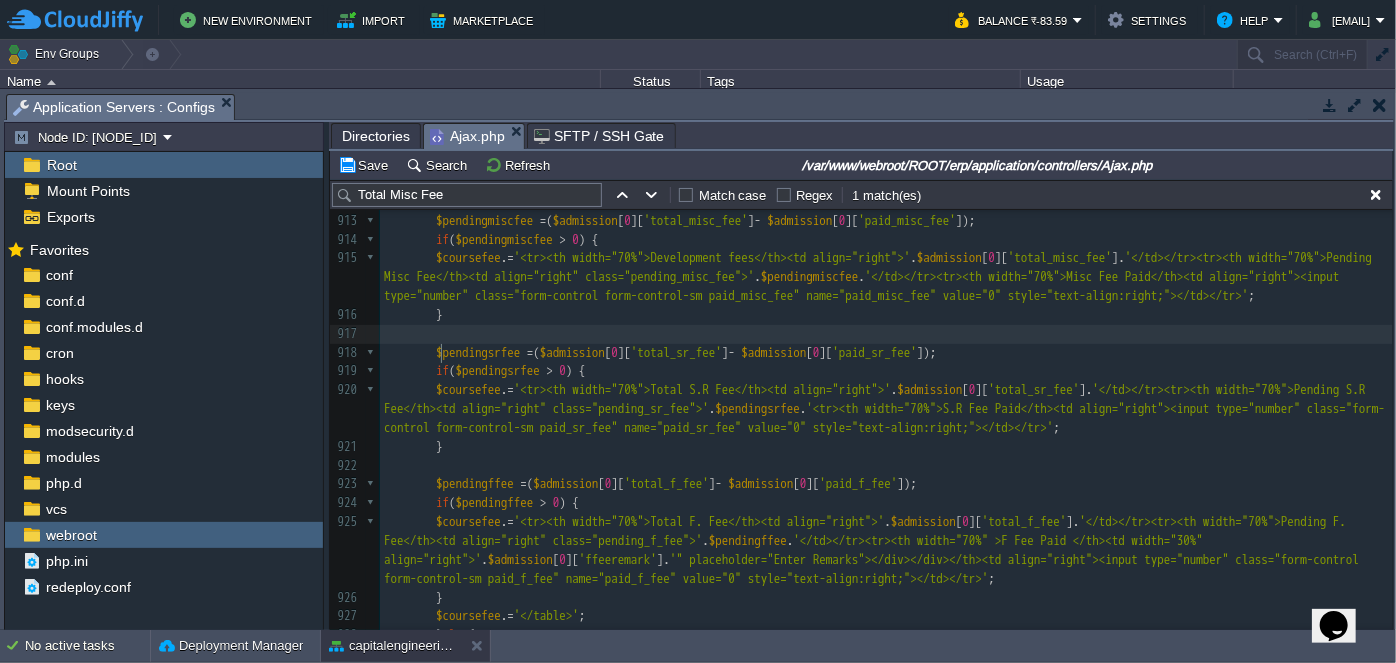 click at bounding box center (886, 334) 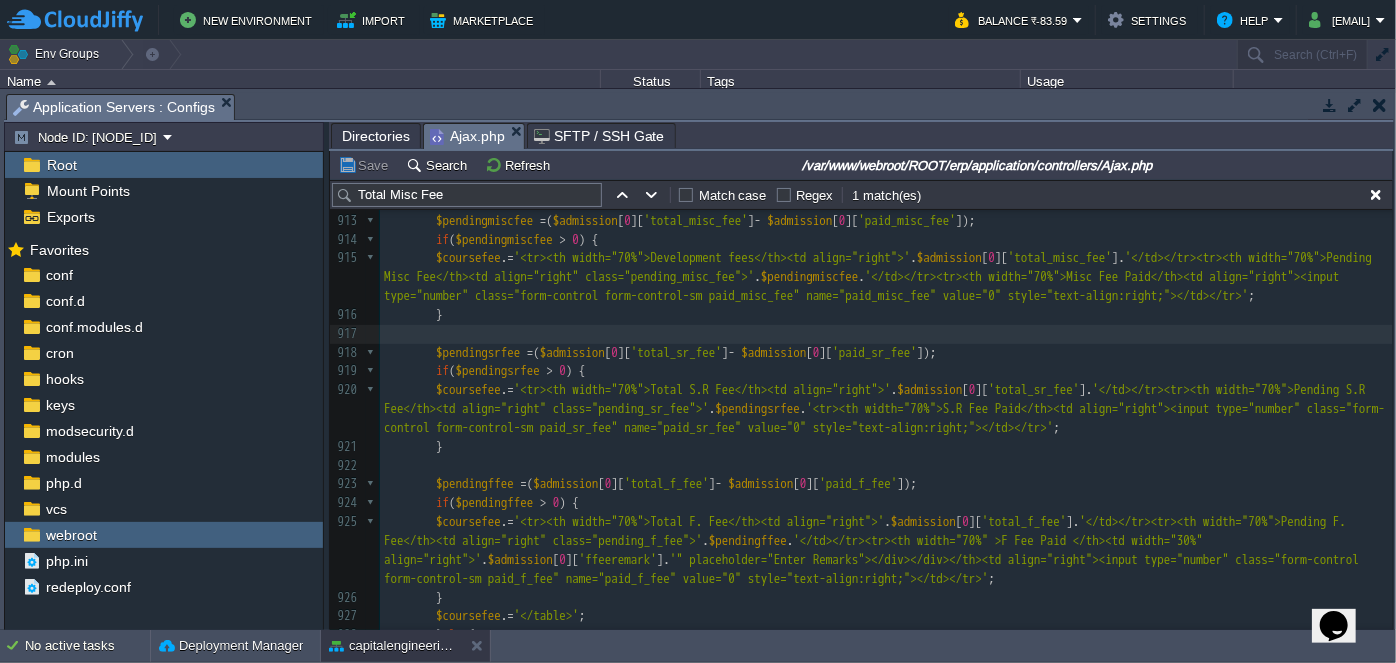 scroll, scrollTop: 18820, scrollLeft: 0, axis: vertical 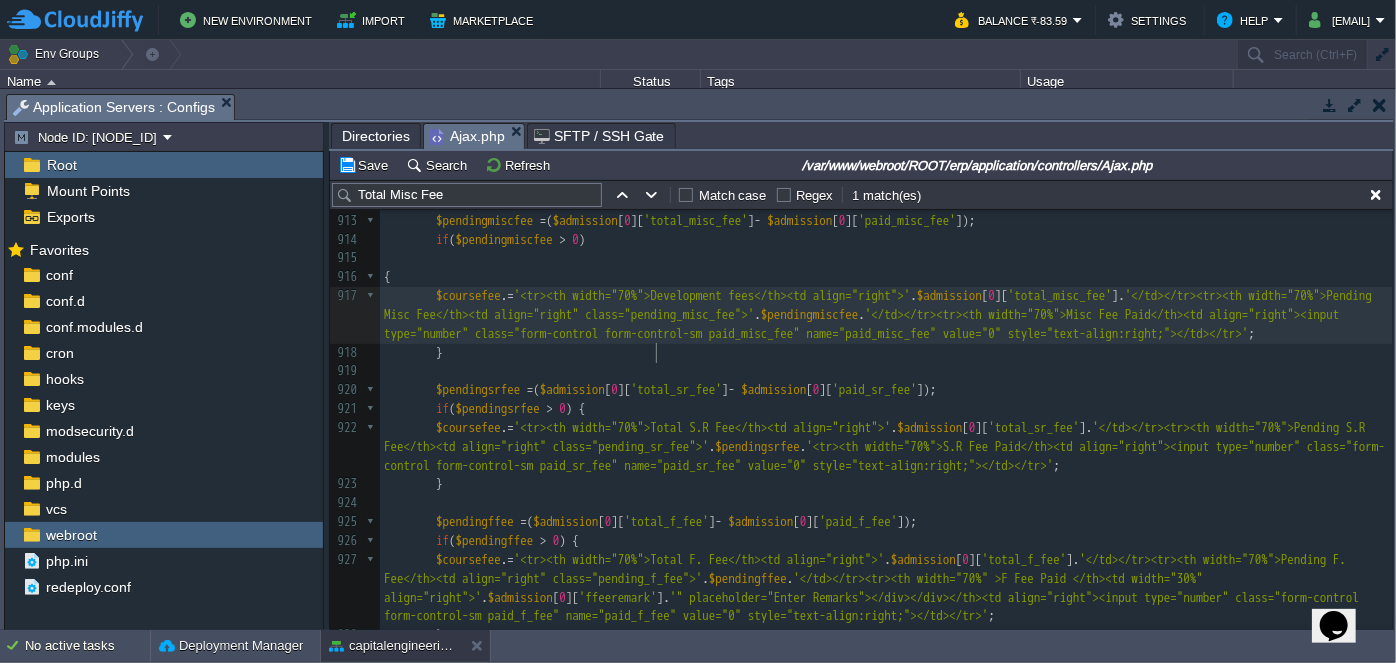 click on "$coursefee  . = '<tr><th width="70%">Development fees</th><td align="right">' . $admission [ 0 ][ 'total_misc_fee' ]. '</td></tr><tr><th width="70%">Pending Misc Fee</th><td align="right" class="pending_misc_fee">' . $pendingmiscfee . '</td></tr><tr><th width="70%">Misc Fee Paid</th><td align="right"><input type="number" class="form-control form-control-sm paid_misc_fee" name="paid_misc_fee" value="0" style="text-align:right;"></td></tr>' ;" at bounding box center [886, 315] 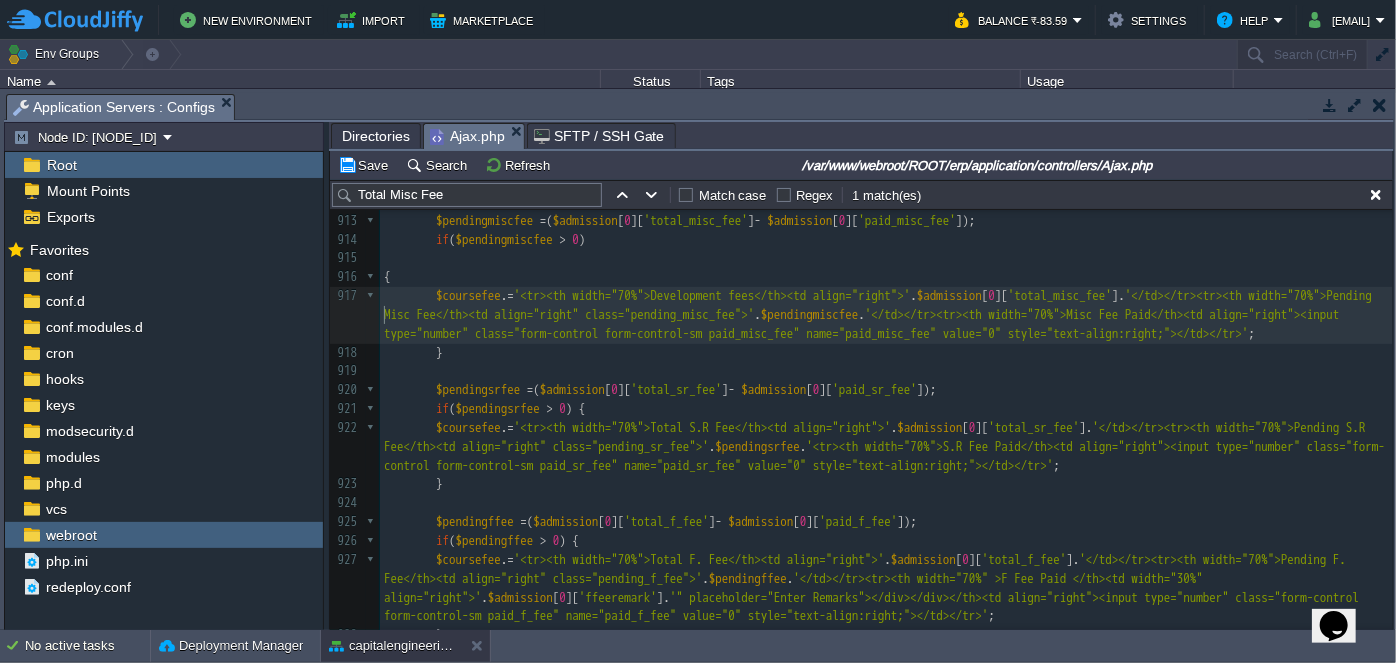 click on "xxxxxxxxxx | 890 | $coursefee  . = '<tr><th width="70%">Semester Regd. Fee</th><td align="right">' . $admission [ 0 ][ 'total_semregd_fee' ]. '</td></tr><tr><th width="70%">Pending Semester Regd. Fee</th><td align="right" class="pending_semregd_fee">' . $pendingsemregdfee . '</td></tr><tr><th width="70%">Semester Regd. Fee Paid</th><td align="right"><input type="number" class="form-control form-control-sm paid_semregd_fee" name="paid_semregd_fee" value="0" style="text-align:right;"></td></tr>' ; 891           } 892 ​ 893           $pendingcanteenfee   =  ( $admission [ 0 ][ 'total_canteen_fee' ]  -   $admission [ 0 ][ 'paid_canteen_fee' ]); 894           if  ( $pendingcanteenfee   >   0 ) { 895           $coursefee  . = '<tr><th width="70%">Total Canteen Fee(Day Scholar)</th><td align="right">' . $admission [ 0 ][ 'total_canteen_fee' ]. '</td></tr><tr><th width="70%">Pending Canteen Fee</th><td align="right" class="pending_canteen_fee">' . $pendingcanteenfee . ; 896           } 897 ​ 898" at bounding box center [886, 155] 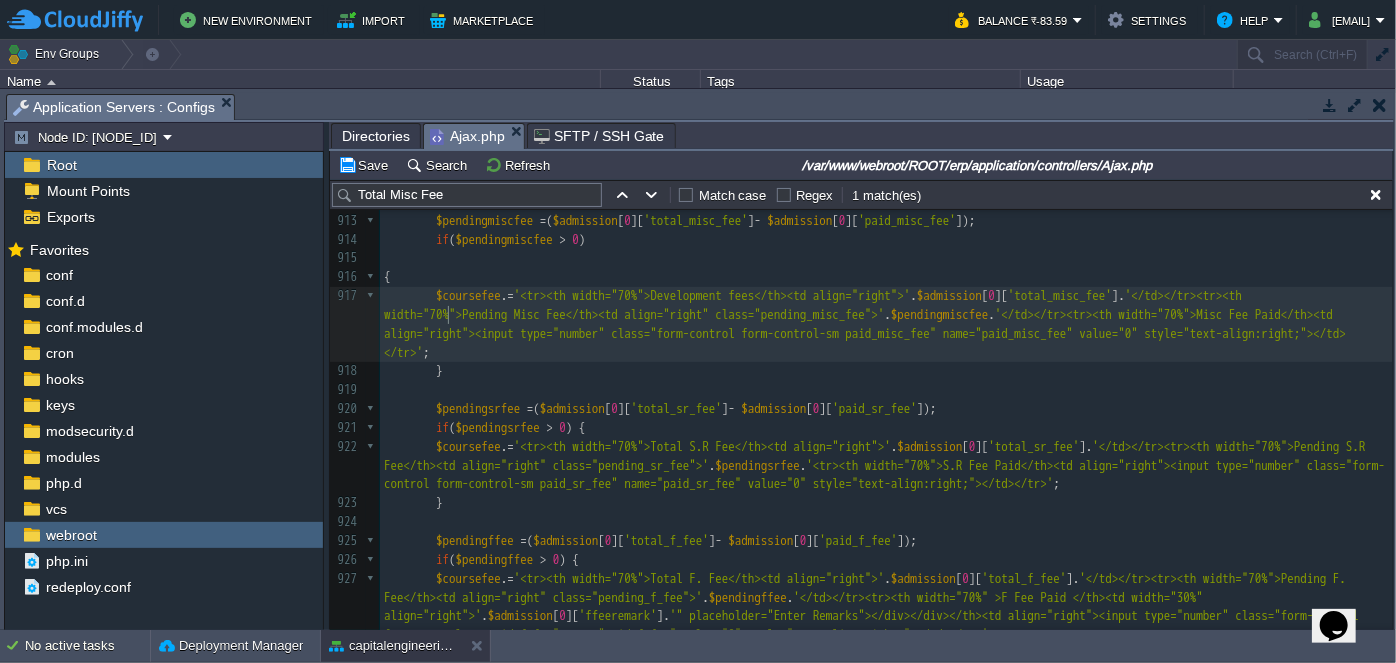 scroll, scrollTop: 6, scrollLeft: 108, axis: both 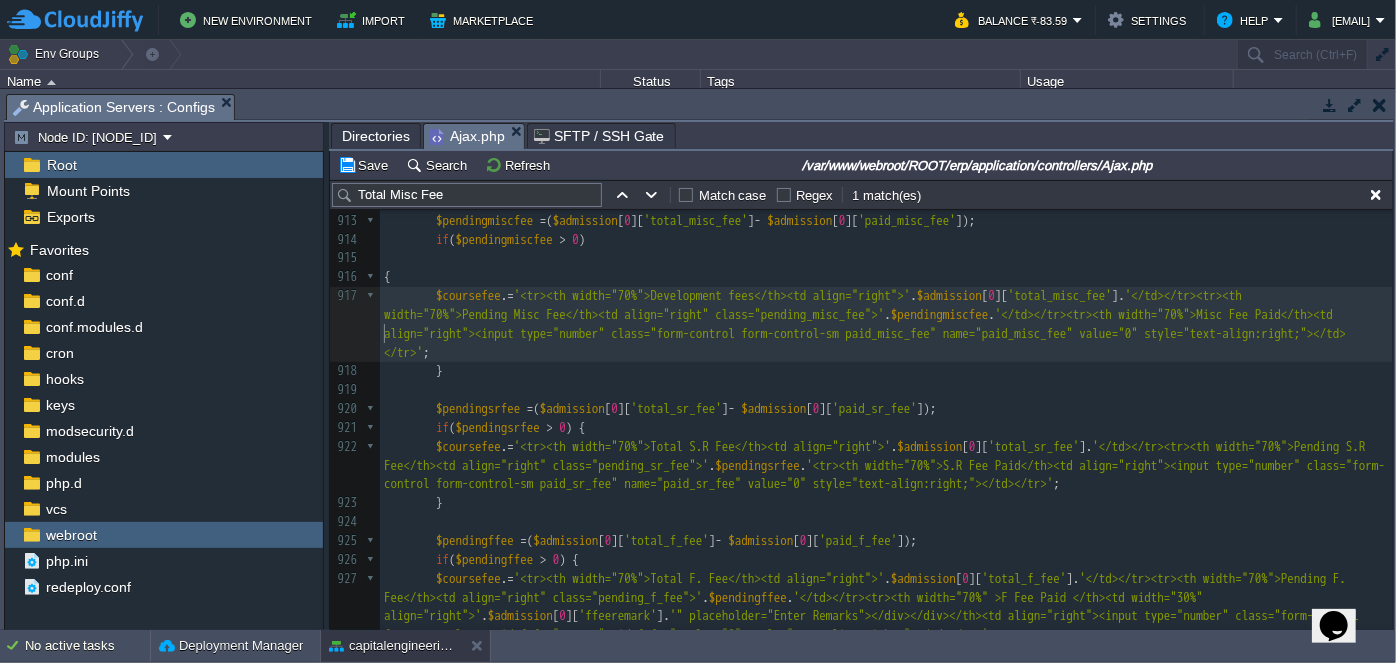 click on "xxxxxxxxxx | 890 | $coursefee  . = '<tr><th width="70%">Semester Regd. Fee</th><td align="right">' . $admission [ 0 ][ 'total_semregd_fee' ]. '</td></tr><tr><th width="70%">Pending Semester Regd. Fee</th><td align="right" class="pending_semregd_fee">' . $pendingsemregdfee . '</td></tr><tr><th width="70%">Semester Regd. Fee Paid</th><td align="right"><input type="number" class="form-control form-control-sm paid_semregd_fee" name="paid_semregd_fee" value="0" style="text-align:right;"></td></tr>' ; 891           } 892 ​ 893           $pendingcanteenfee   =  ( $admission [ 0 ][ 'total_canteen_fee' ]  -   $admission [ 0 ][ 'paid_canteen_fee' ]); 894           if  ( $pendingcanteenfee   >   0 ) { 895           $coursefee  . = '<tr><th width="70%">Total Canteen Fee(Day Scholar)</th><td align="right">' . $admission [ 0 ][ 'total_canteen_fee' ]. '</td></tr><tr><th width="70%">Pending Canteen Fee</th><td align="right" class="pending_canteen_fee">' . $pendingcanteenfee . ; 896           } 897 ​ 898" at bounding box center [886, 165] 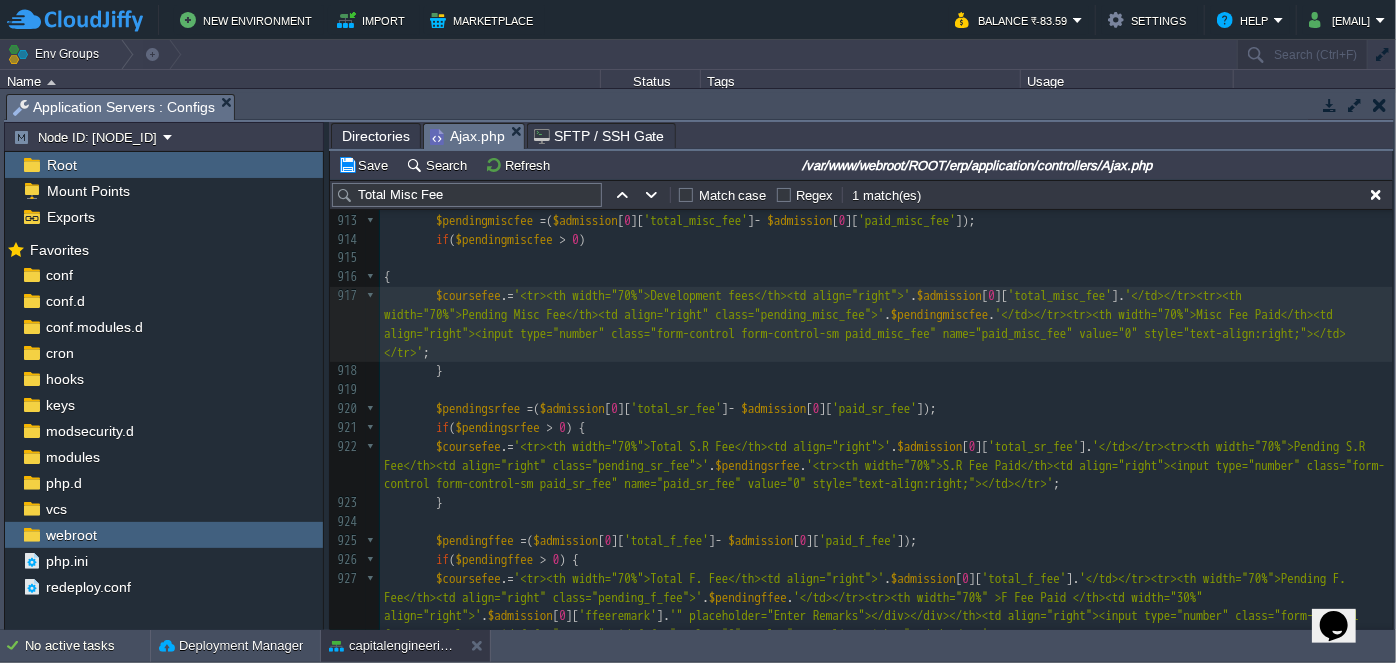 click on "'</td></tr><tr><th width="70%">Misc Fee Paid</th><td align="right"><input type="number" class="form-control form-control-sm paid_misc_fee" name="paid_misc_fee" value="0" style="text-align:right;"></td></tr>'" at bounding box center [865, 333] 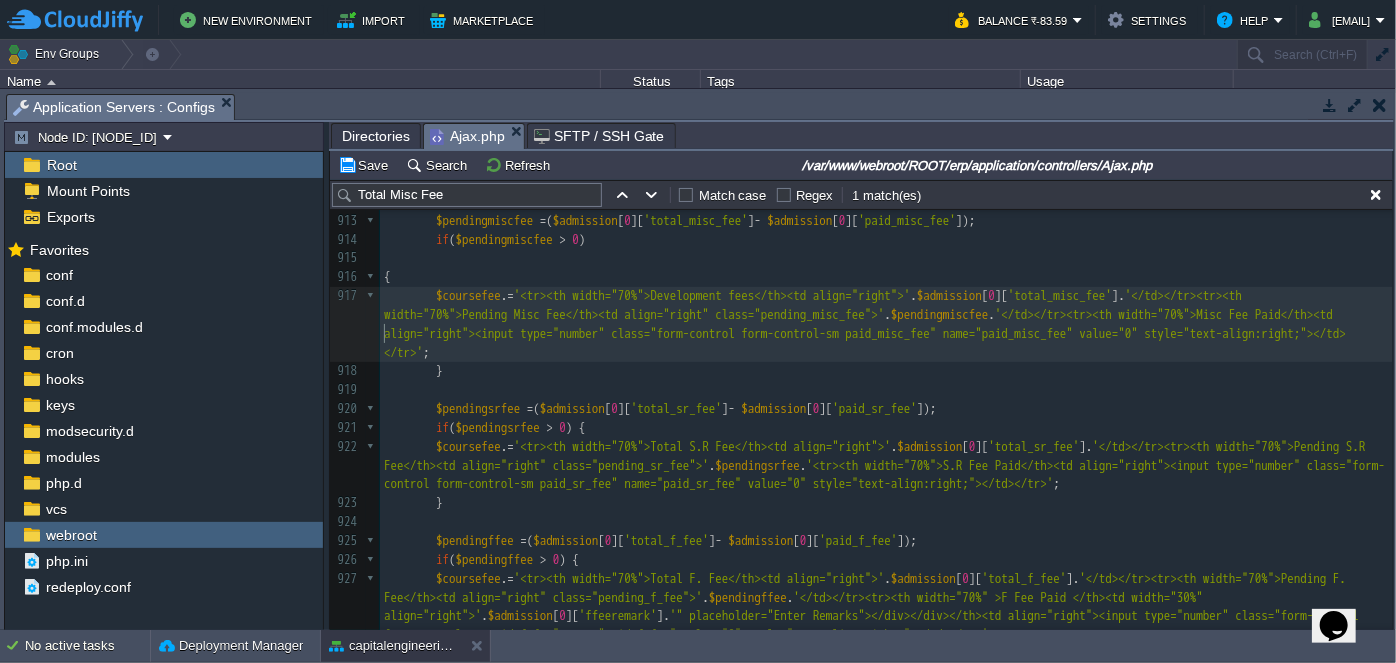 click on "$coursefee  . = '[ROW]Development fees[ROW] . [TOTAL_MISC_FEE] [ROW]Pending Misc Fee[ROW] . [PENDINGMISCFEE] [ROW]Misc Fee Paid[ROW]name="paid_misc_fee" value="0" style="text-align:right;"'" at bounding box center (886, 324) 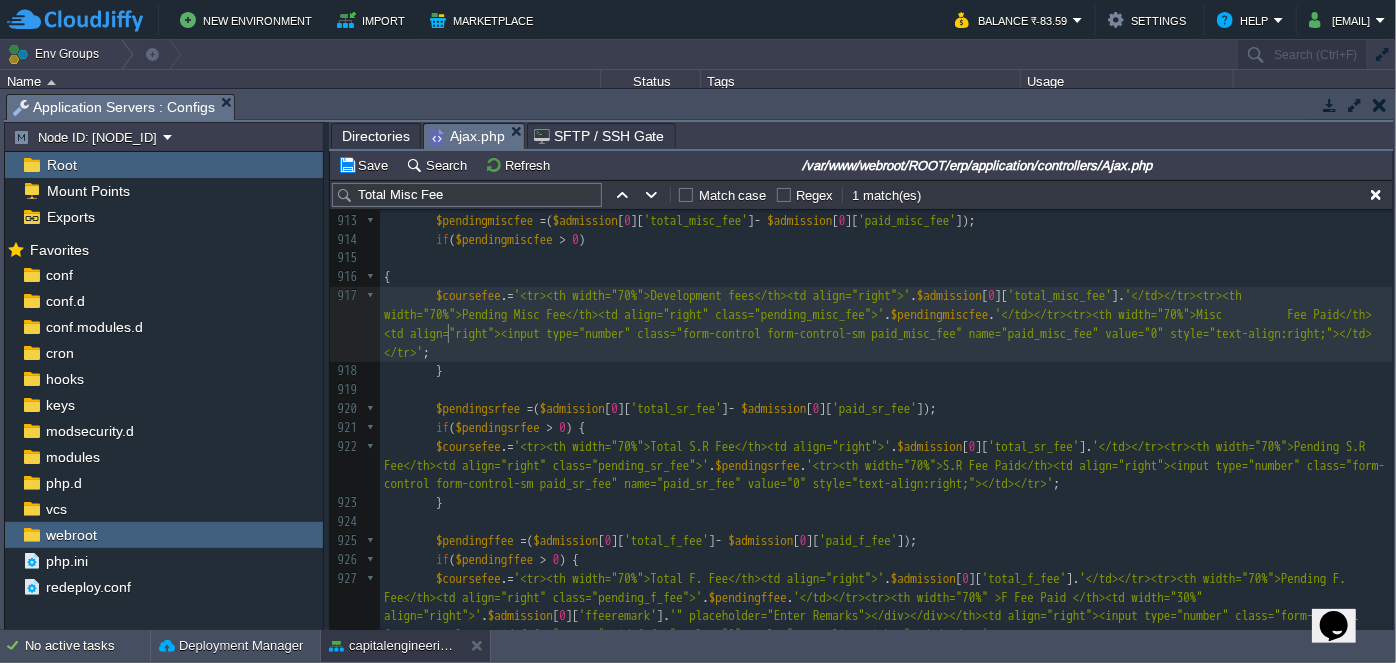 scroll, scrollTop: 6, scrollLeft: 64, axis: both 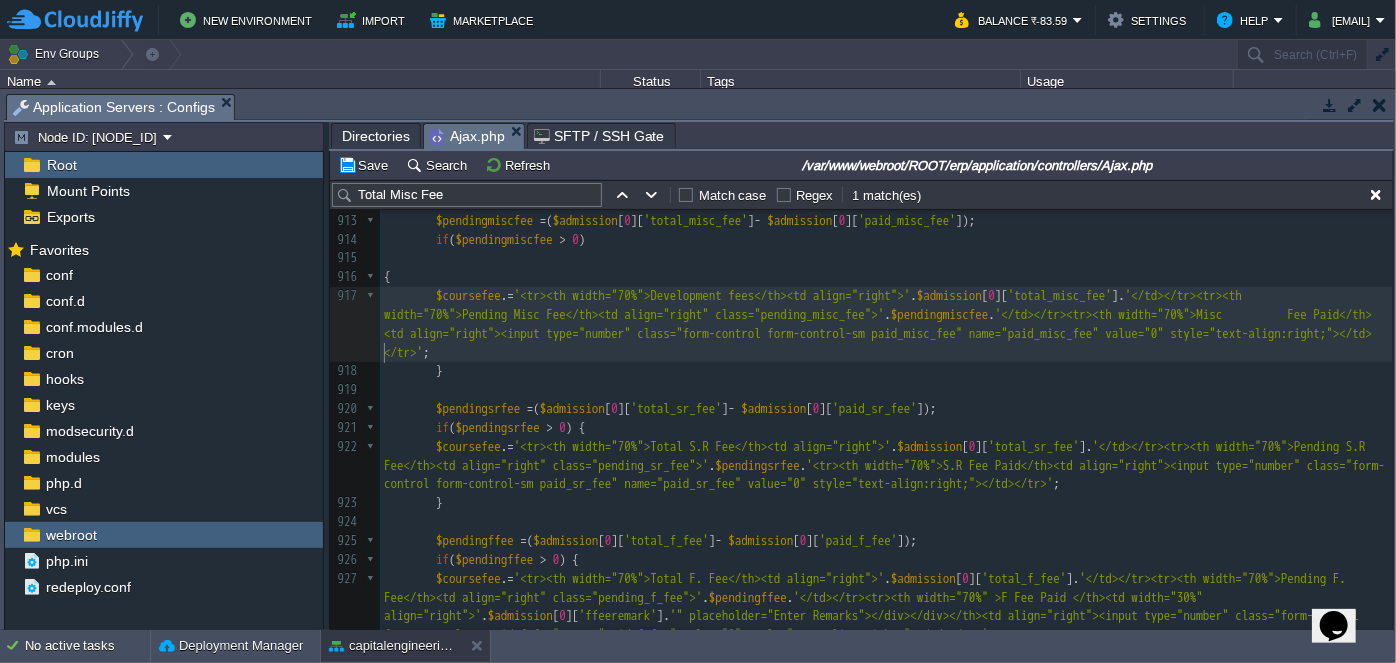 click on "$coursefee  . = '<tr><th width="70%">Development fees</th><td align="right">' . $admission [ 0 ][ 'total_misc_fee' ]. '</td></tr><tr><th                width="70%">Pending Misc Fee</th><td align="right" class="pending_misc_fee">' . $pendingmiscfee . '</td></tr><tr><th width="70%">Misc          Fee Paid</th><td align="right"><input type="number" class="form-control form-control-sm paid_misc_fee" name="paid_misc_fee" value="0" style="text-align:right;"></td></tr>' ;" at bounding box center [886, 324] 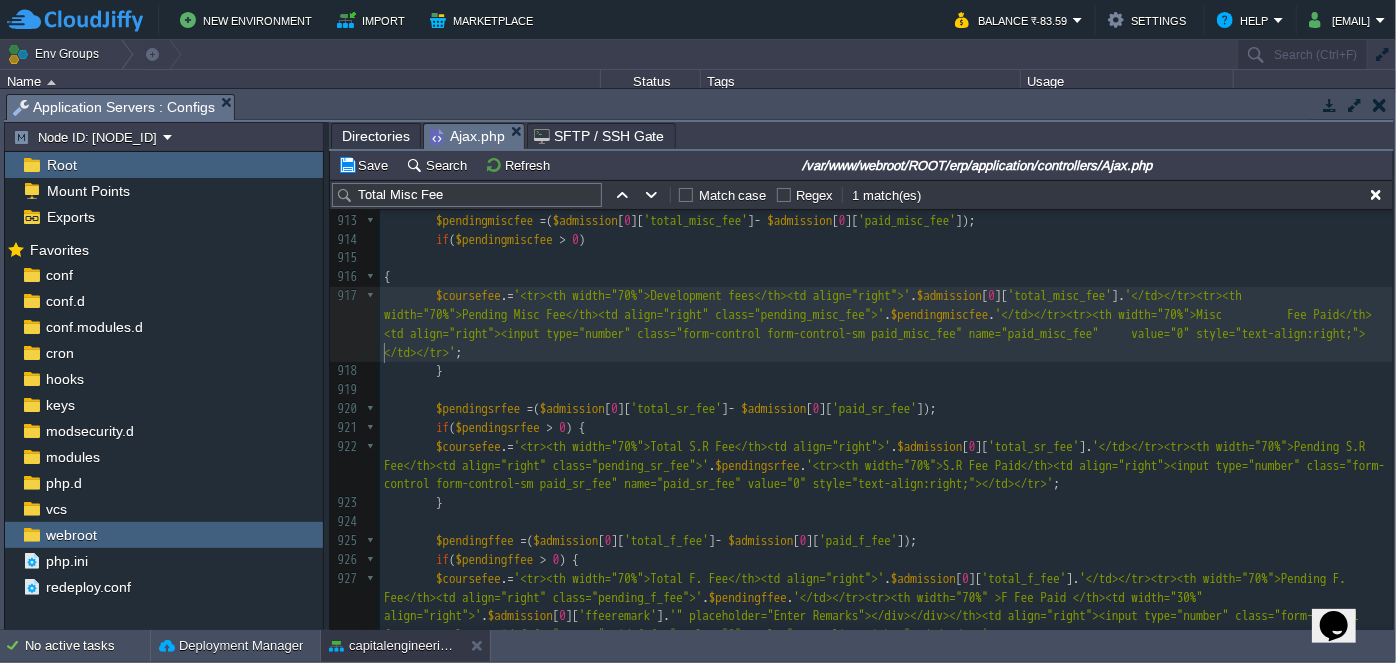 scroll, scrollTop: 6, scrollLeft: 35, axis: both 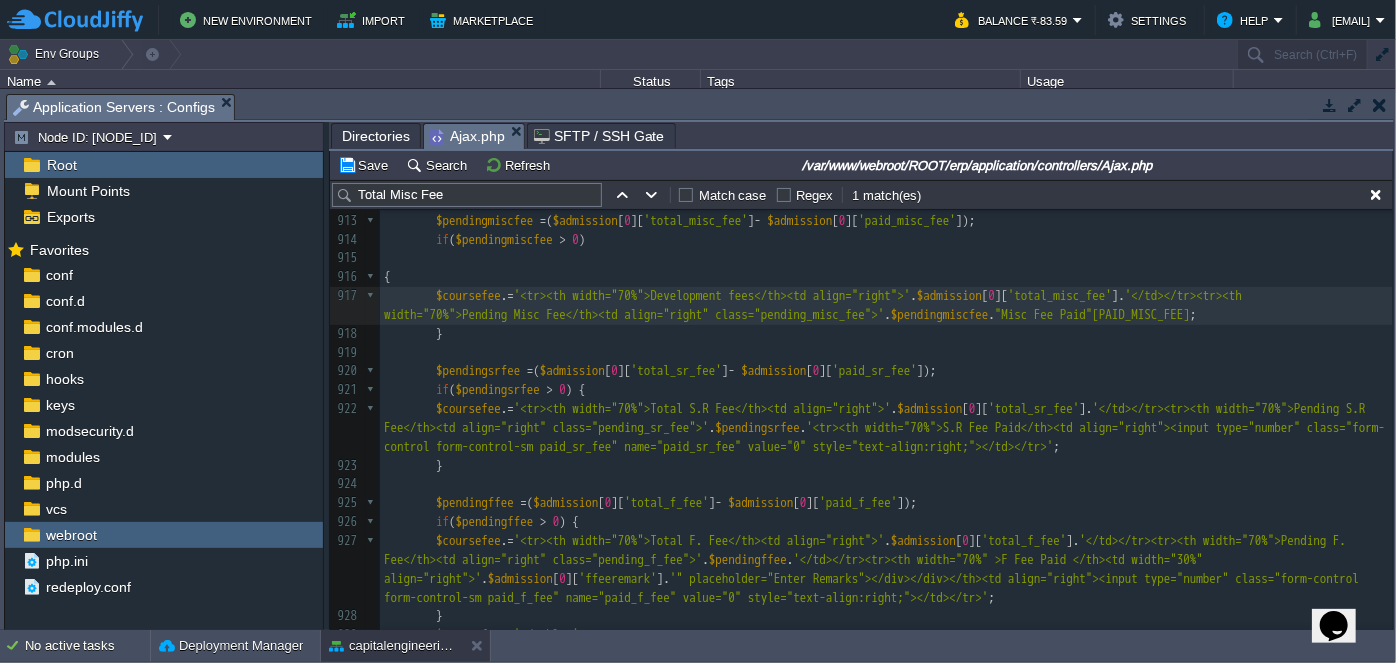 click on "$coursefee  . = '<tr><th width="70%">Development fees</th><td align="right">' . $admission [ 0 ][ 'total_misc_fee' ]. '</td></tr><tr><th                width="70%">Pending Misc Fee</th><td align="right" class="pending_misc_fee">' . $pendingmiscfee . '</td></tr><tr><th width="70%">Misc Fee Paid</th><td align="right"><input type="number" class="form-control form-control-sm paid_misc_fee" name="paid_misc_fee"      value="0" style="text-align:right;"></td></tr>' ;" at bounding box center (886, 306) 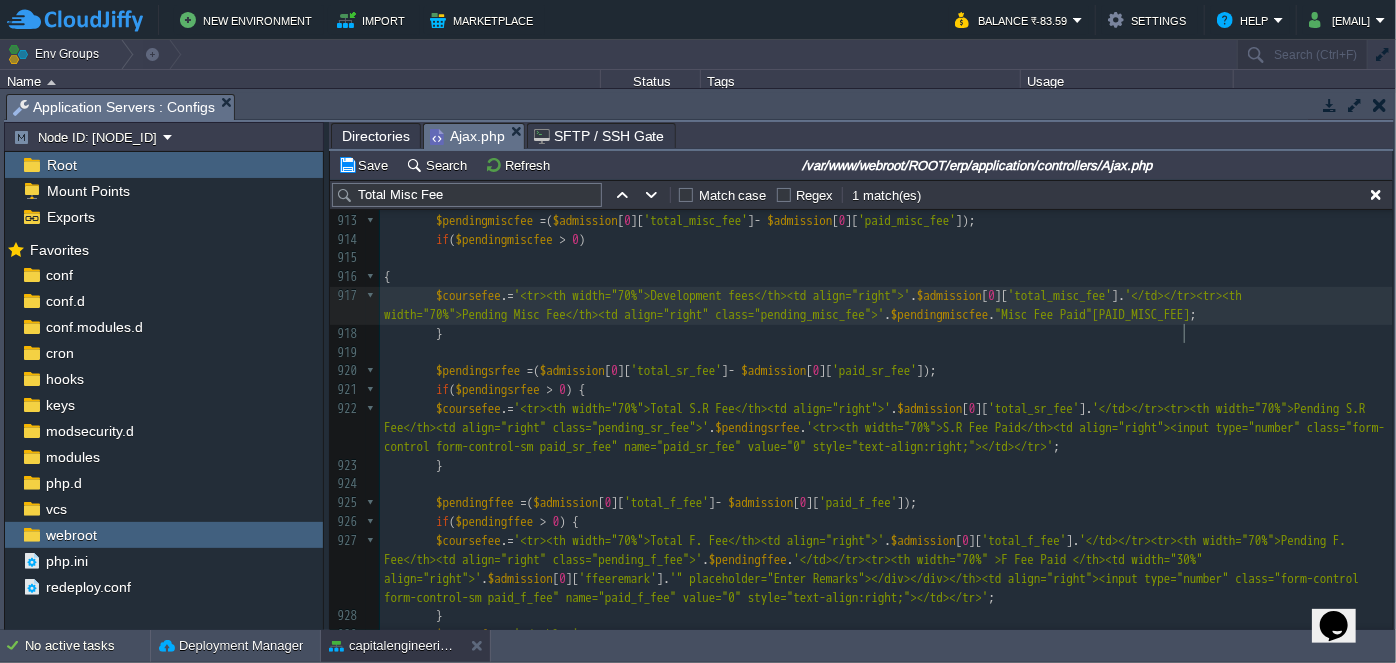 click on ""Misc Fee Paid"[PAID_MISC_FEE]" at bounding box center (1092, 314) 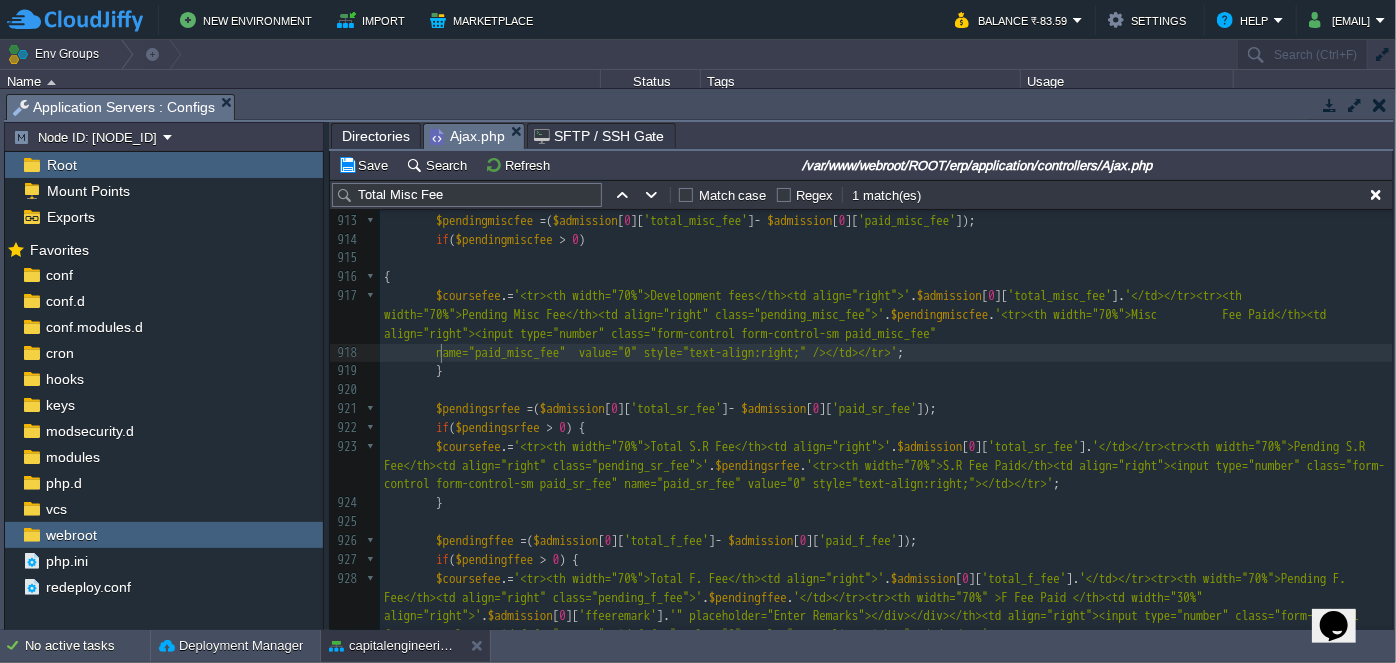 click on "$pendingsrfee   =  ( $admission [ 0 ][ 'total_sr_fee' ]  -   $admission [ 0 ][ 'paid_sr_fee' ]);" at bounding box center (886, 409) 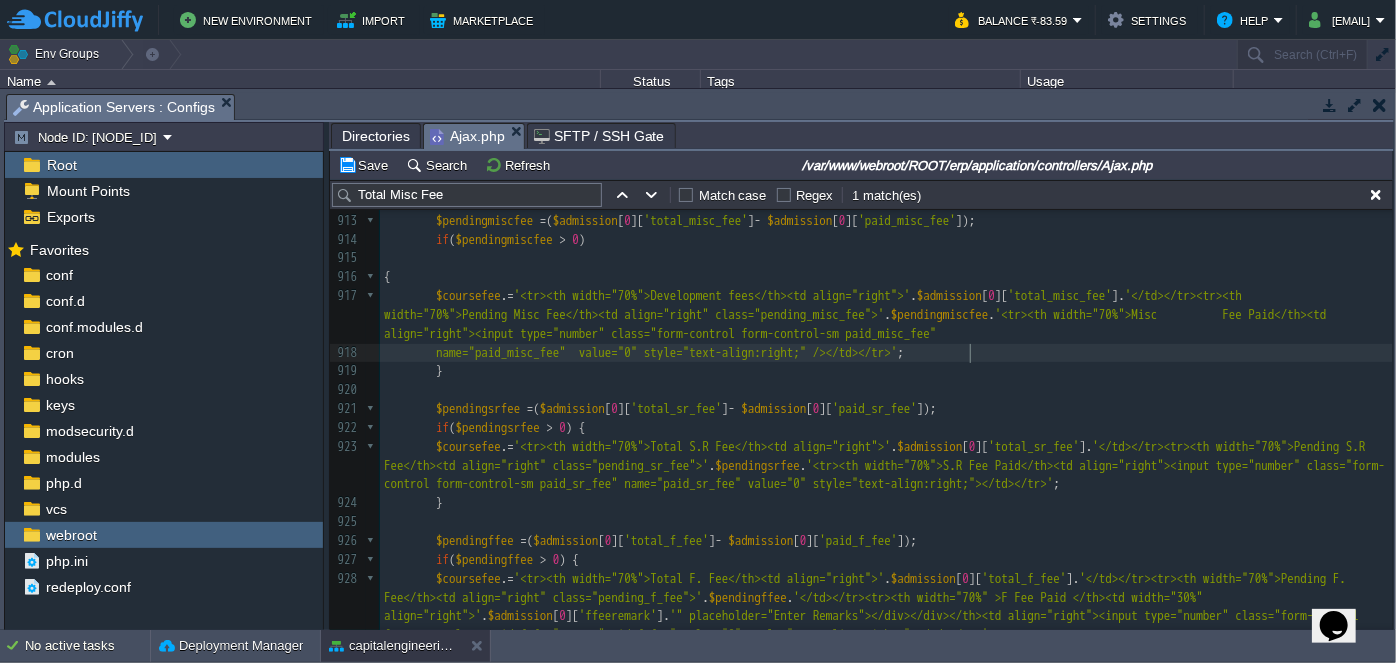 click on "name="paid_misc_fee" value="0" style="text-align:right;"" at bounding box center (886, 353) 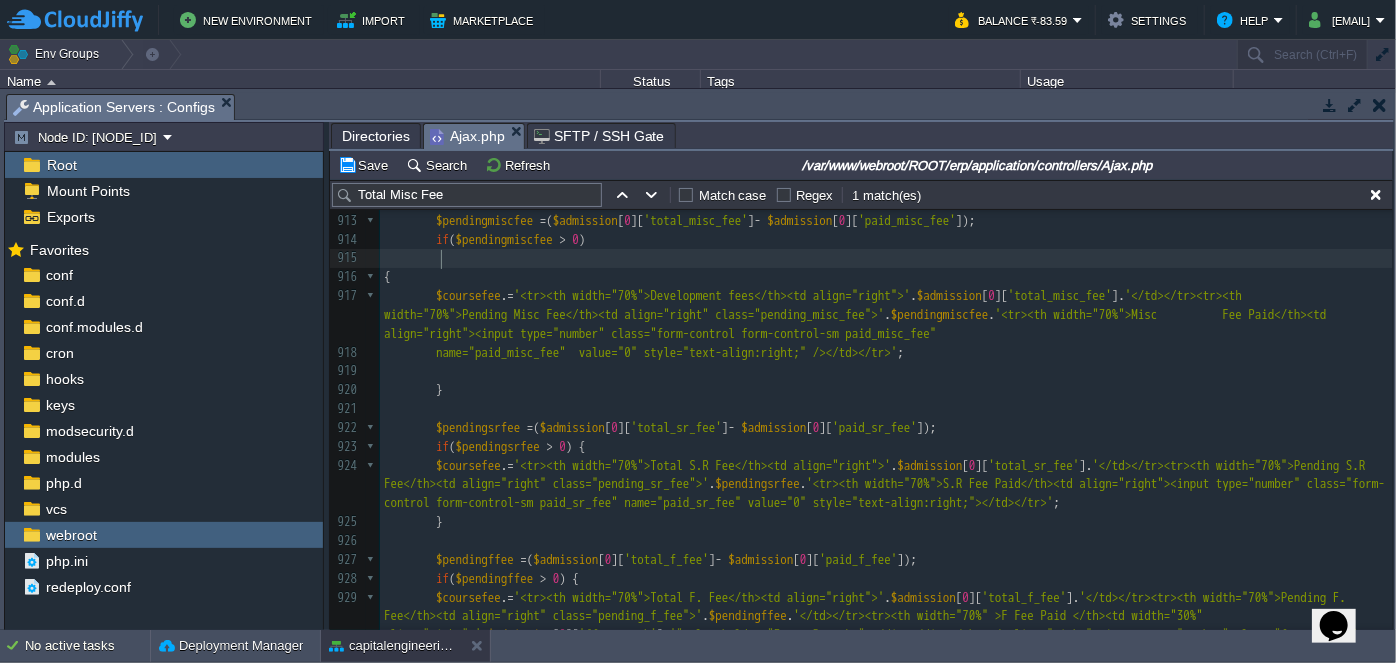 click at bounding box center [886, 258] 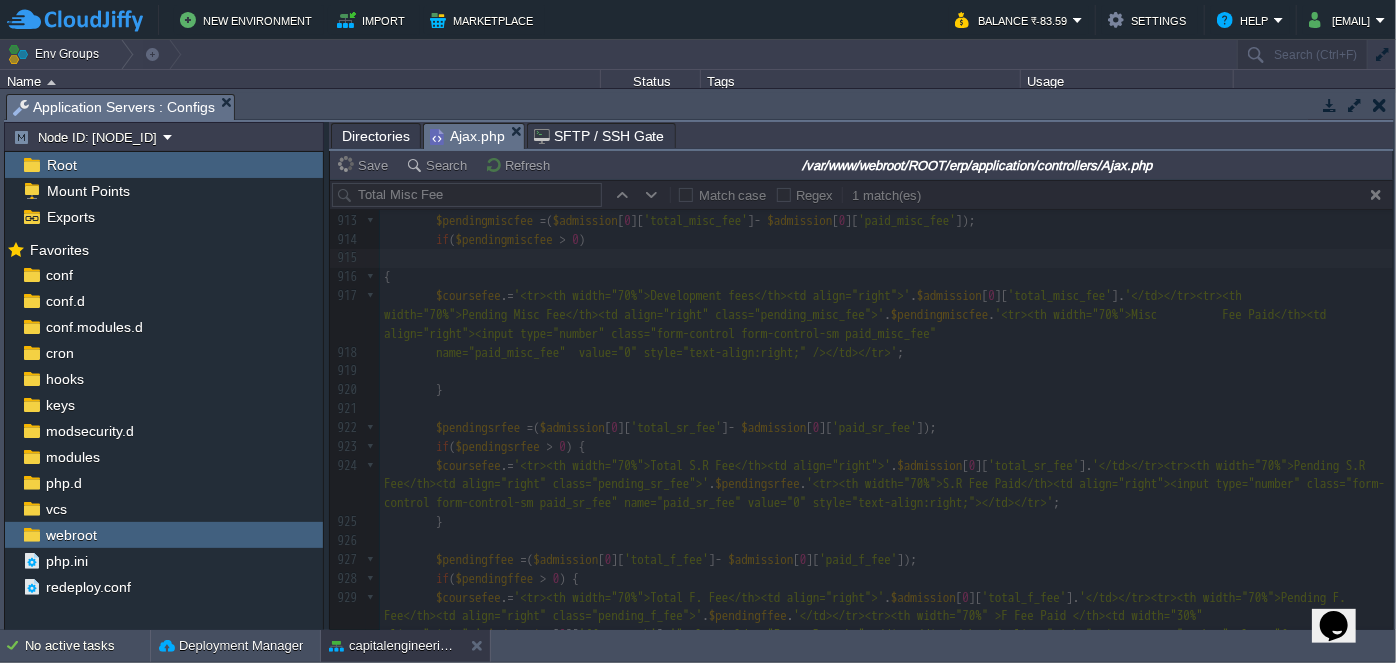 click at bounding box center [861, 405] 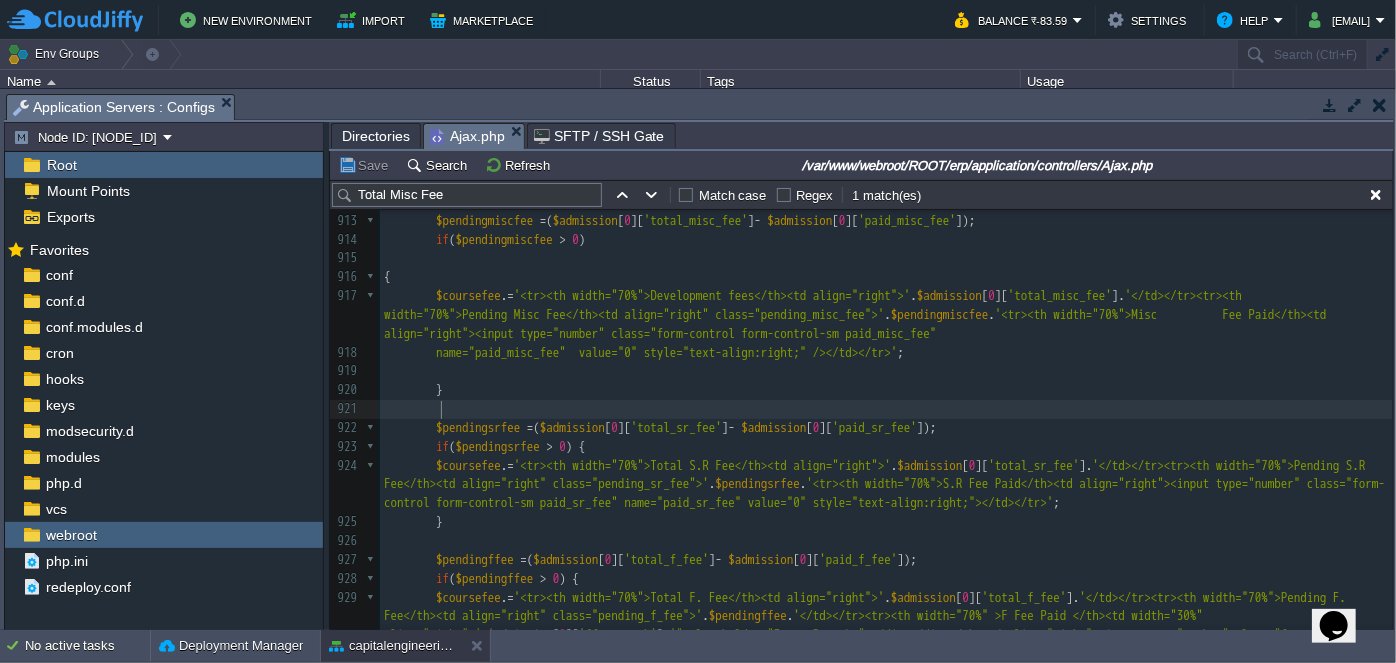 click at bounding box center (886, 409) 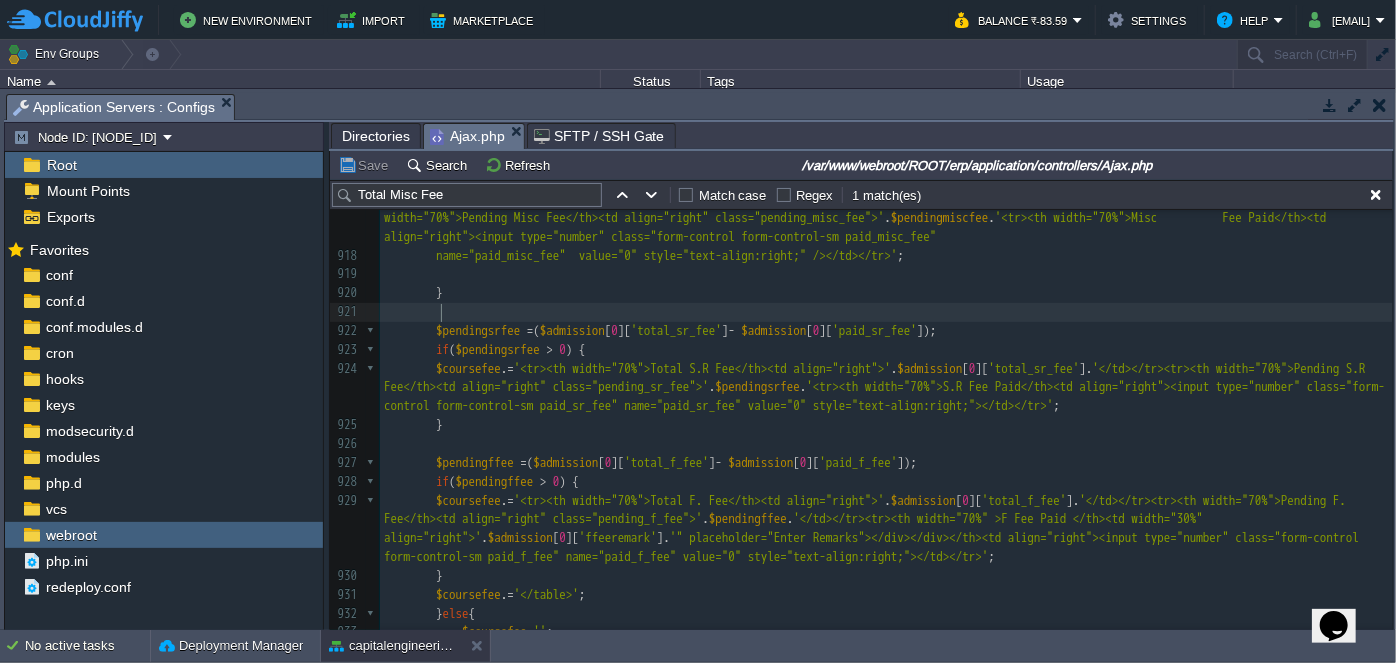 scroll, scrollTop: 19274, scrollLeft: 0, axis: vertical 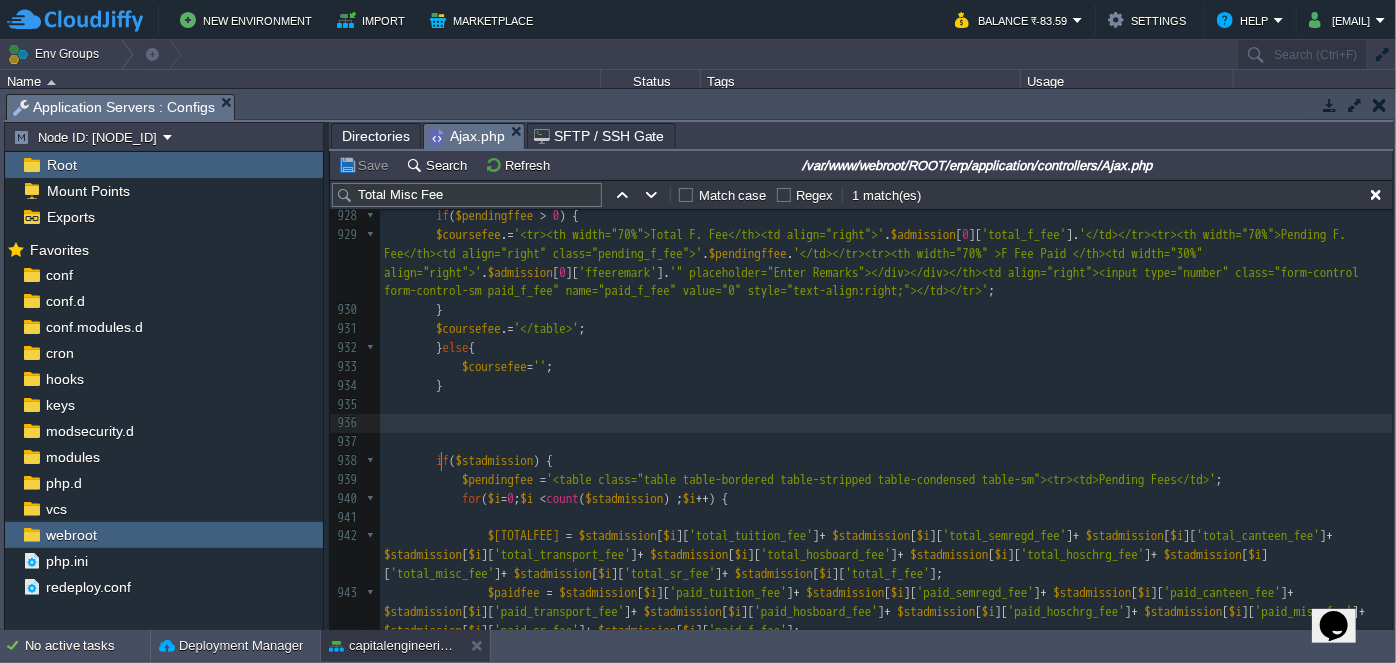click at bounding box center (886, 423) 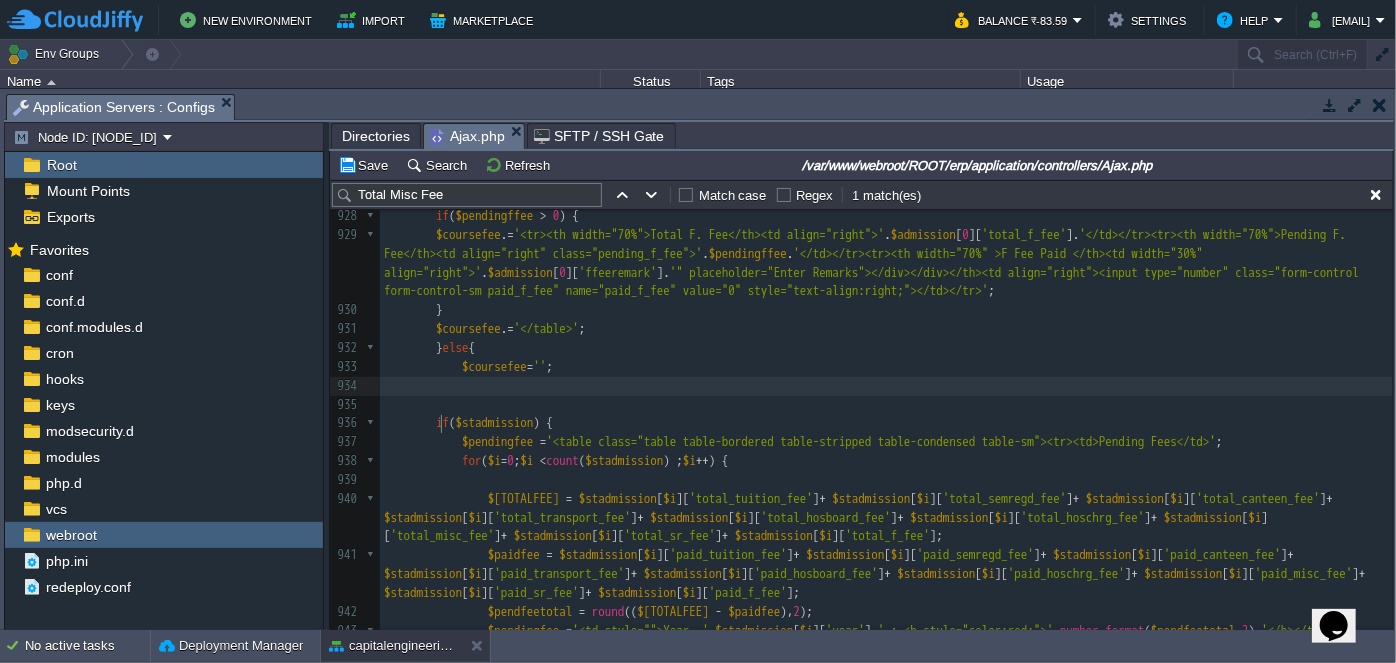 type on "}" 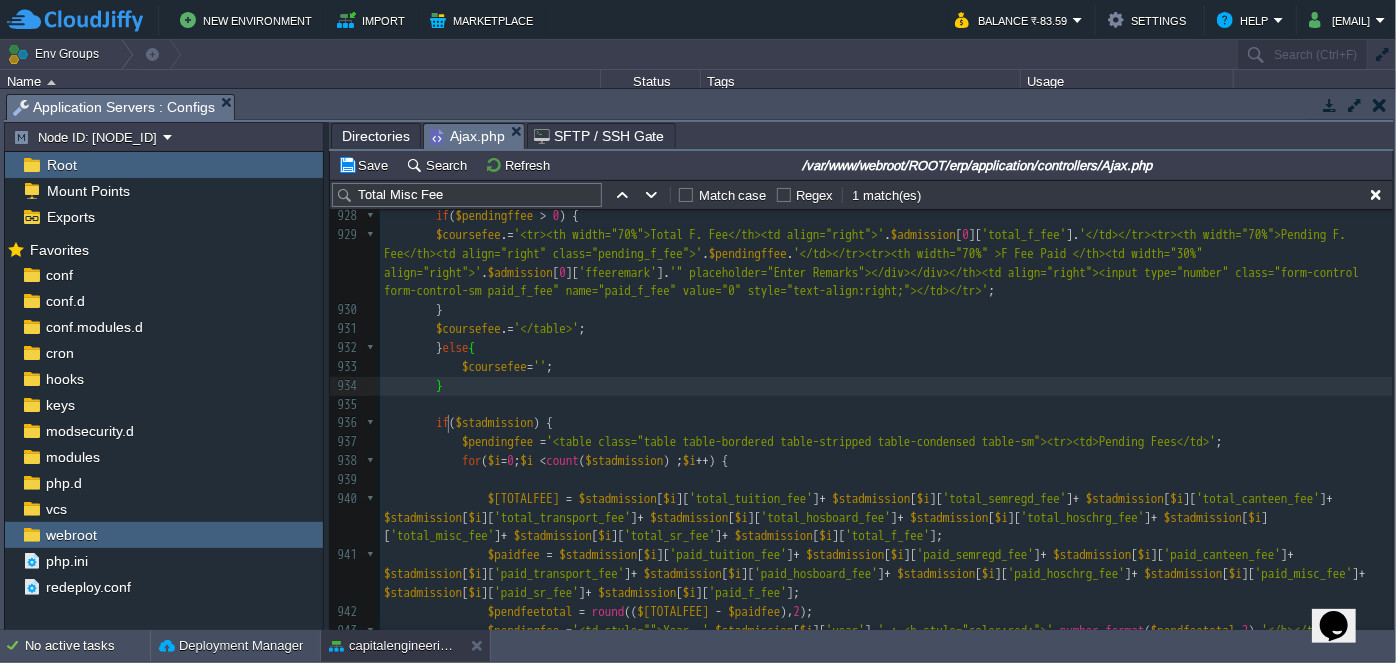 click on "}" at bounding box center (886, 386) 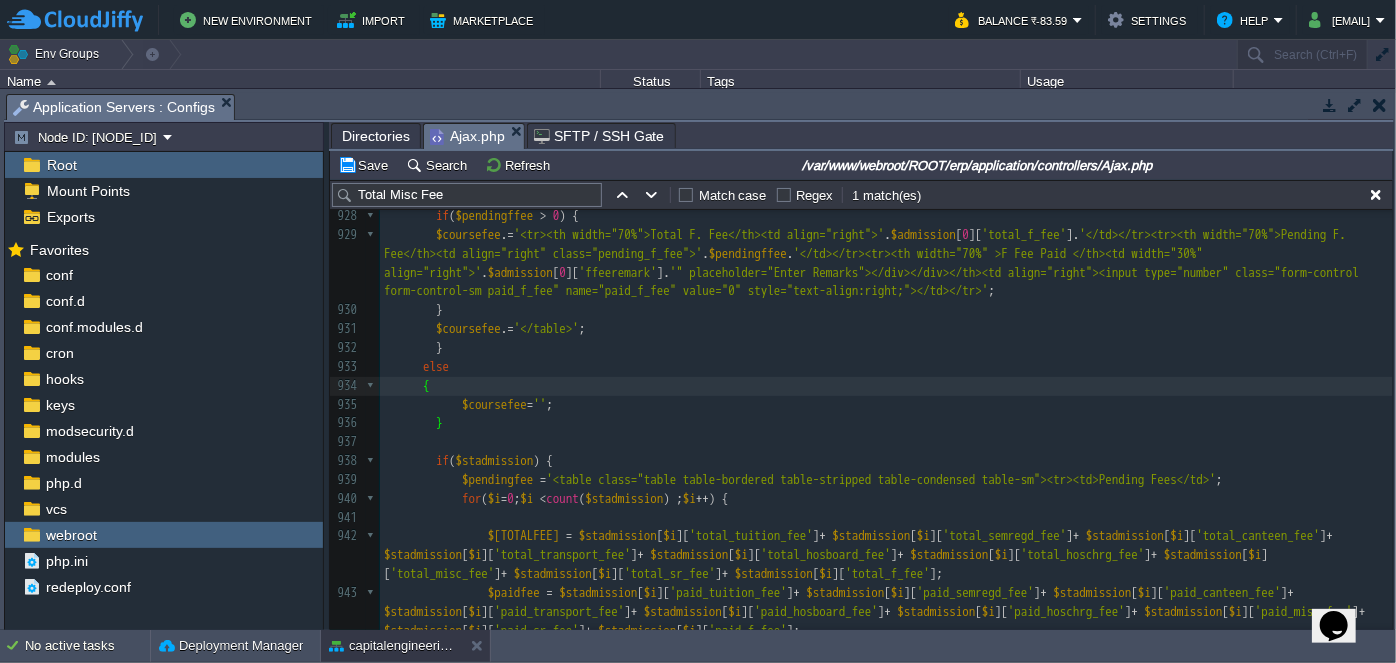 click on "else" at bounding box center [886, 367] 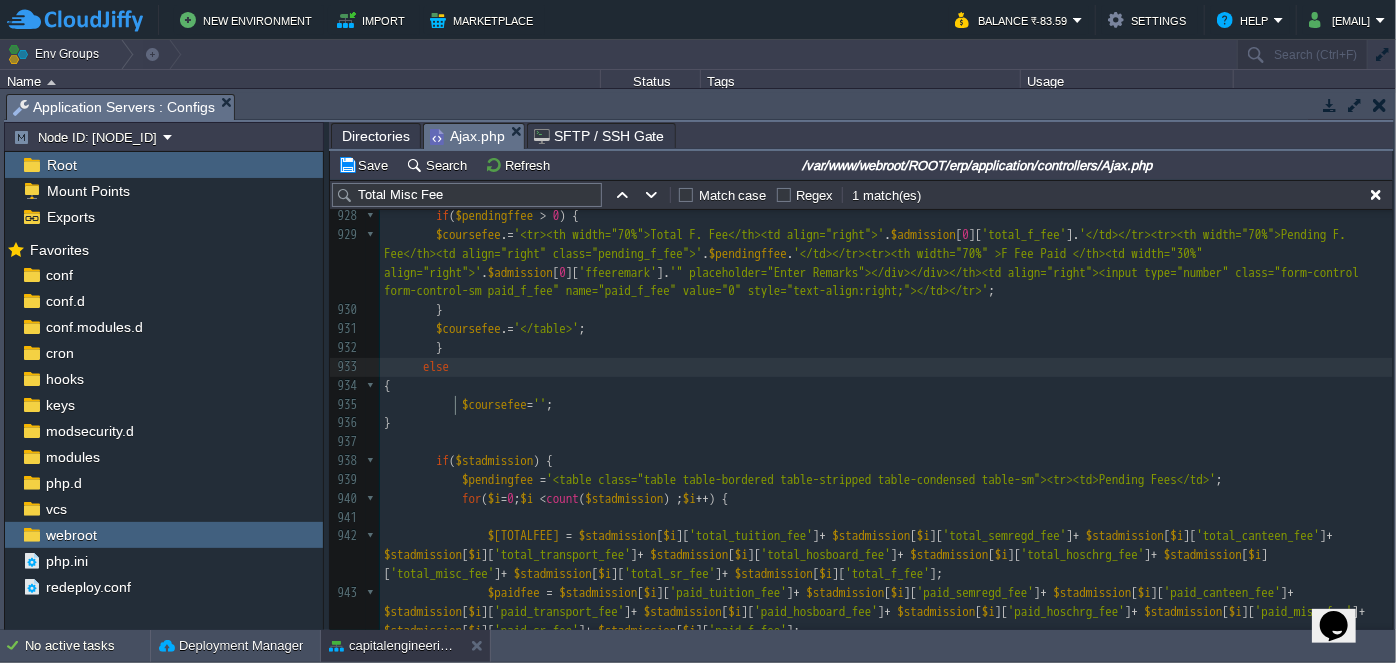 click on "$coursefee = '' ;" at bounding box center (886, 405) 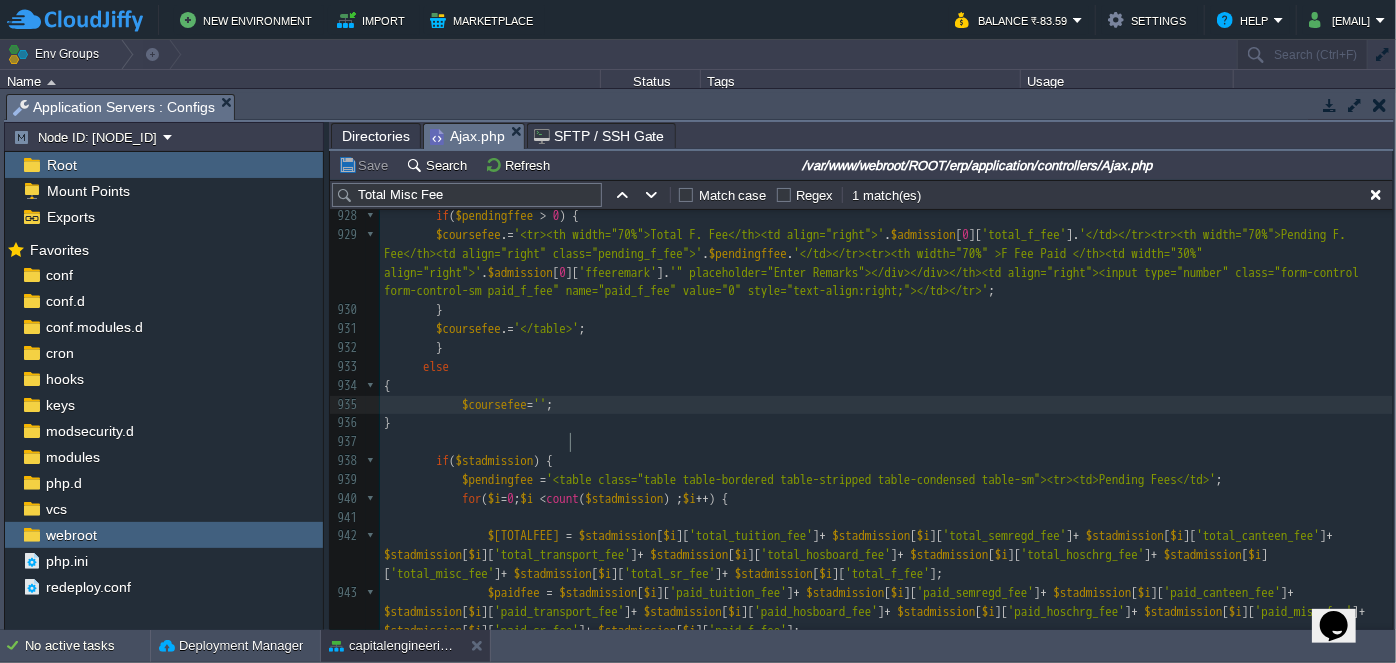 scroll, scrollTop: 18729, scrollLeft: 0, axis: vertical 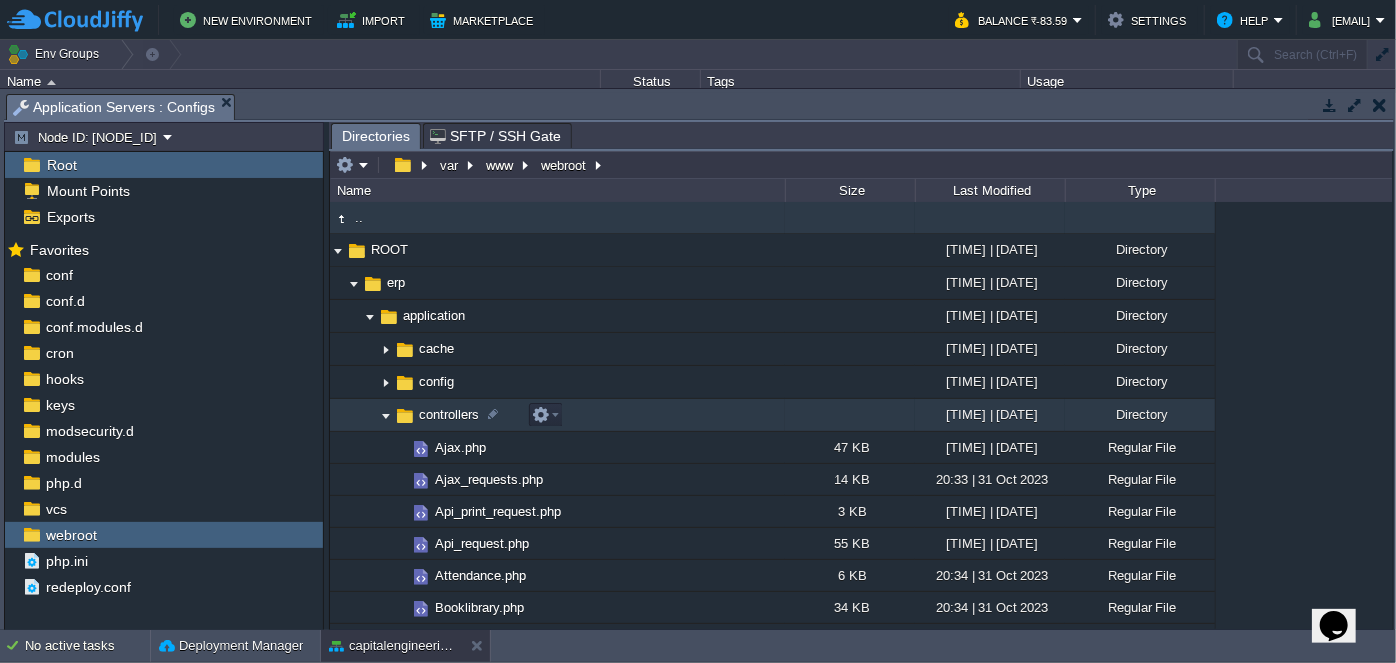 click on "controllers" at bounding box center [449, 414] 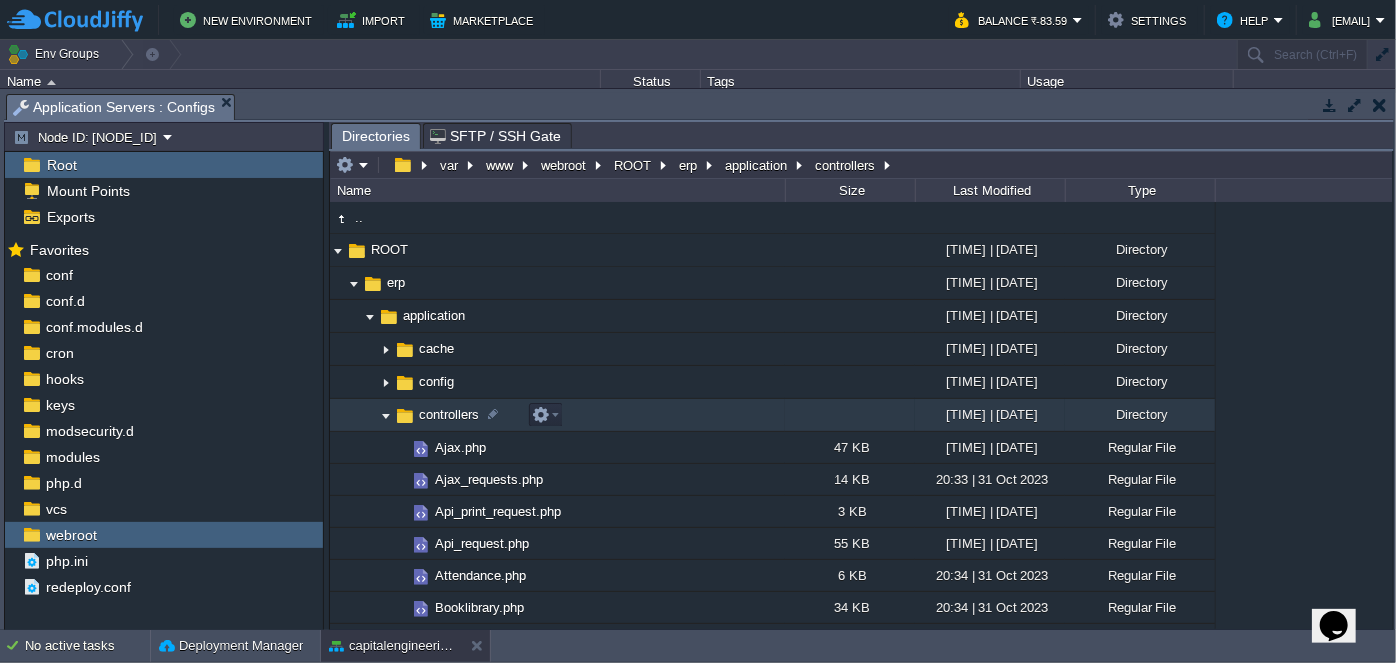 click at bounding box center (386, 415) 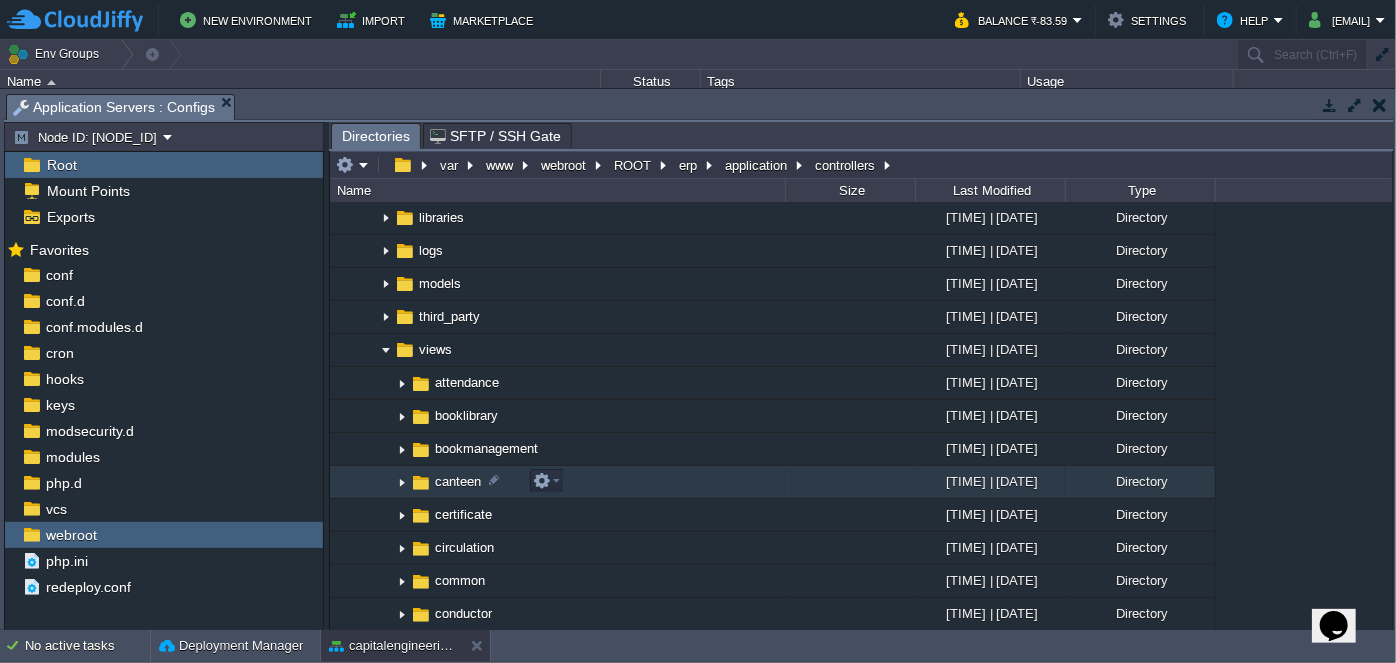 scroll, scrollTop: 454, scrollLeft: 0, axis: vertical 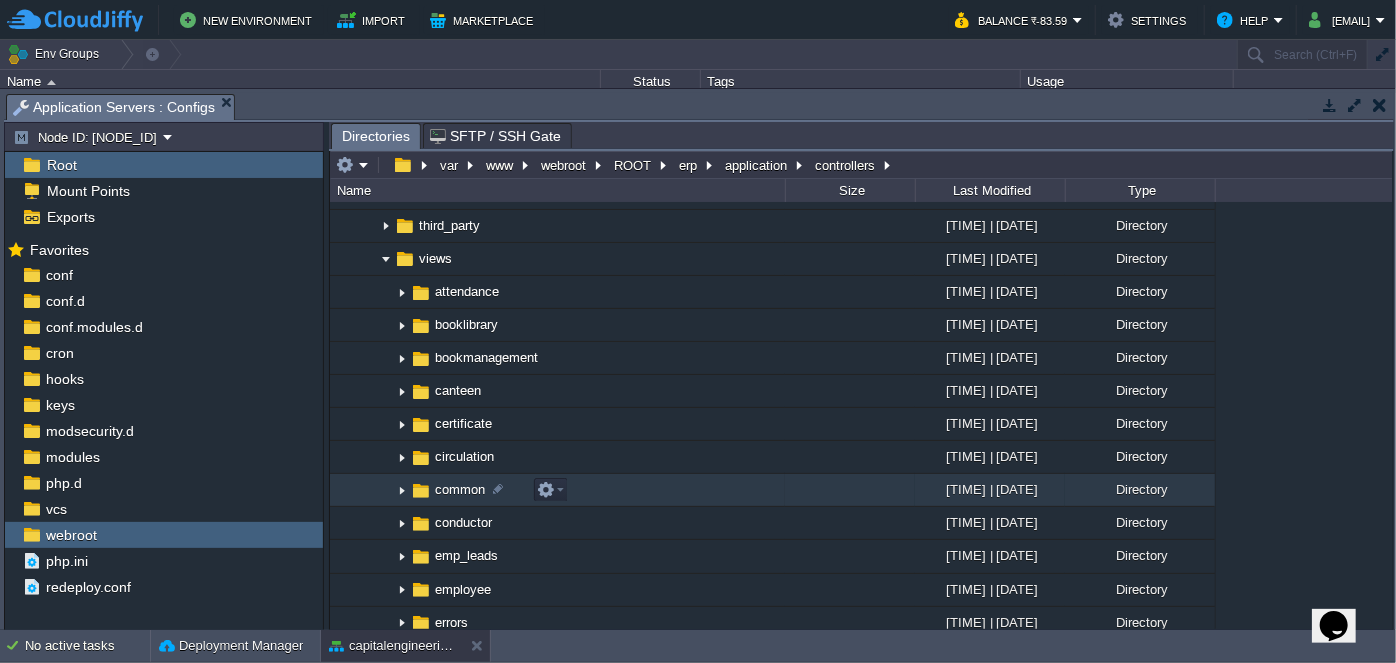 click at bounding box center (402, 490) 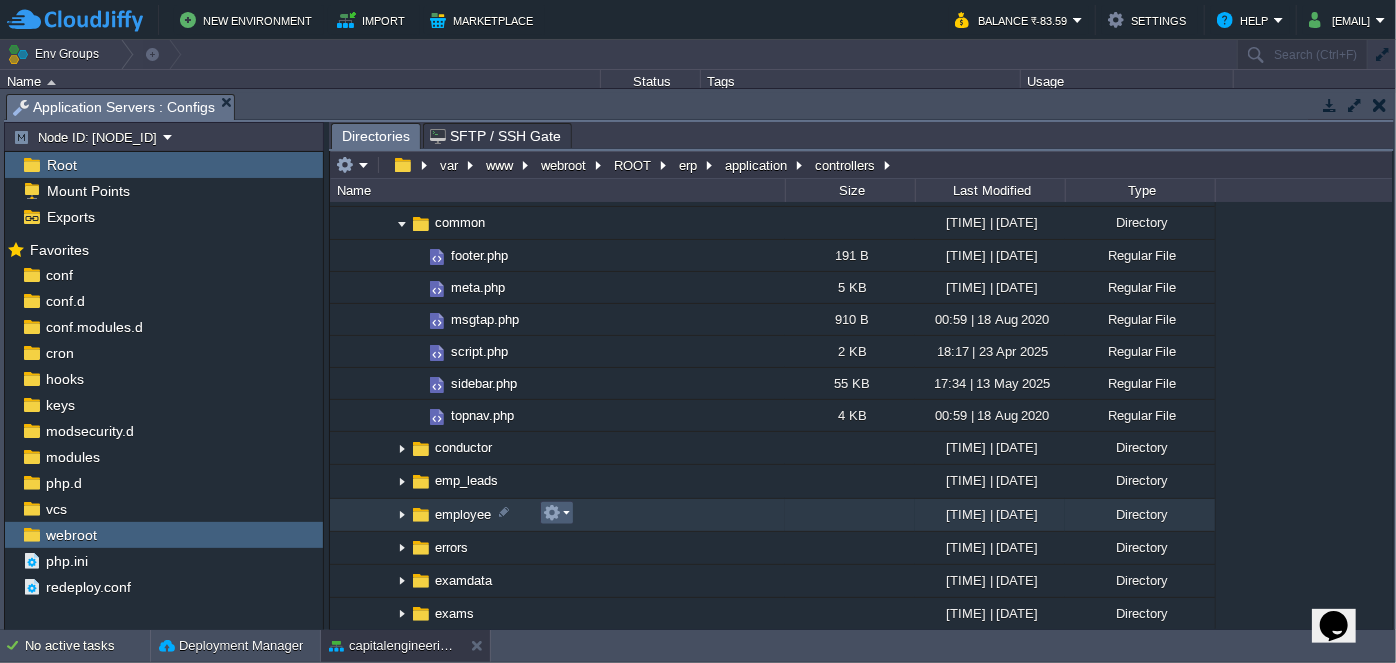 scroll, scrollTop: 727, scrollLeft: 0, axis: vertical 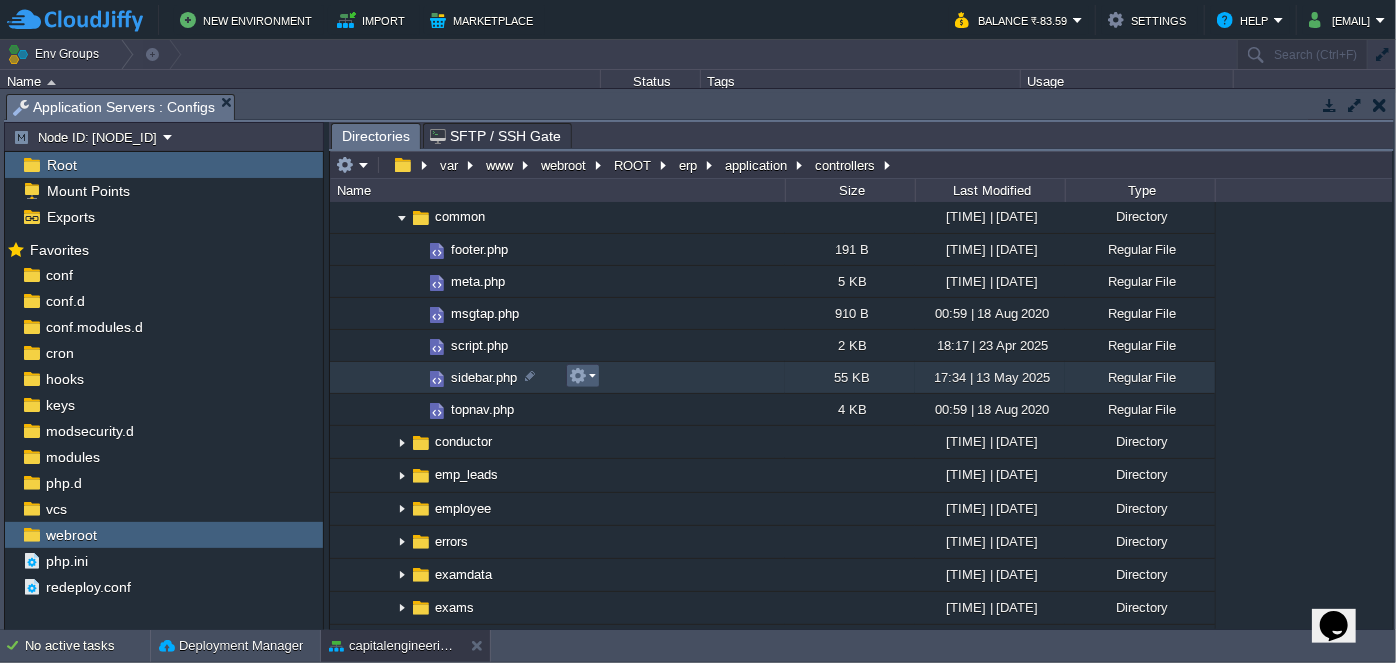 click at bounding box center [582, 376] 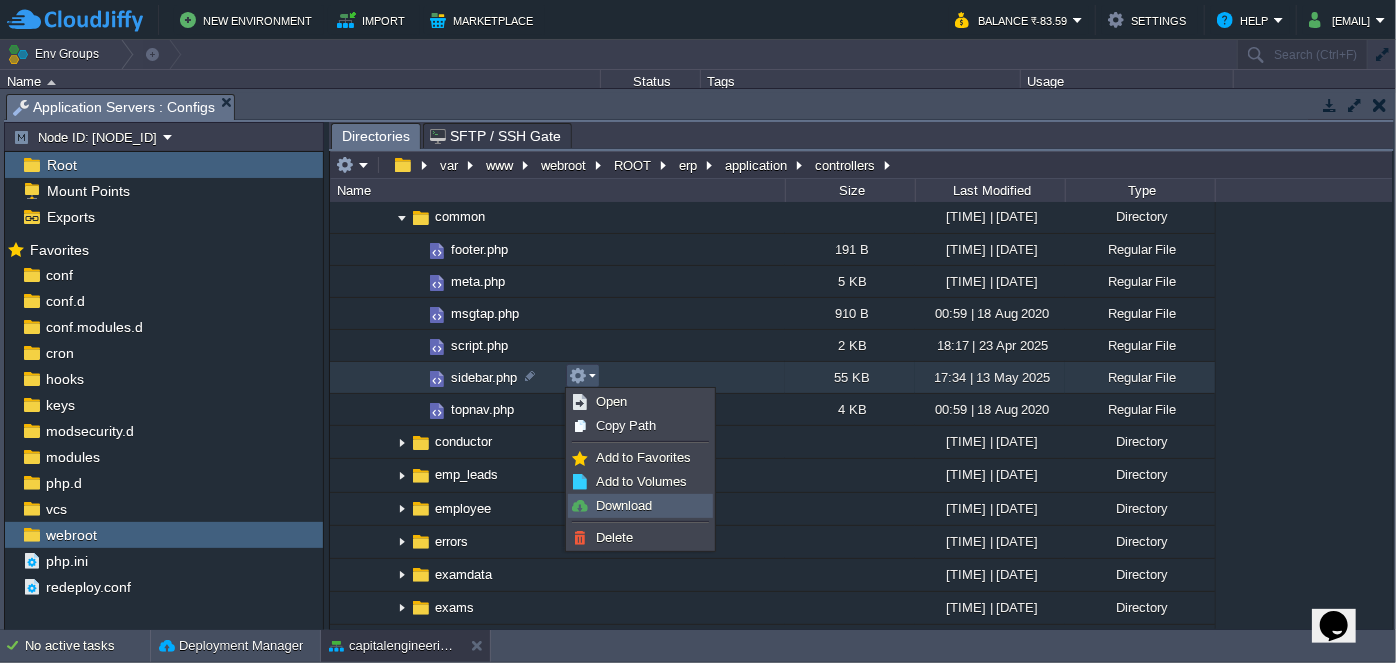 click on "Download" at bounding box center [624, 505] 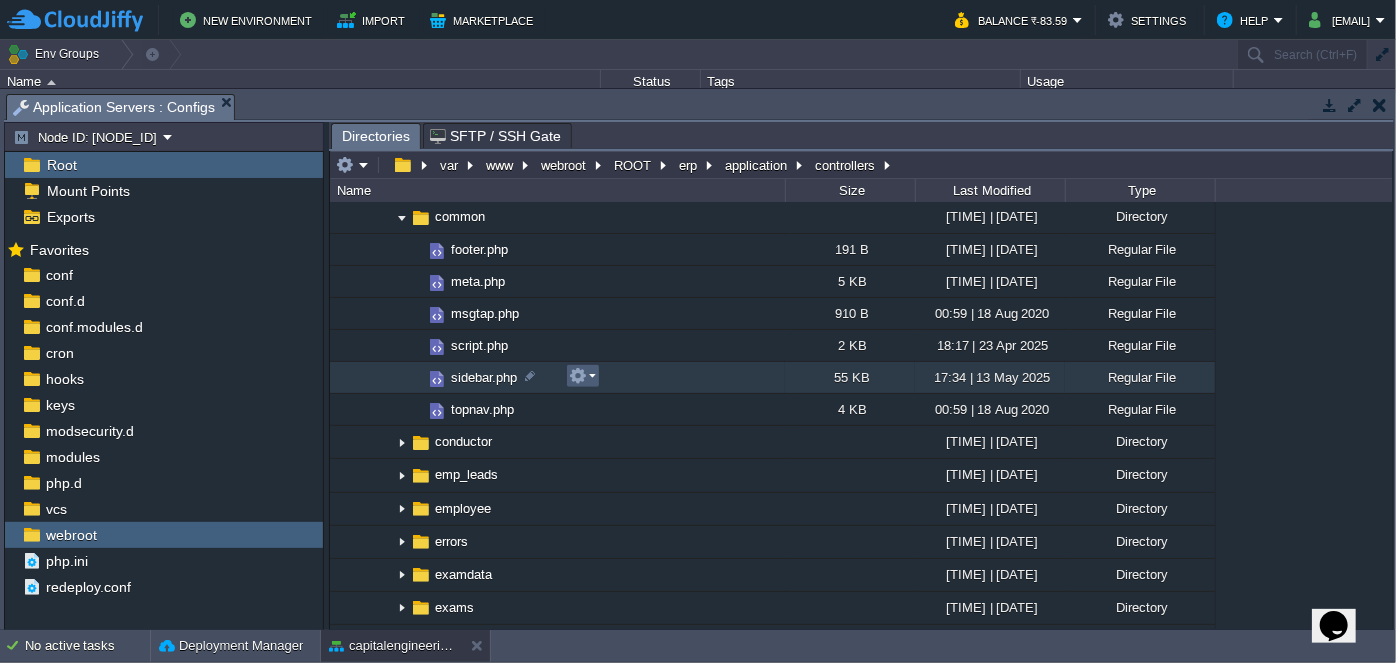 click at bounding box center [582, 376] 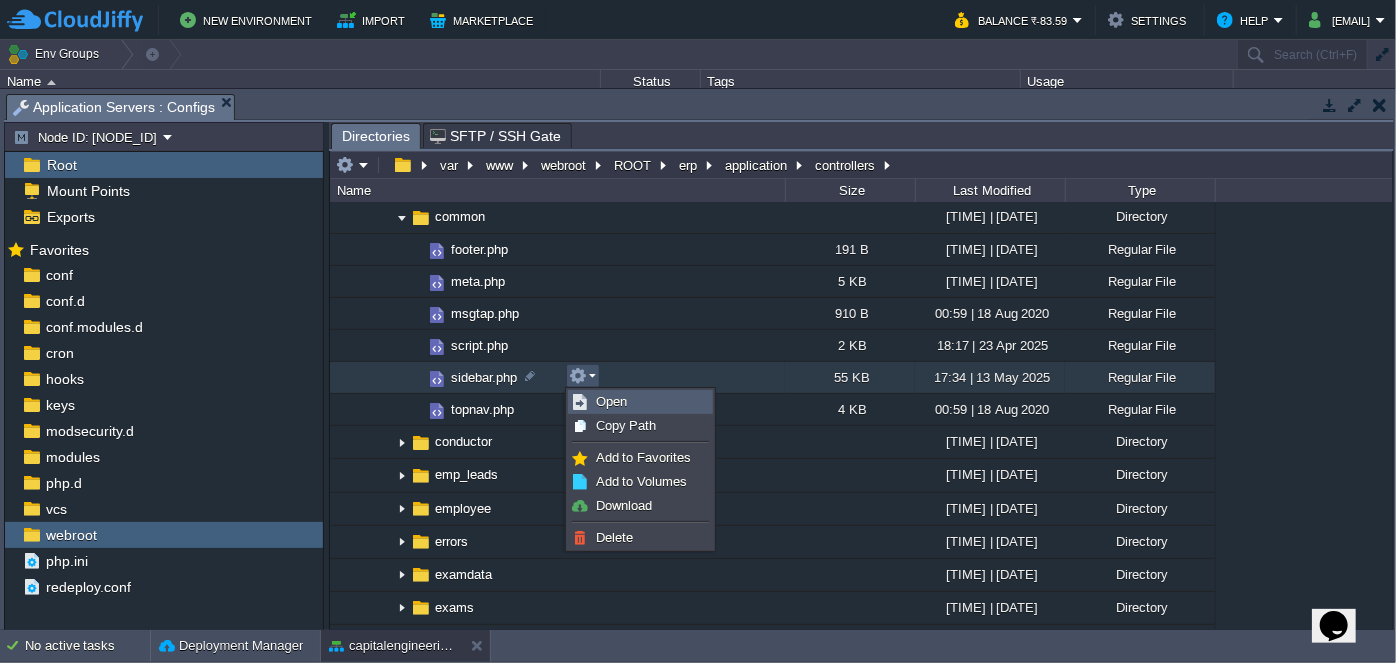 click on "Open" at bounding box center [640, 402] 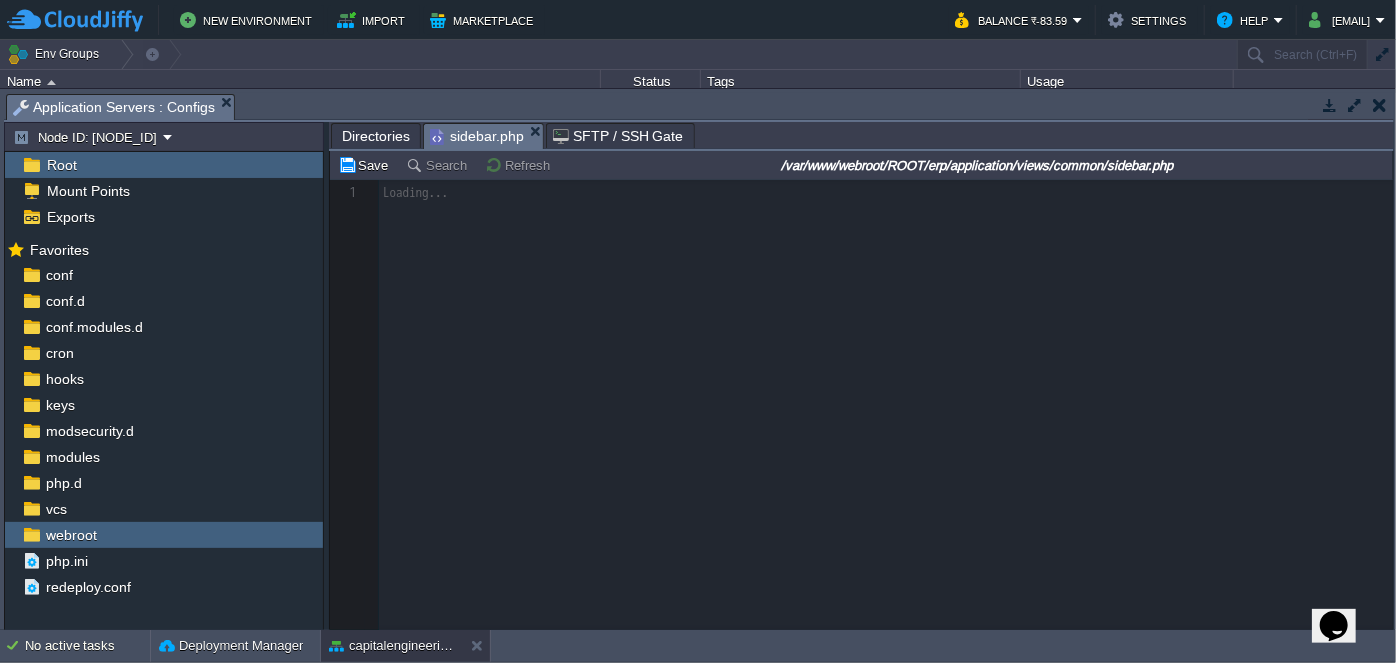 click at bounding box center (1381, 648) 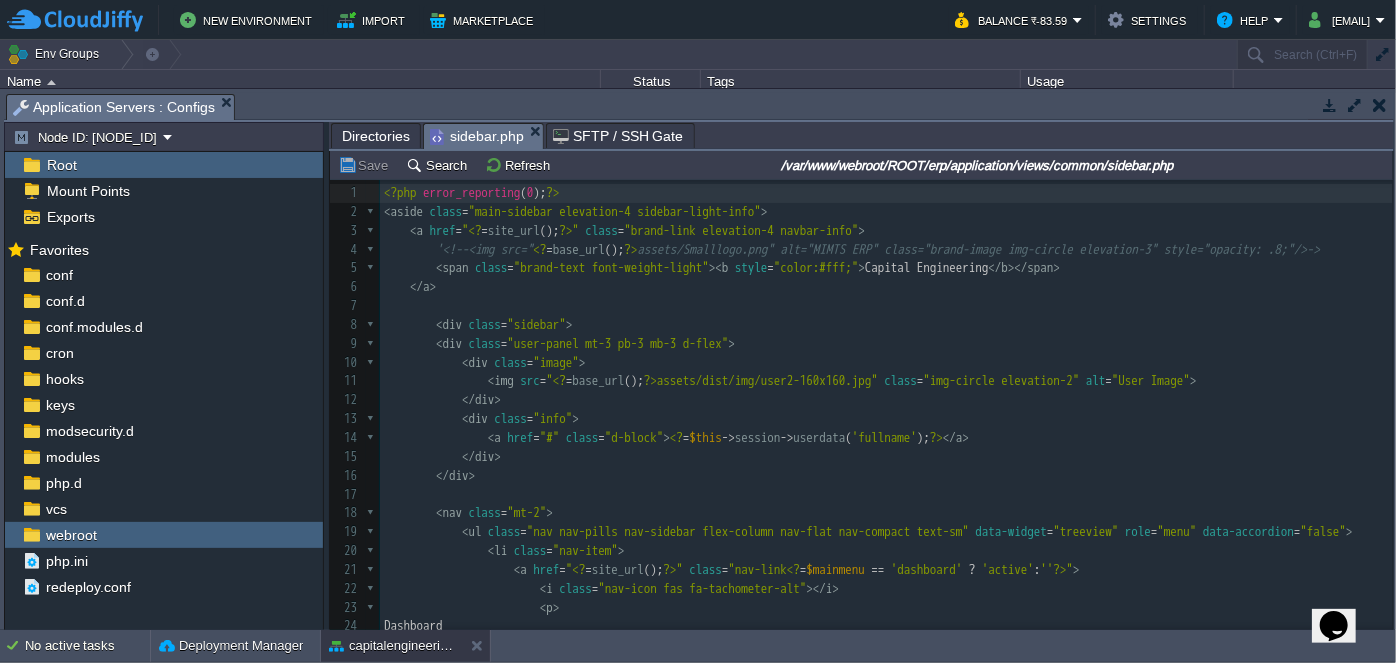 scroll, scrollTop: 400, scrollLeft: 0, axis: vertical 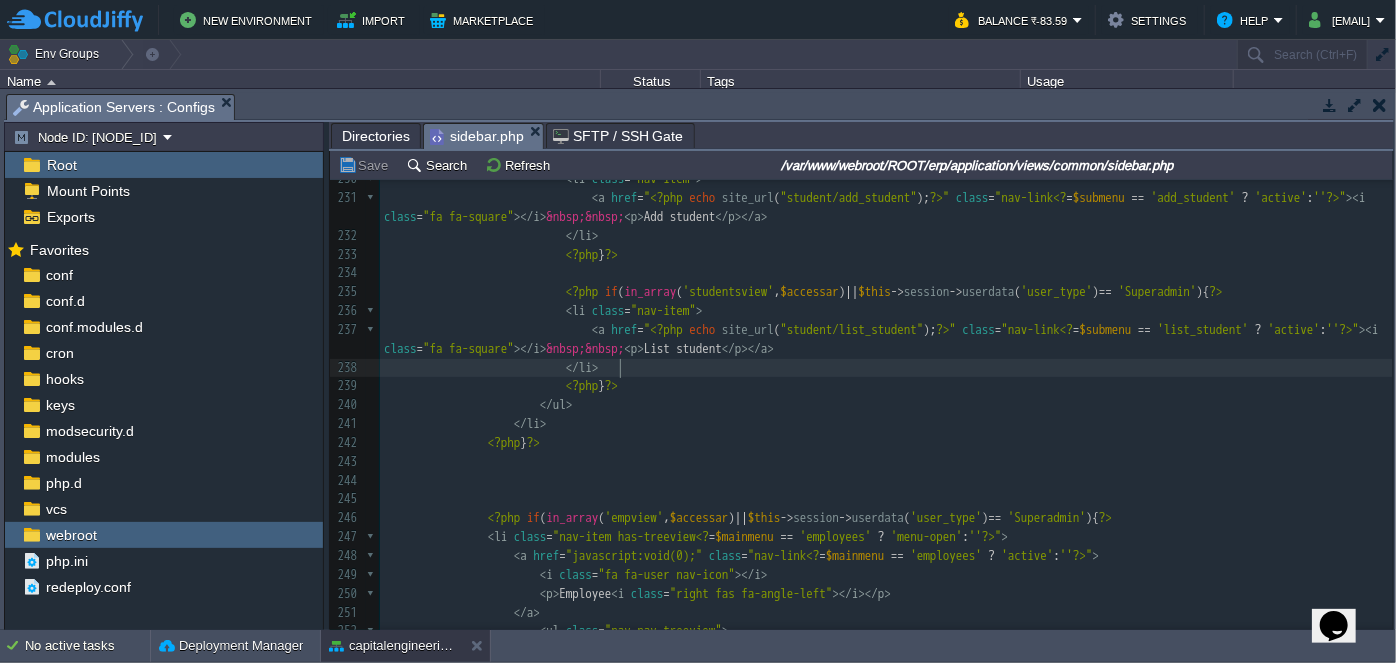 click on "<?php  }  ?>" at bounding box center (886, 386) 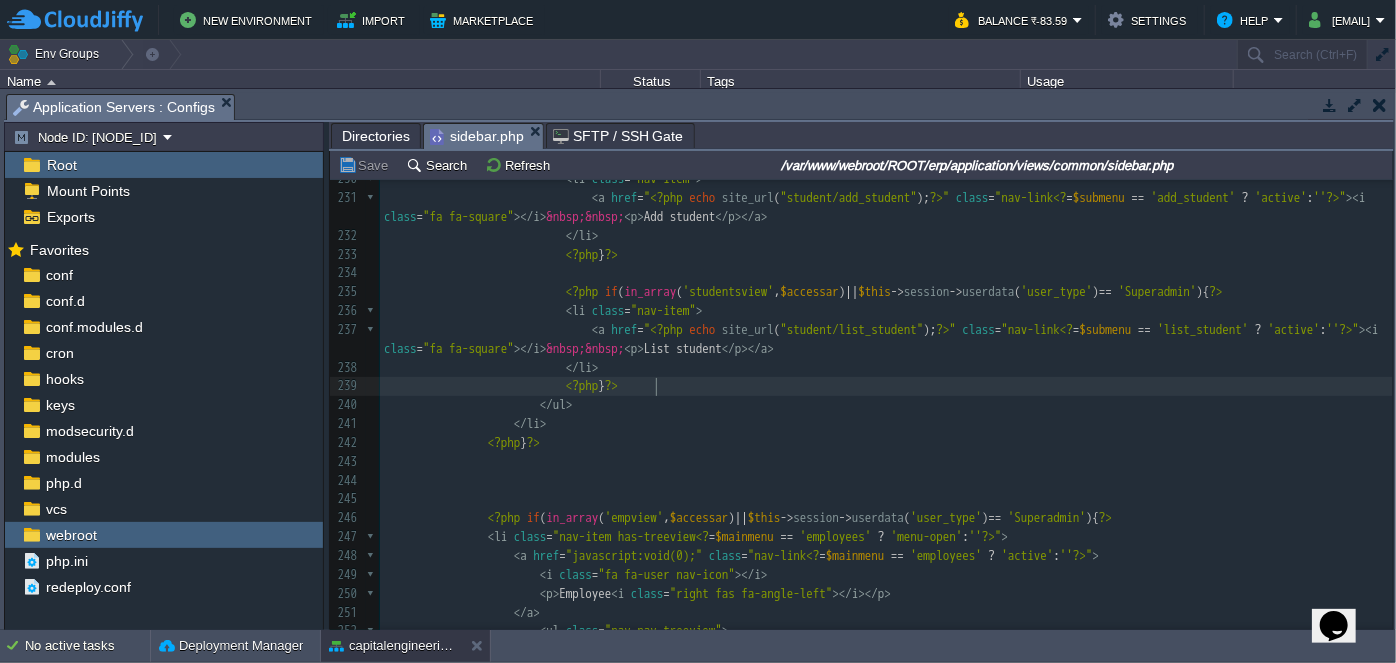 click on "<?php  }  ?>" at bounding box center (886, 386) 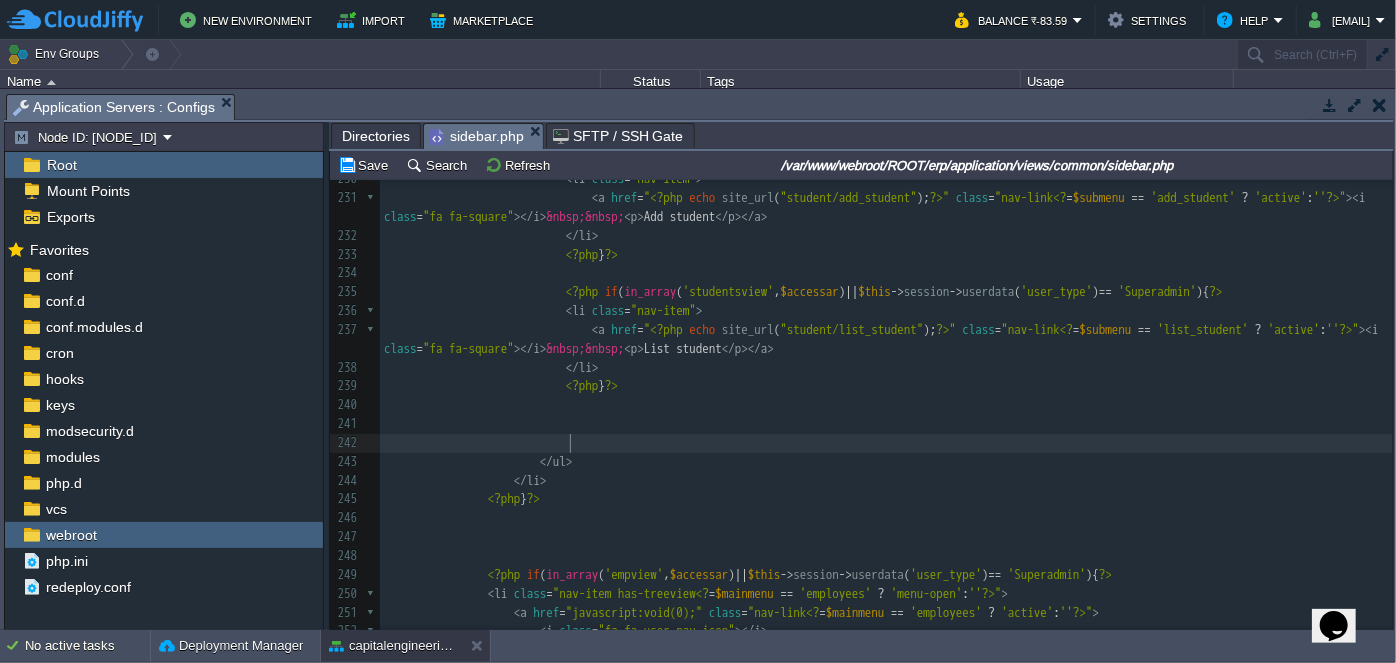 click at bounding box center [886, 405] 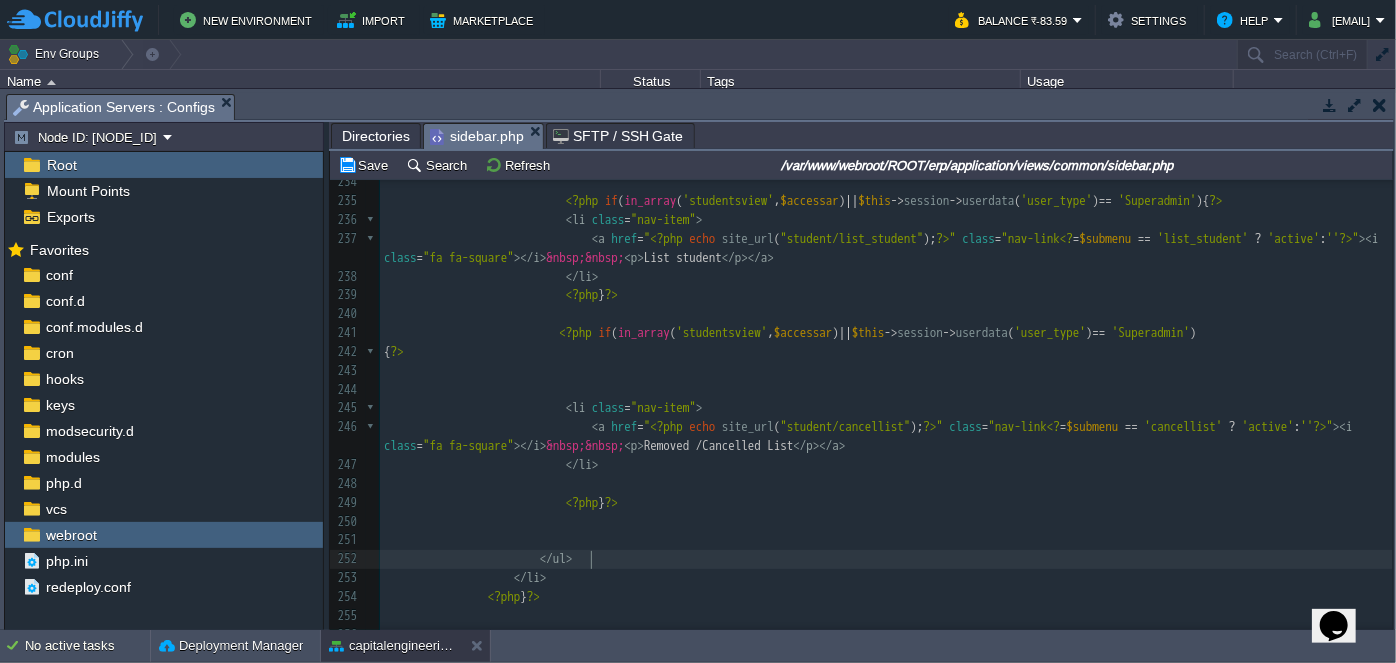 click on "</ ul >" at bounding box center [886, 559] 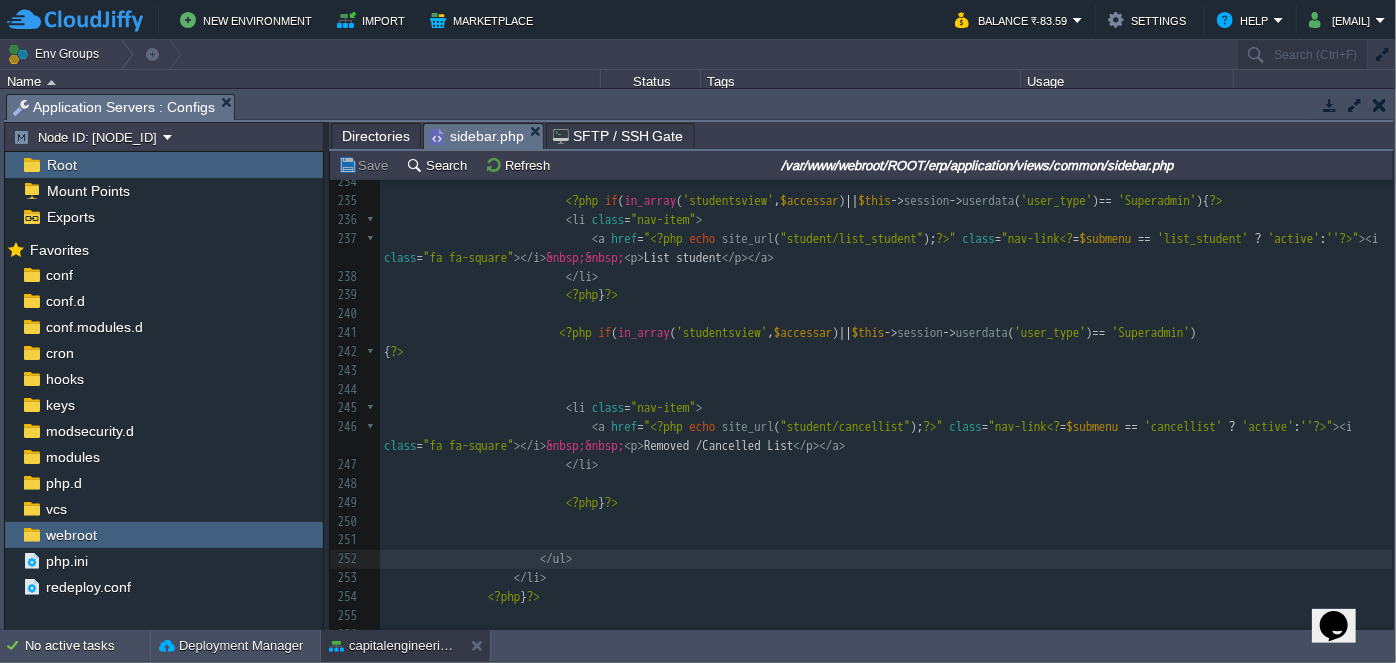click on "Directories" at bounding box center (376, 136) 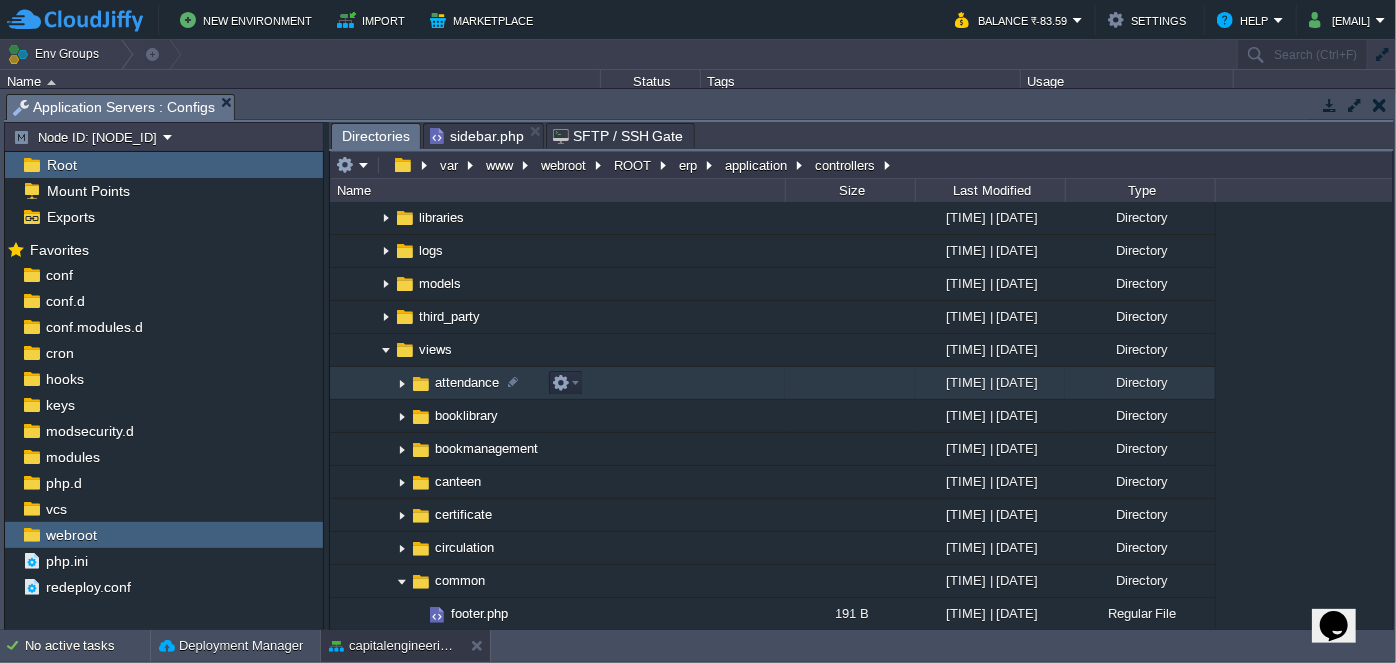 scroll, scrollTop: 0, scrollLeft: 0, axis: both 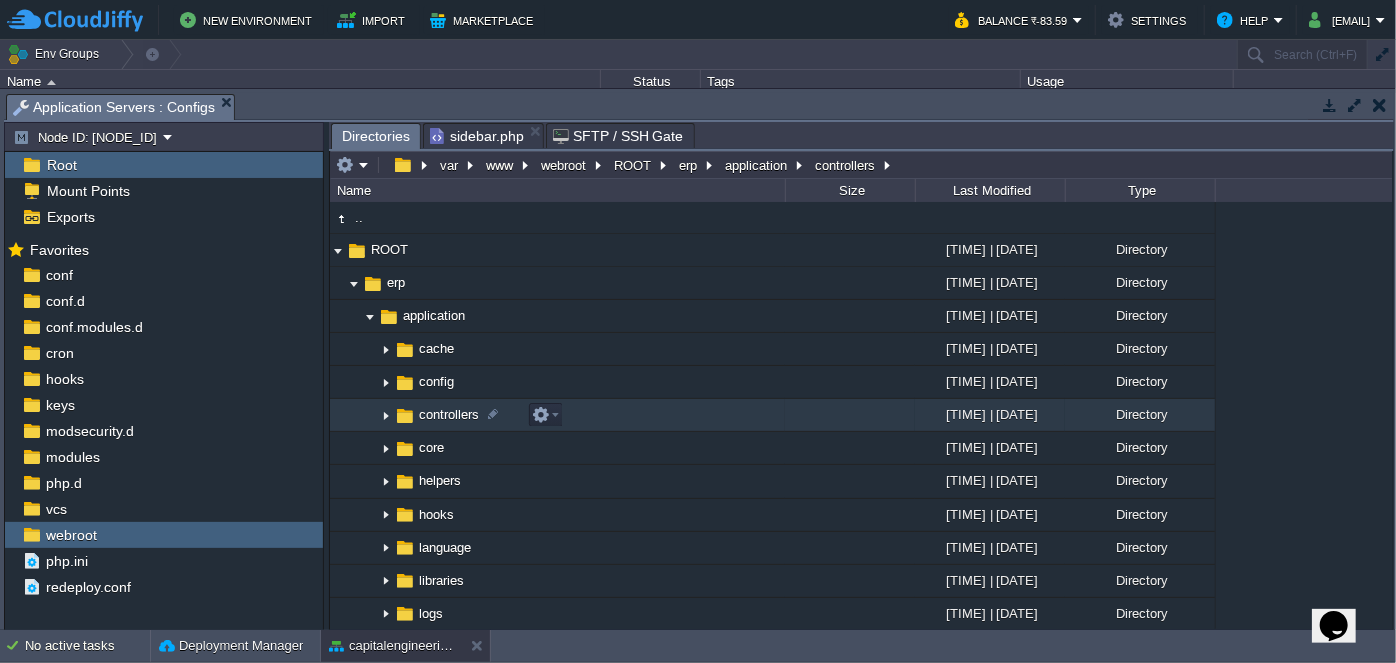 click at bounding box center [386, 415] 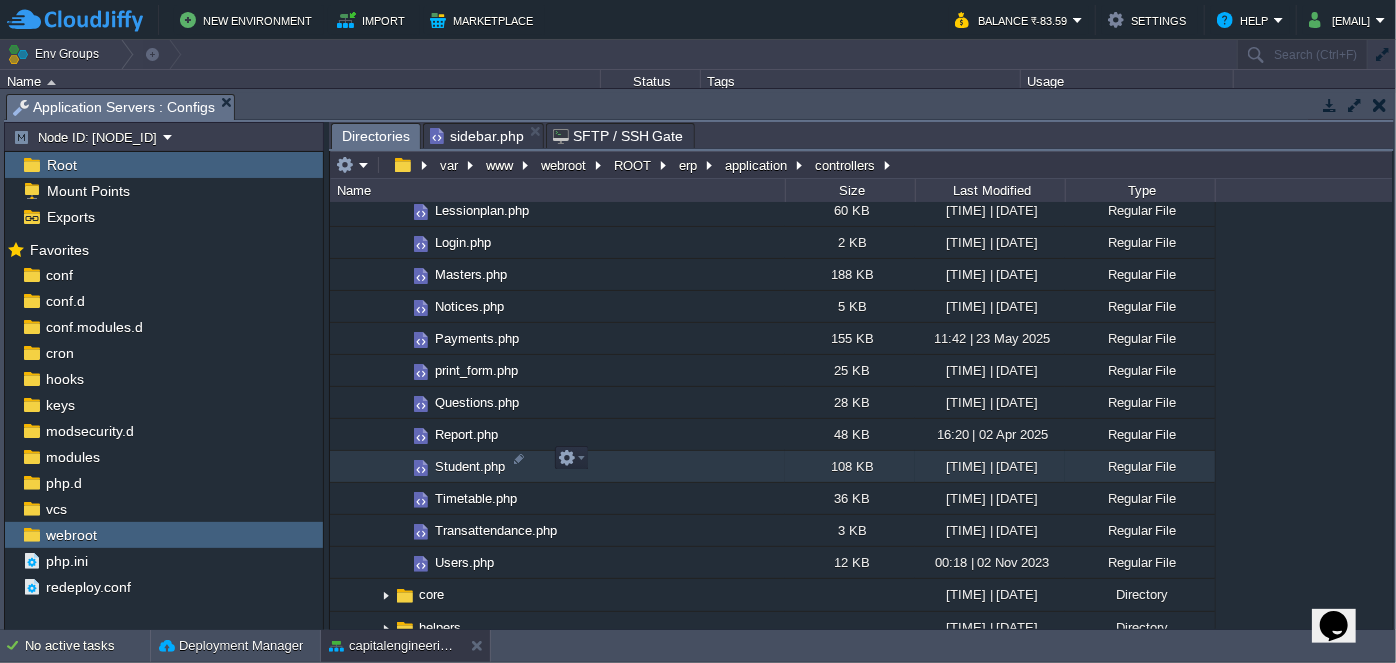scroll, scrollTop: 1000, scrollLeft: 0, axis: vertical 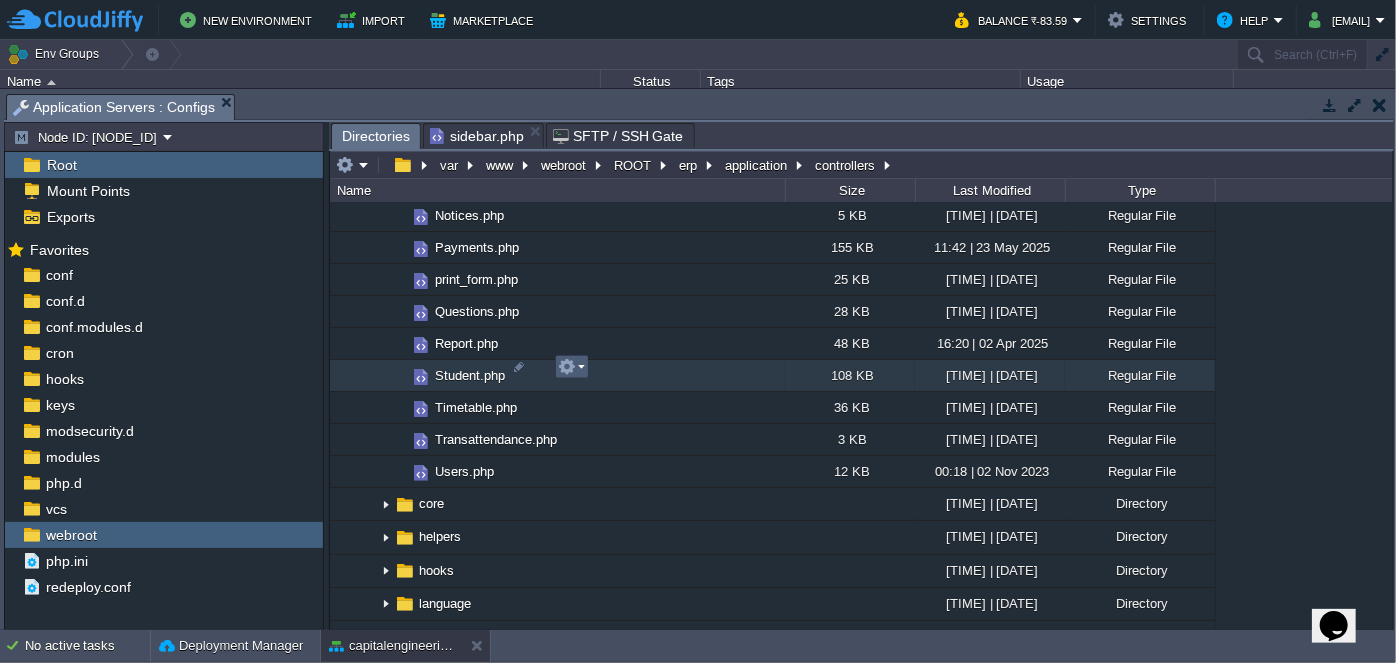 click at bounding box center (571, 367) 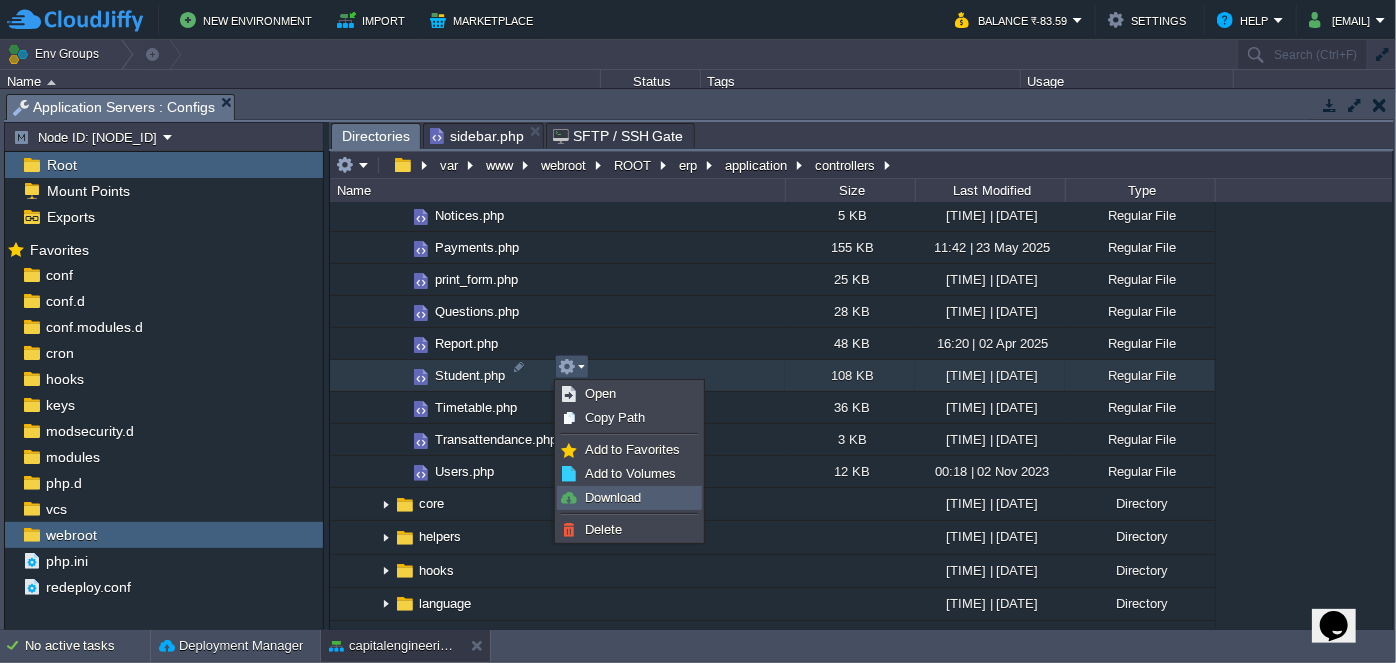 click on "Download" at bounding box center (613, 497) 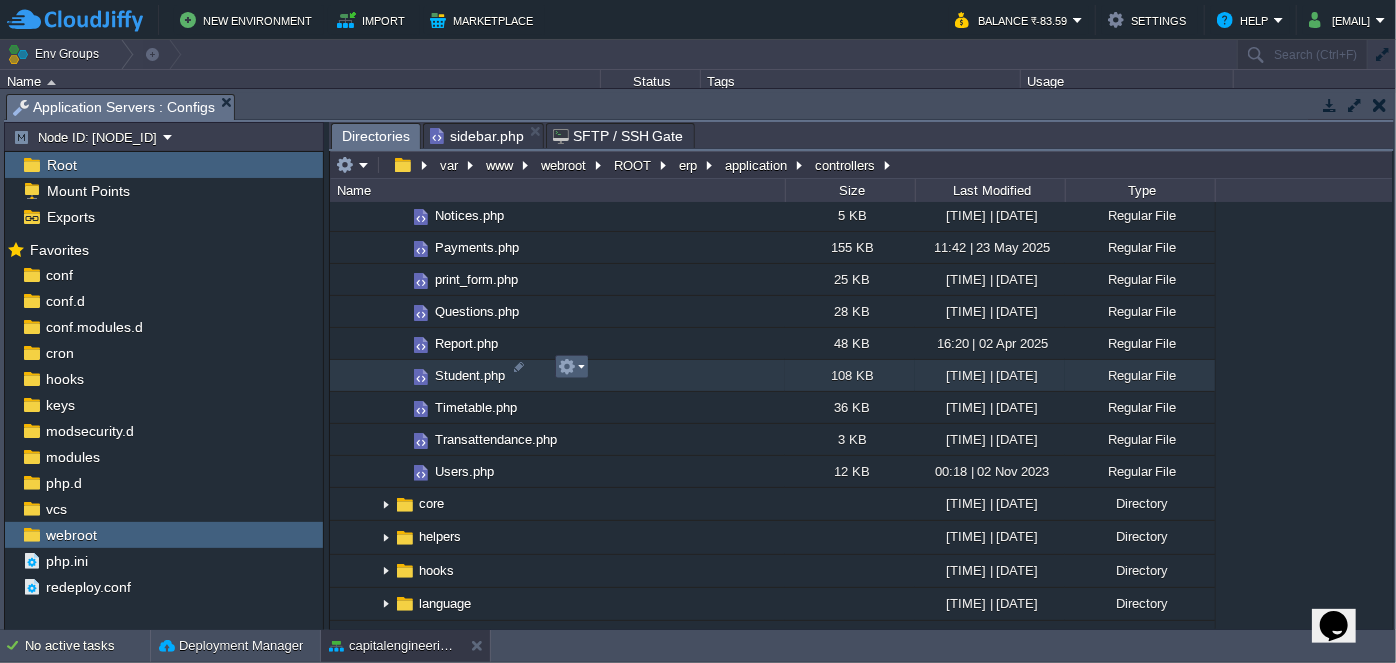 click at bounding box center (571, 367) 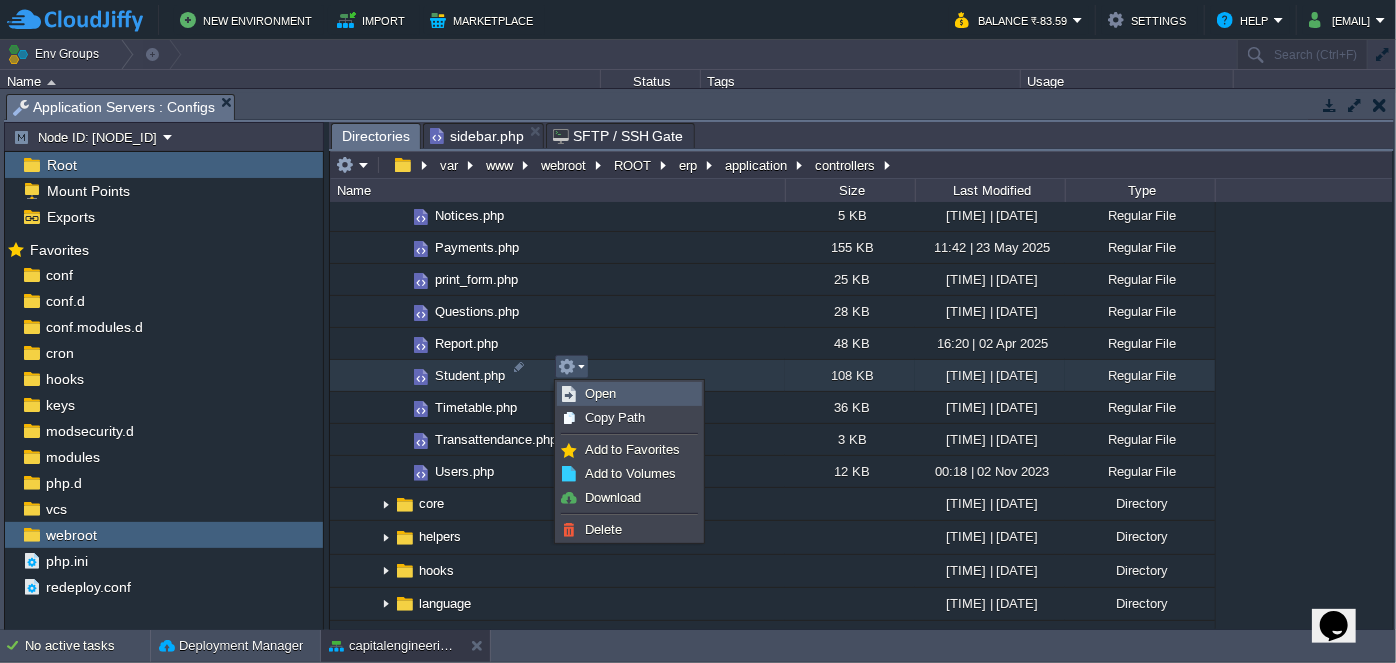 click on "Open" at bounding box center (600, 393) 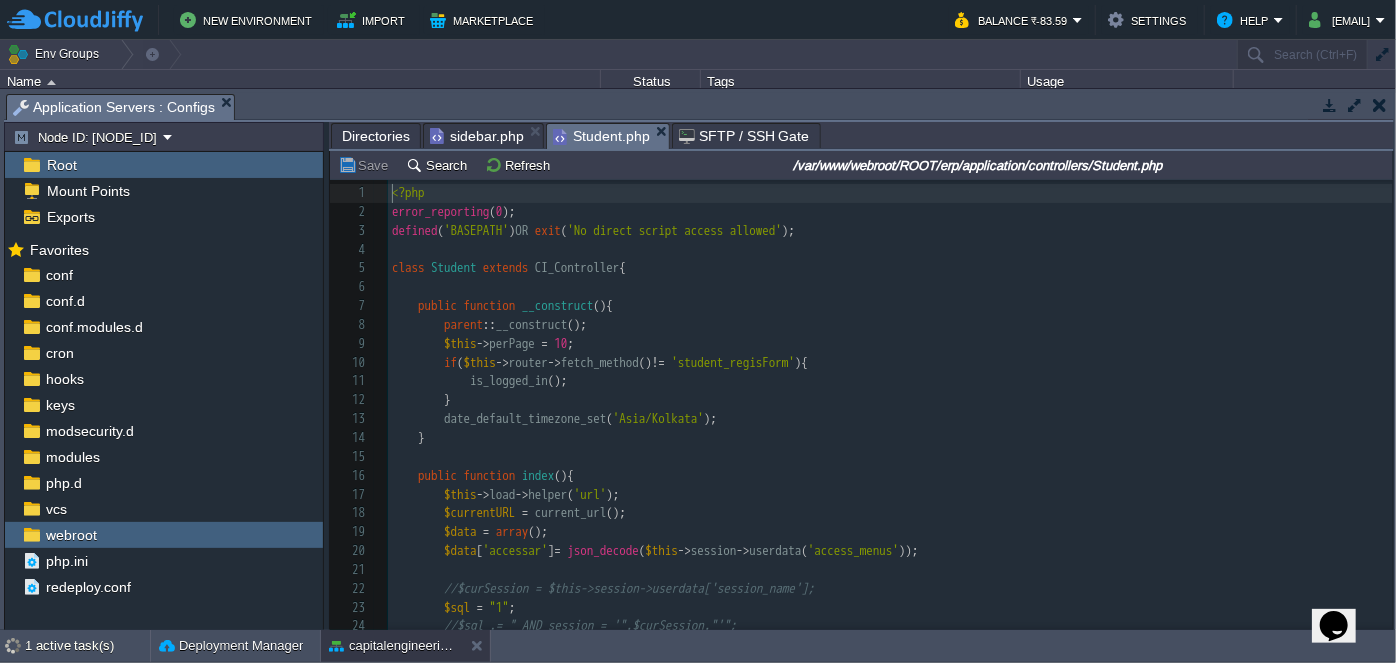 scroll, scrollTop: 6, scrollLeft: 0, axis: vertical 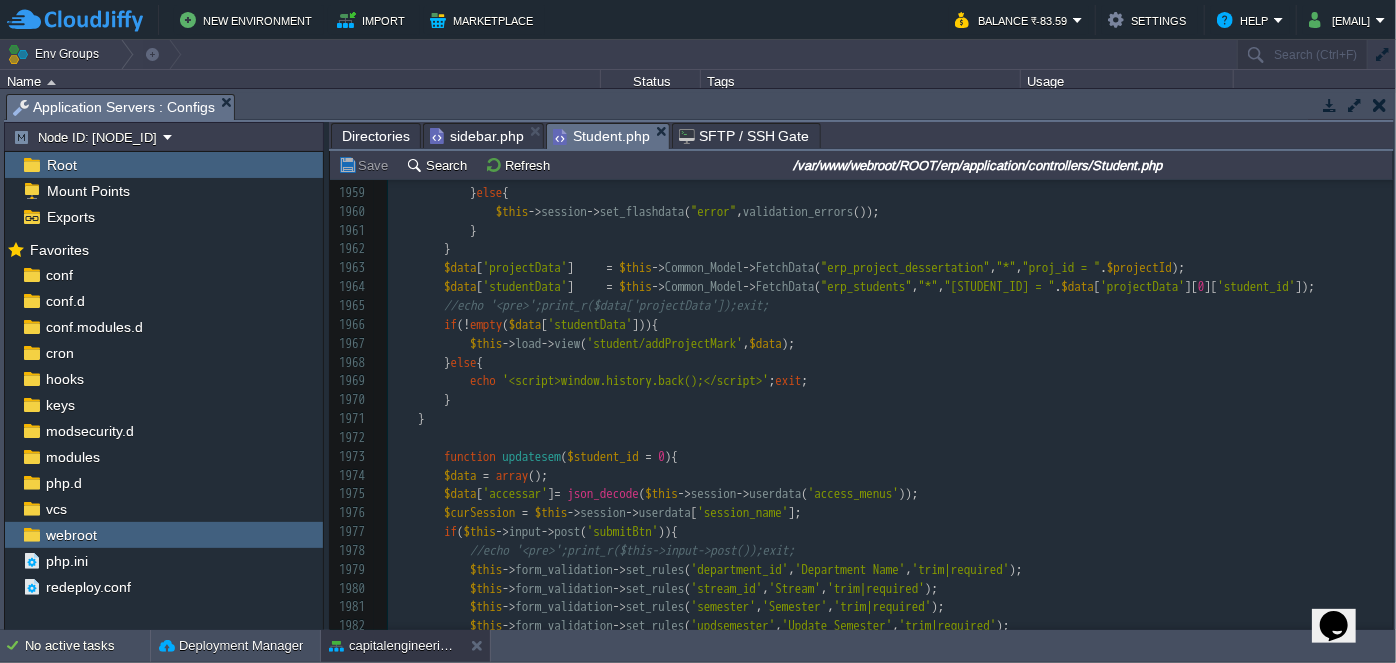 drag, startPoint x: 1388, startPoint y: 390, endPoint x: 12, endPoint y: 4, distance: 1429.1158 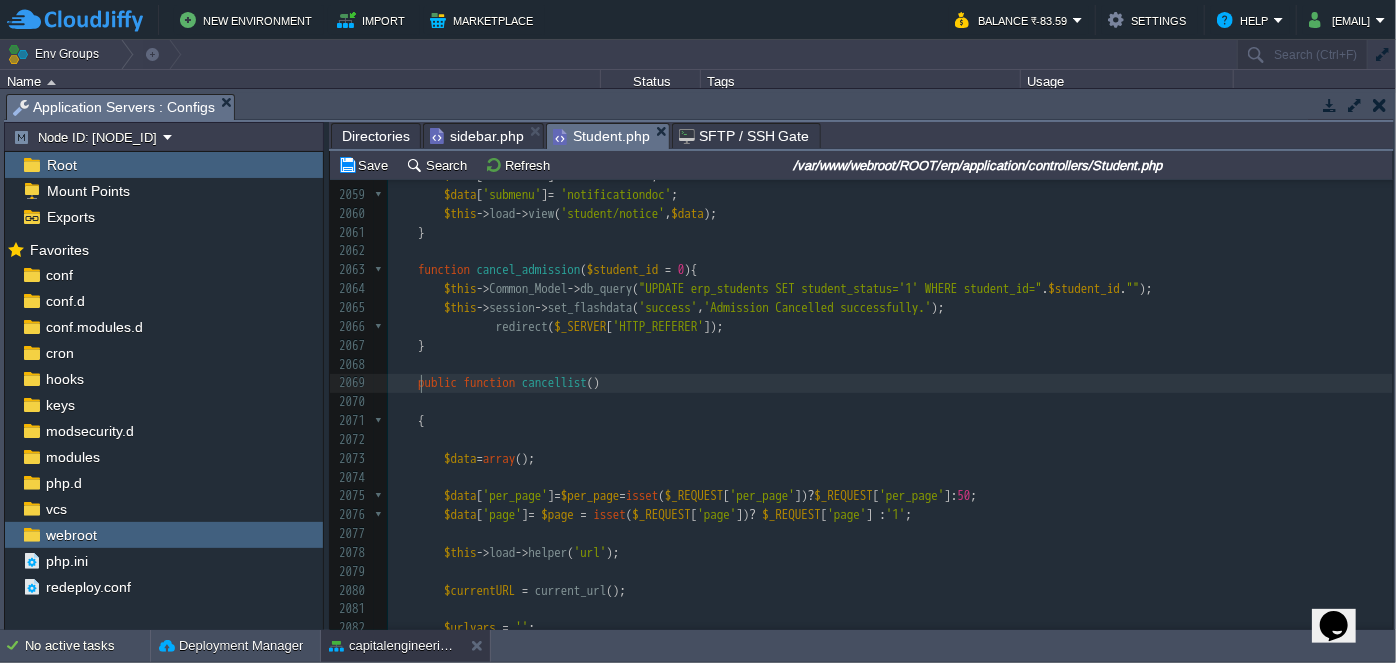 click at bounding box center [411, 383] 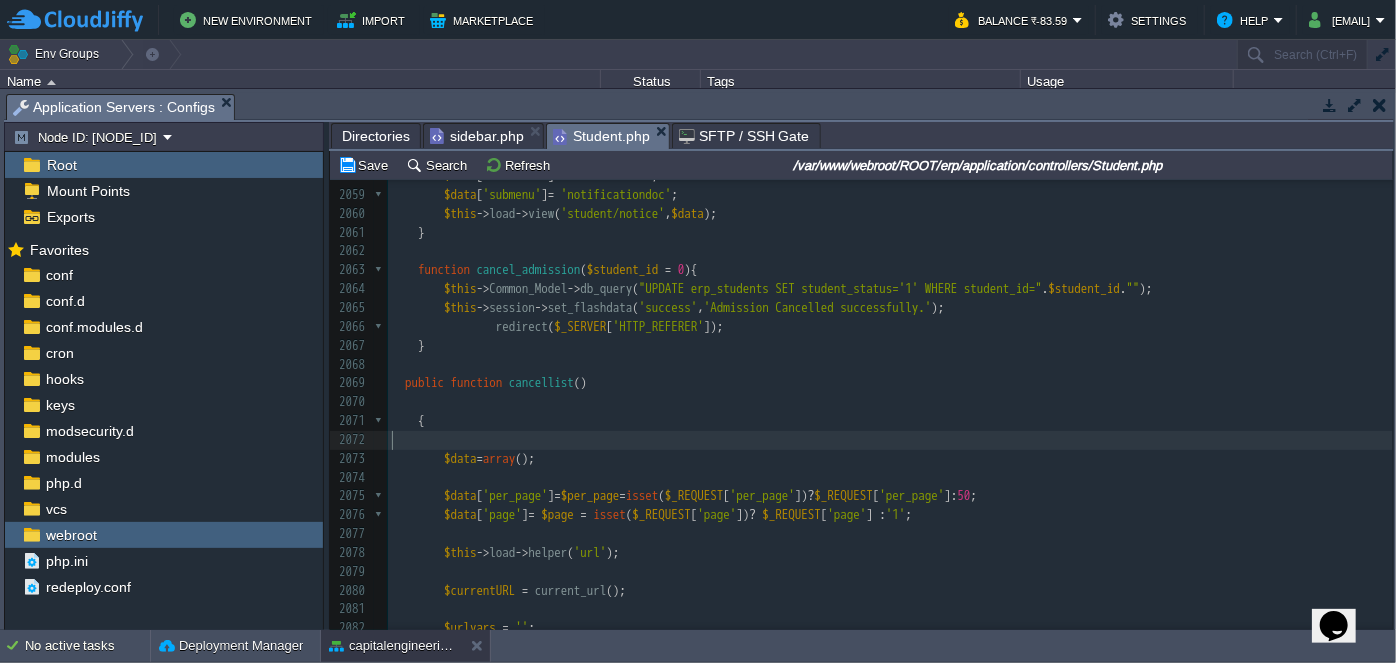 click on "​" at bounding box center [890, 440] 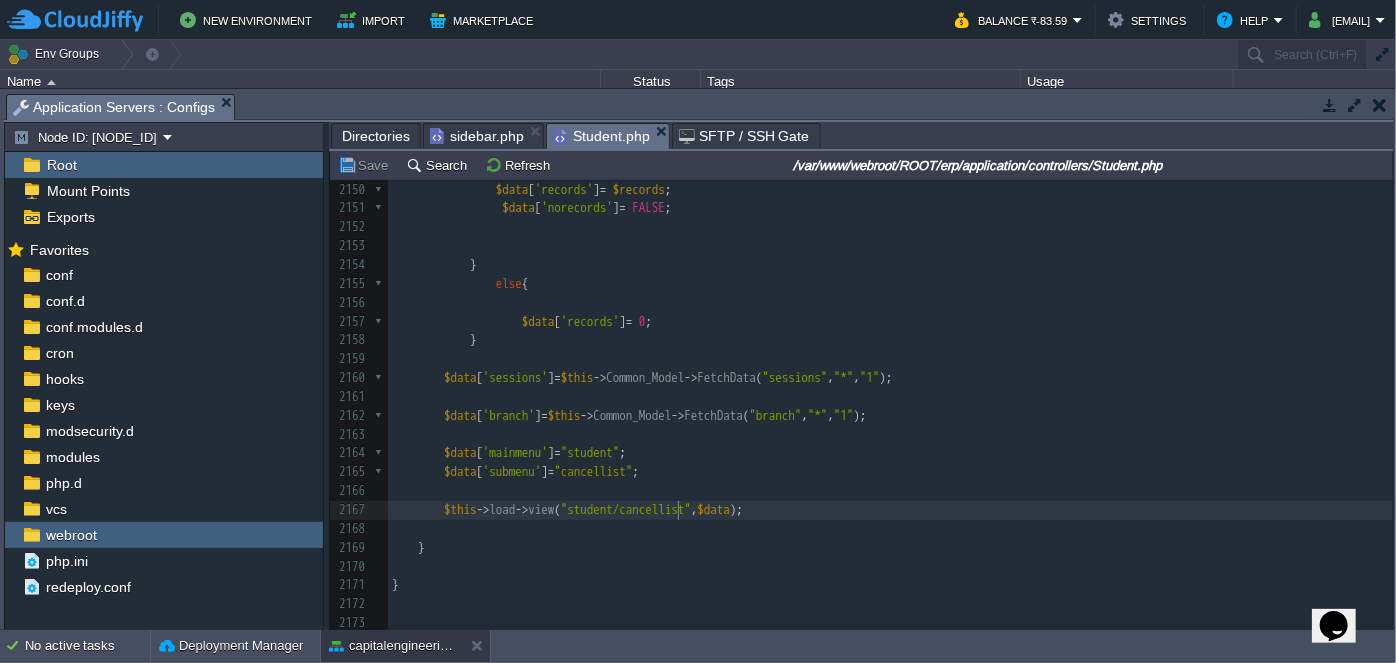 click on ""student/cancellist"" at bounding box center (626, 509) 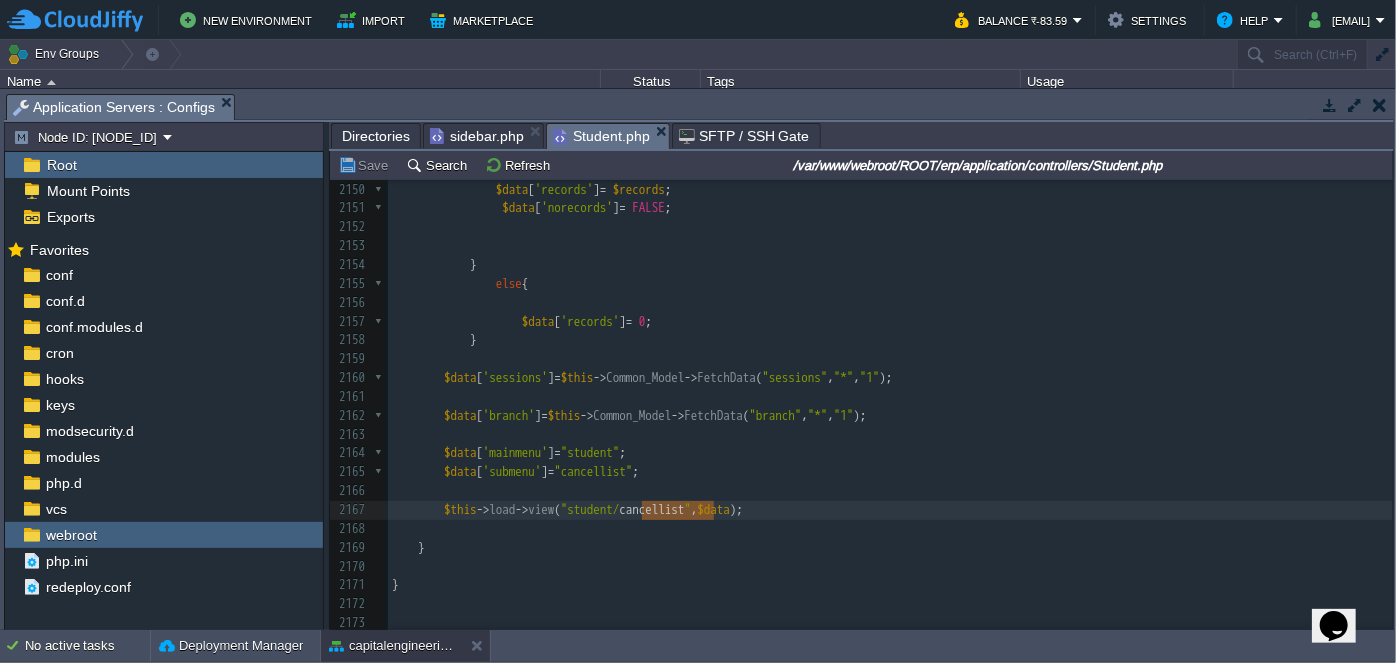 click on "Directories" at bounding box center (376, 136) 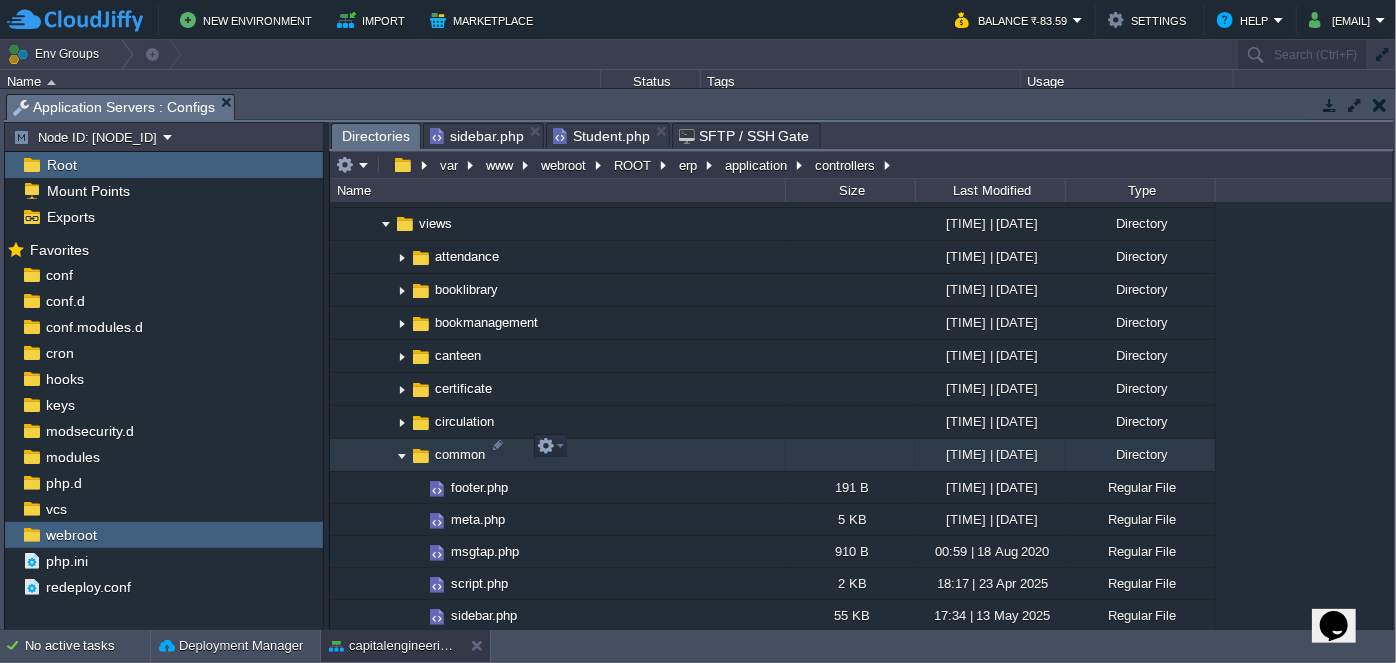 click at bounding box center (402, 455) 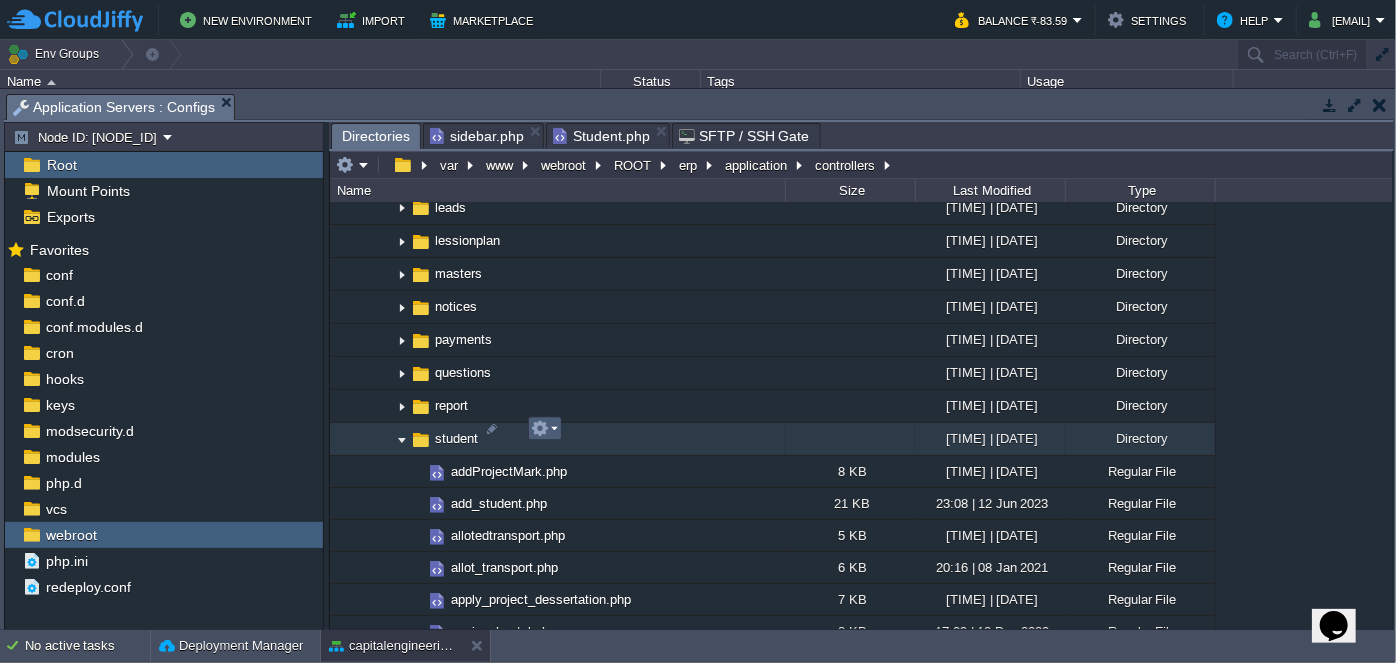 click at bounding box center [544, 429] 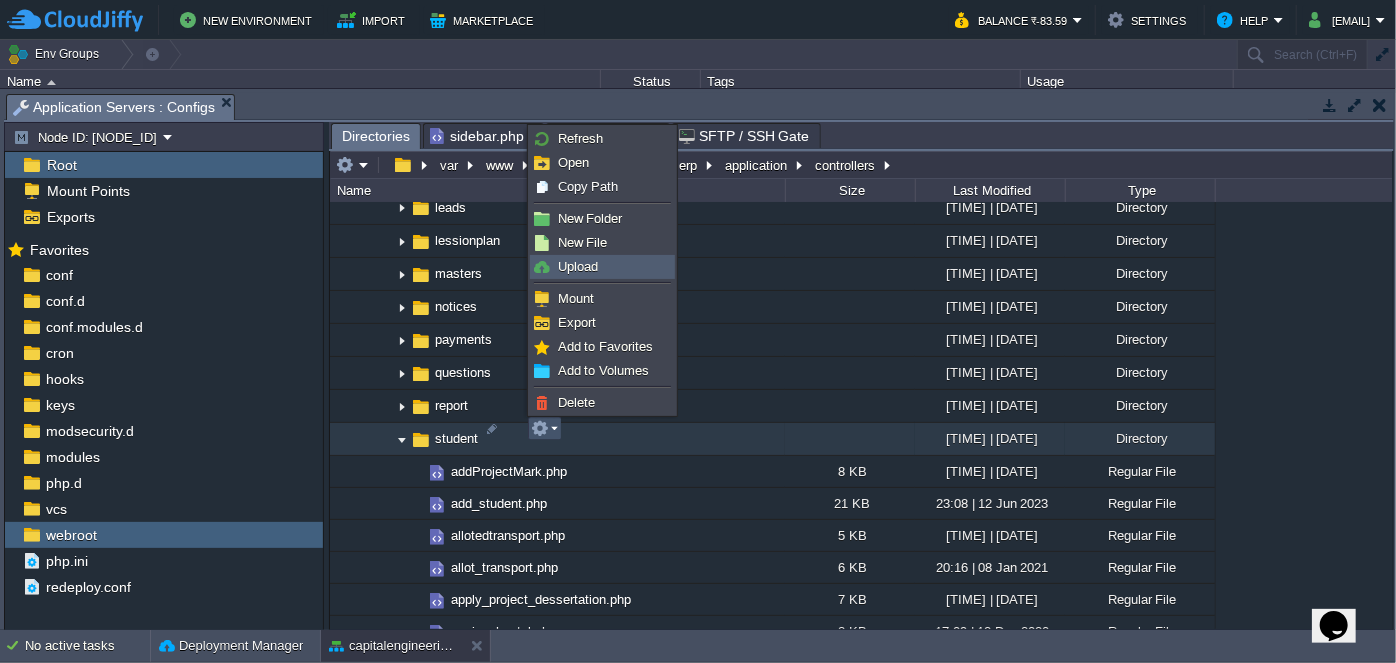 click on "Upload" at bounding box center [578, 266] 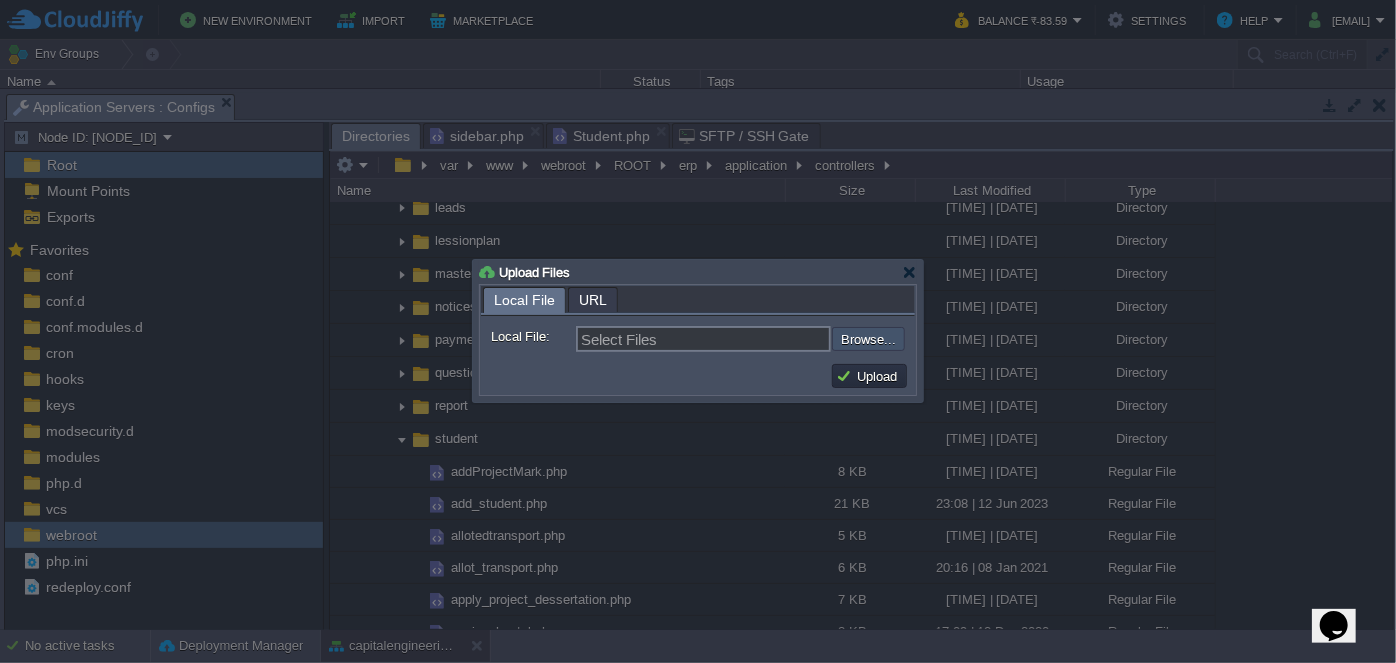 click at bounding box center [778, 338] 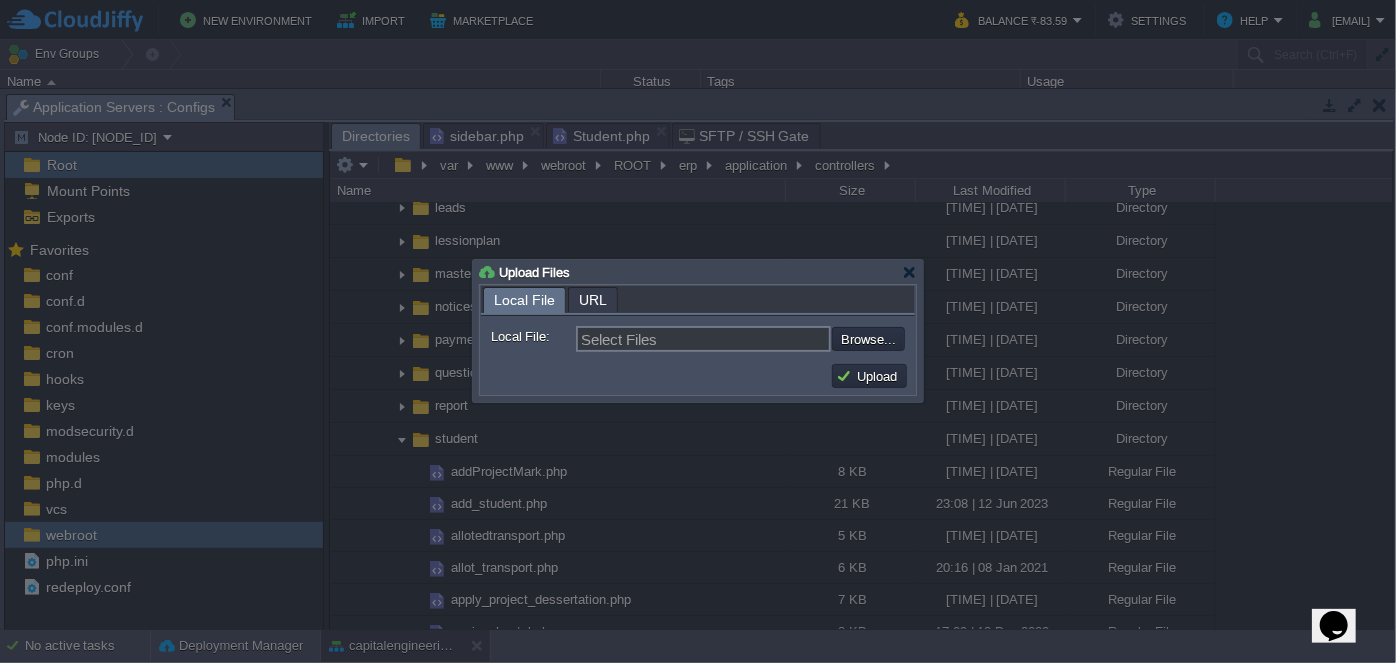 type on "C:\fakepath\cancellist.php" 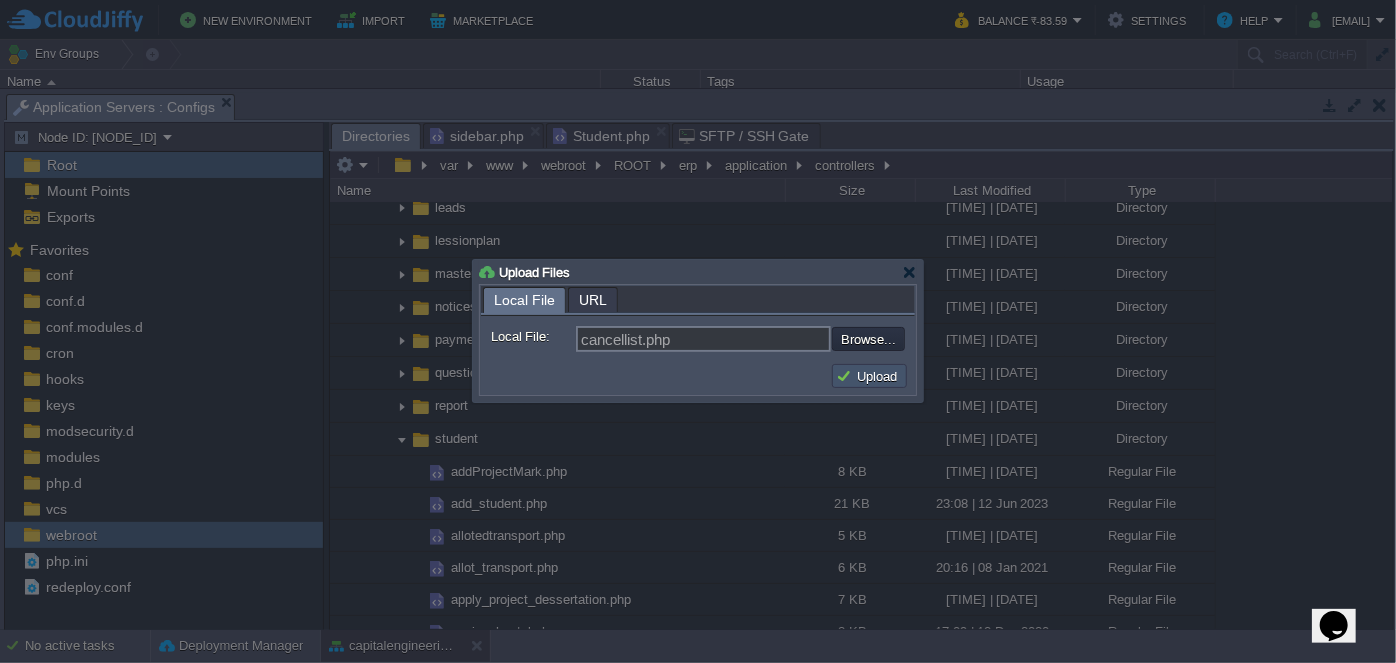 click on "Upload" at bounding box center [869, 376] 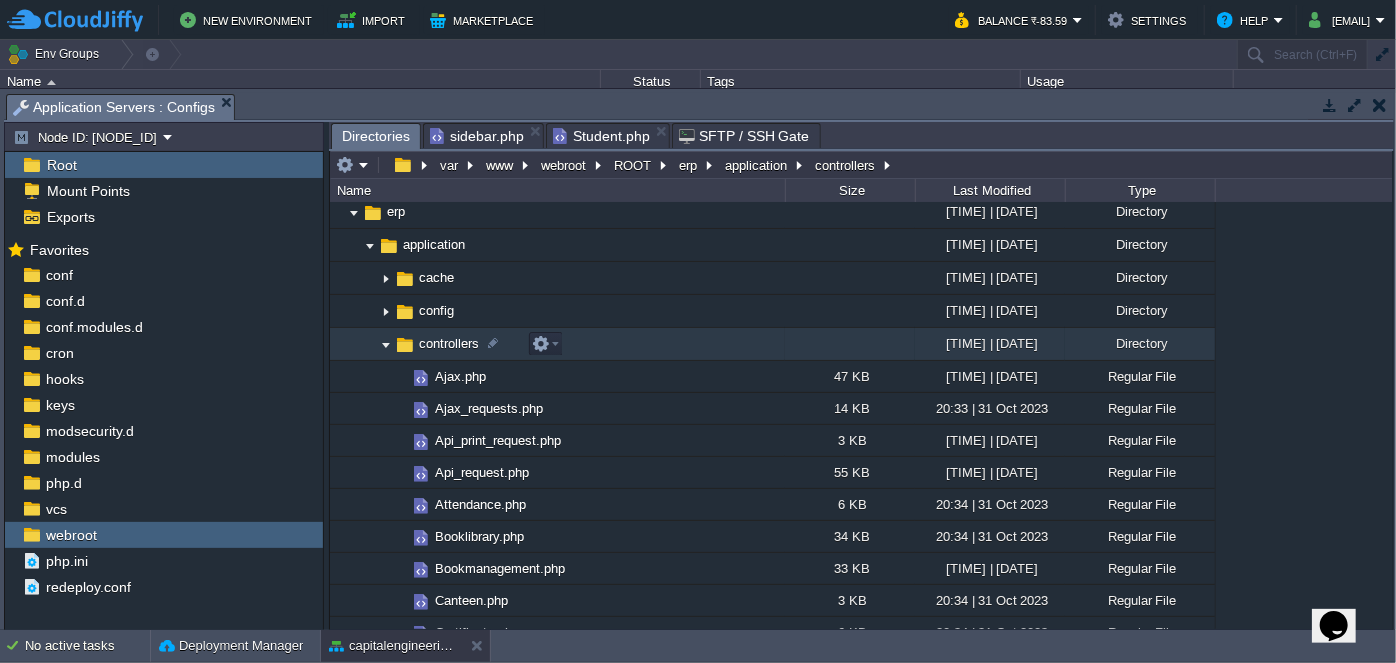scroll, scrollTop: 90, scrollLeft: 0, axis: vertical 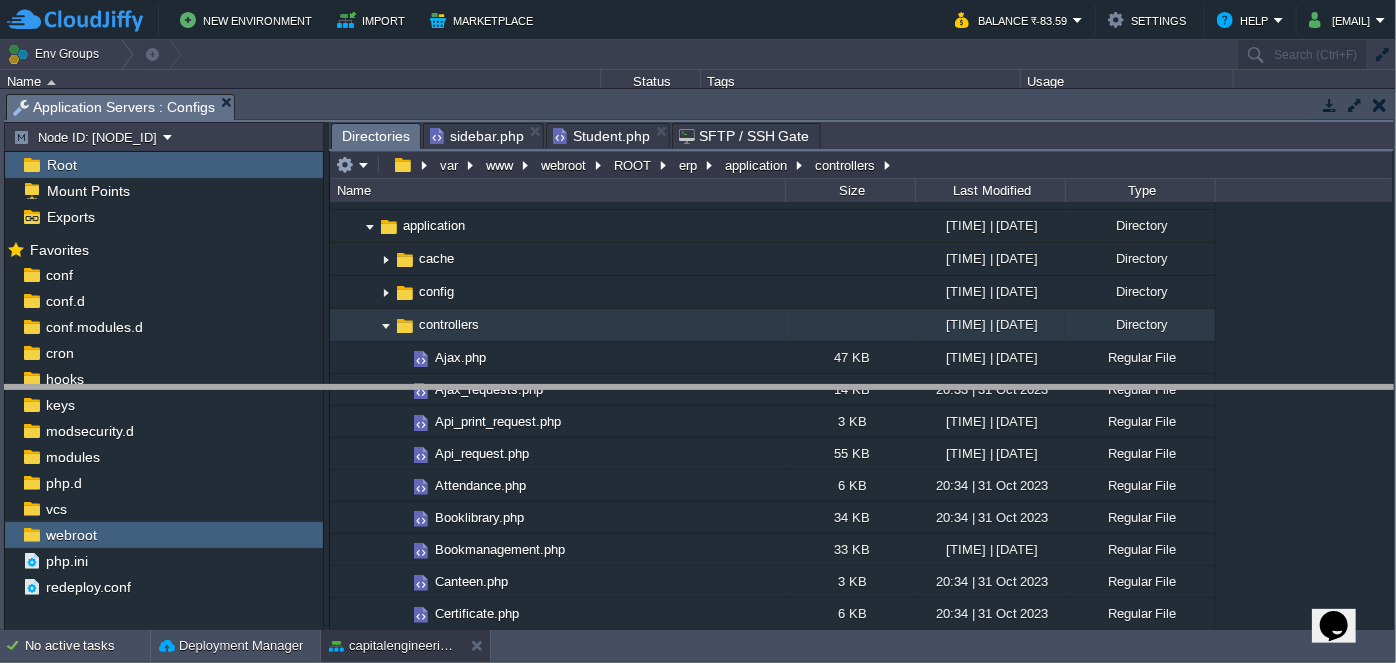 drag, startPoint x: 604, startPoint y: 103, endPoint x: 579, endPoint y: 398, distance: 296.05743 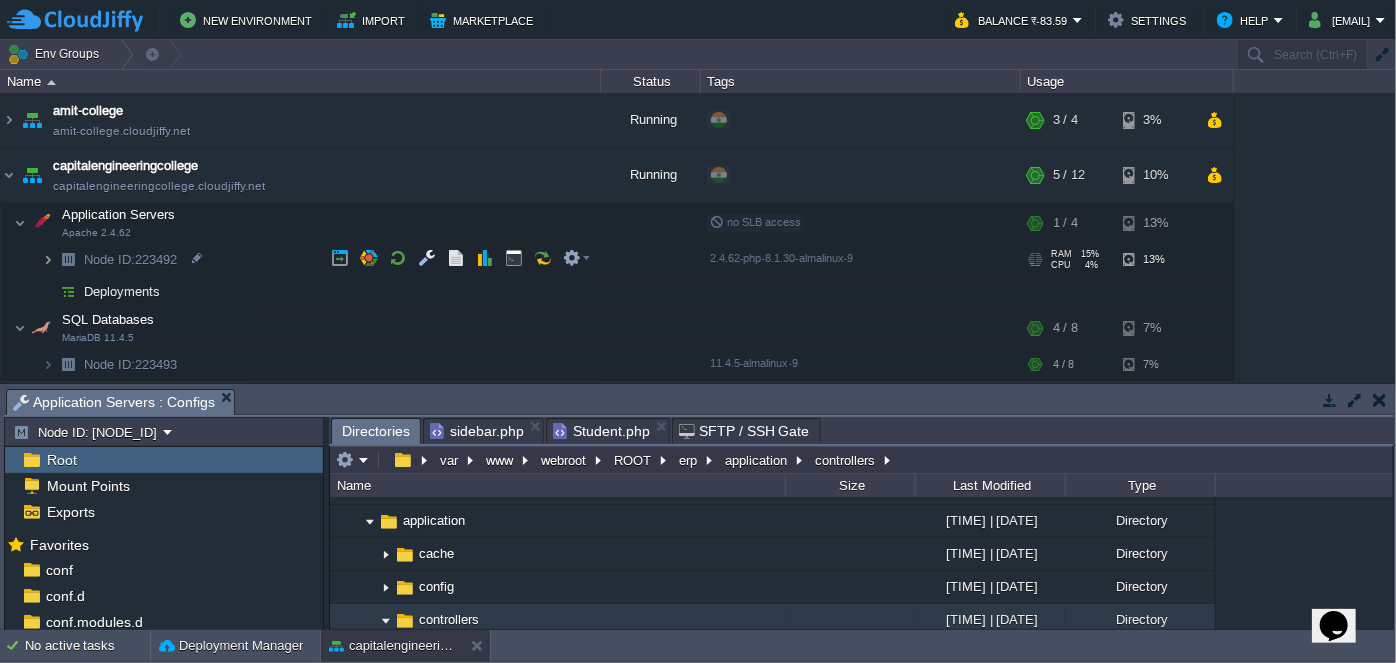 click at bounding box center (48, 259) 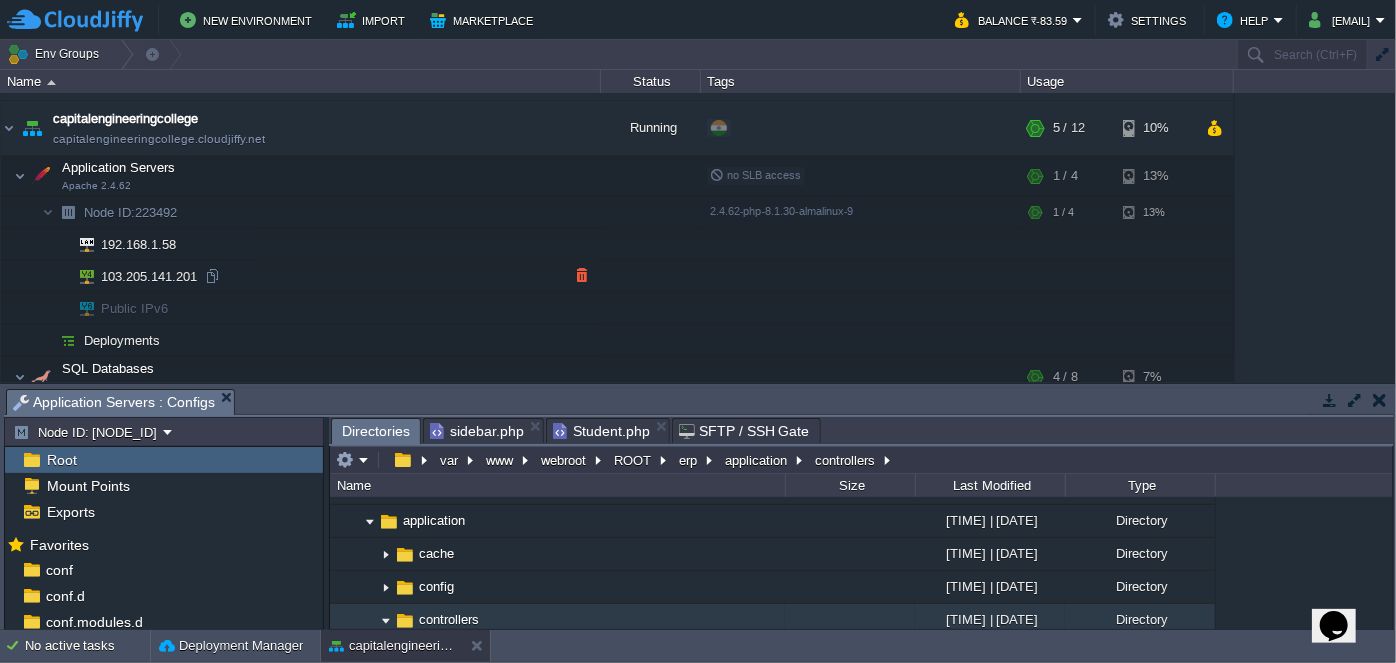 scroll, scrollTop: 90, scrollLeft: 0, axis: vertical 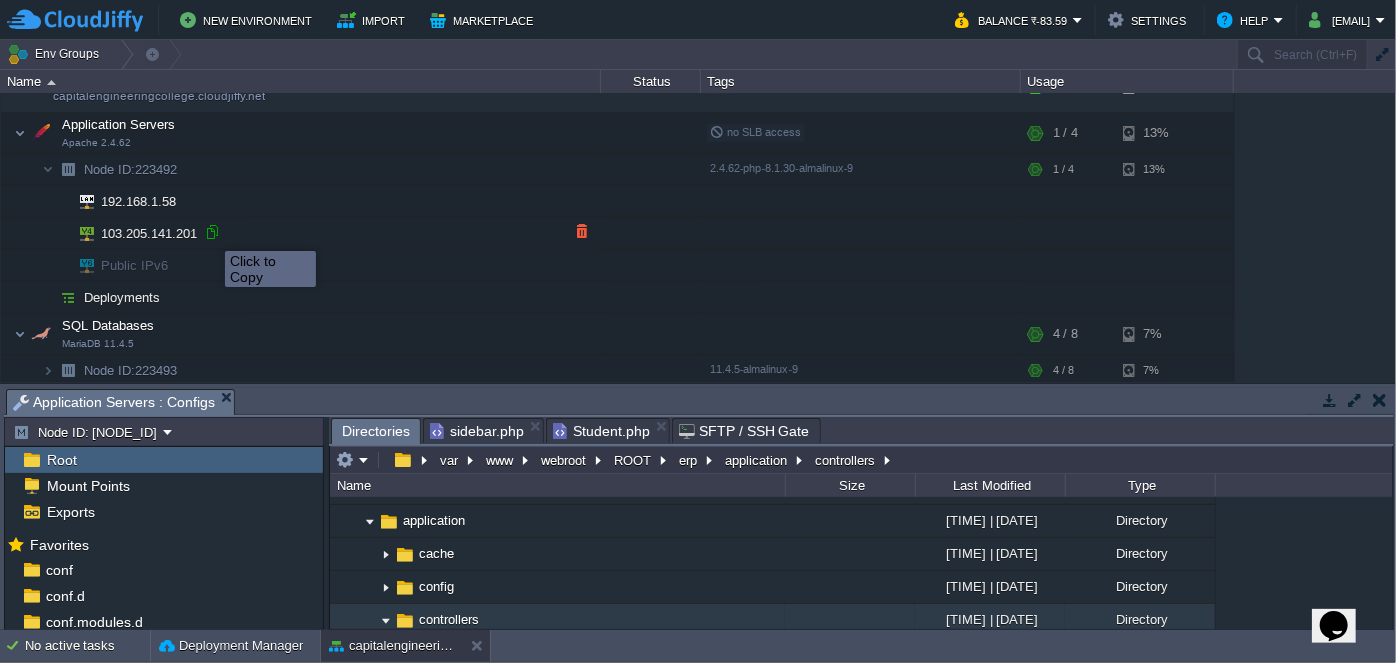 click at bounding box center (212, 232) 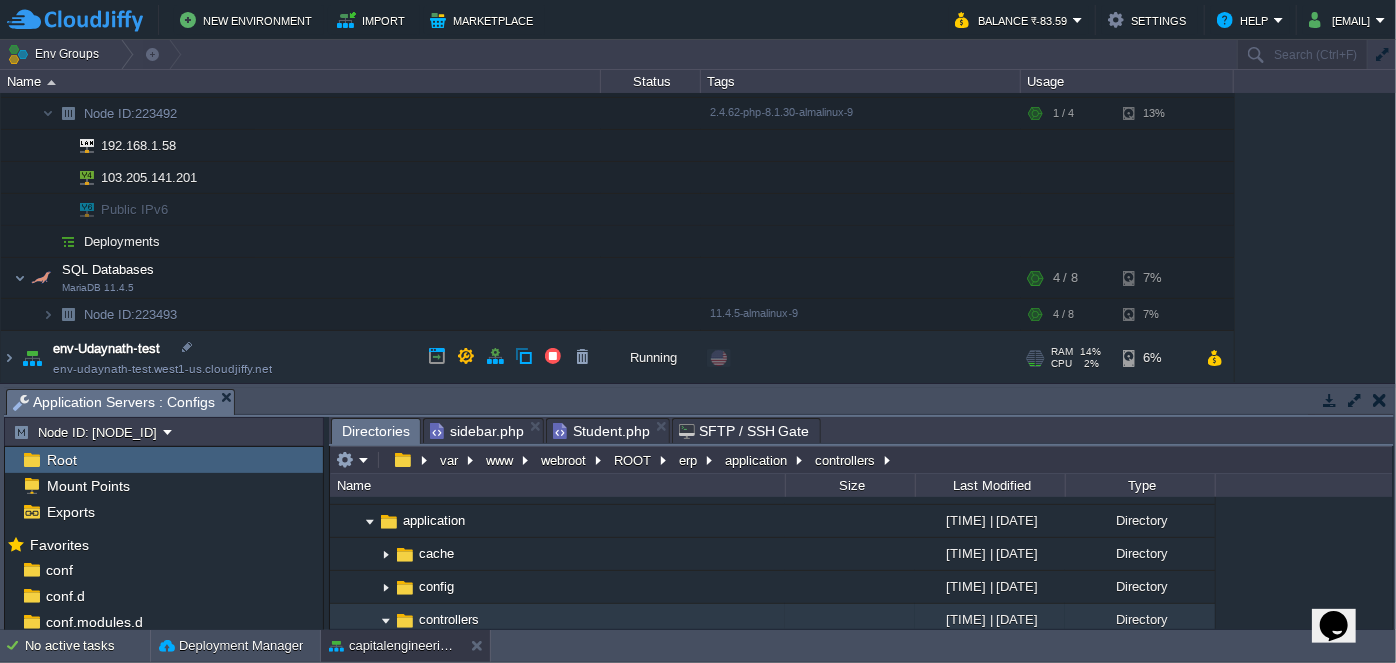 scroll, scrollTop: 272, scrollLeft: 0, axis: vertical 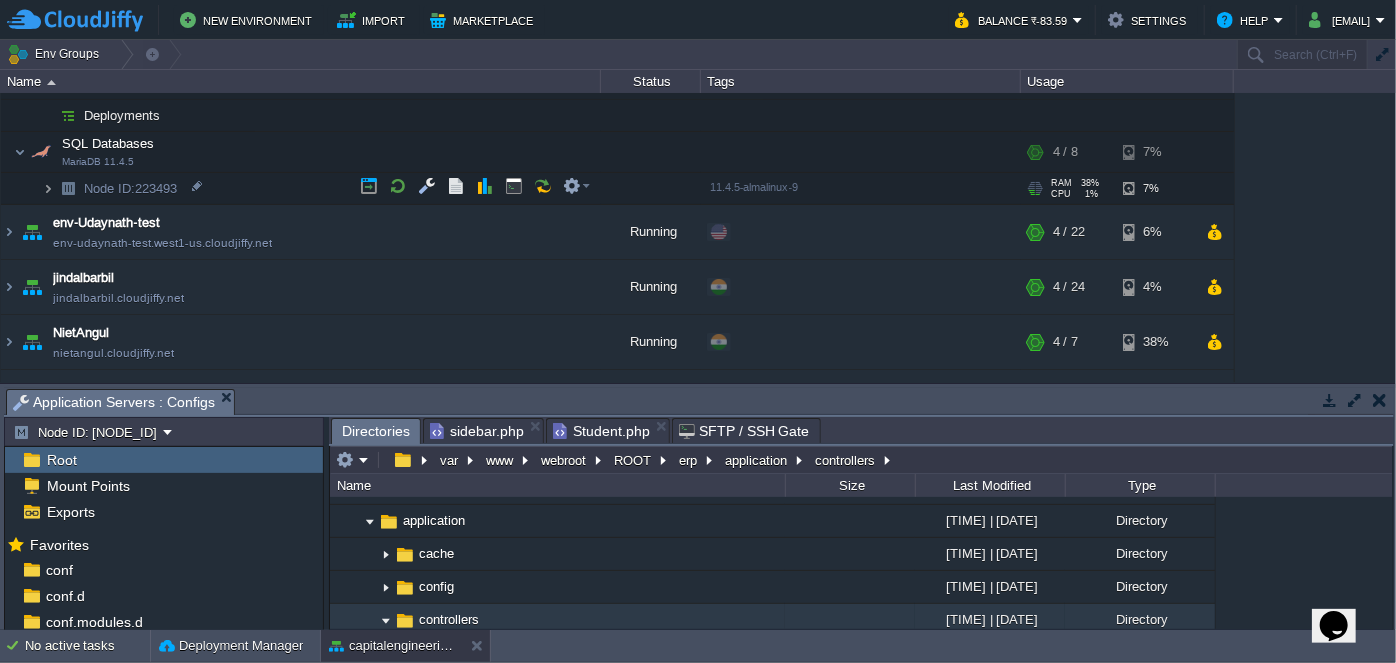 click at bounding box center (48, 188) 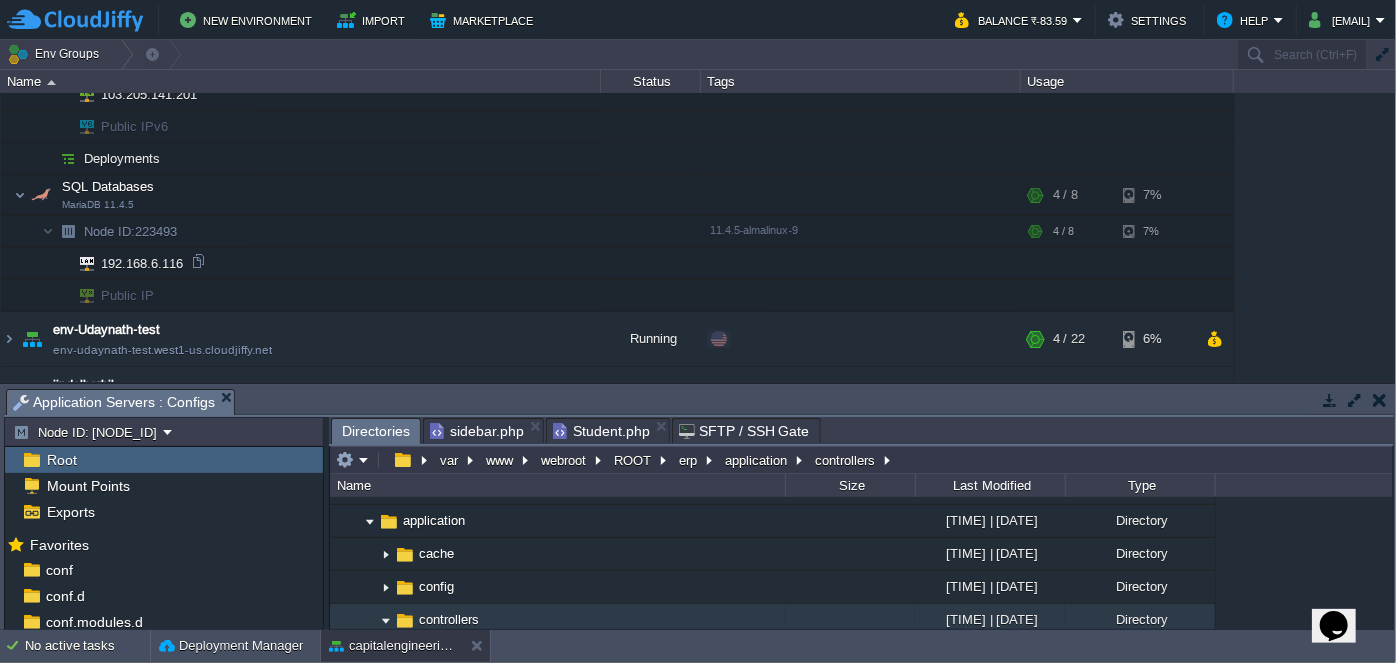 scroll, scrollTop: 272, scrollLeft: 0, axis: vertical 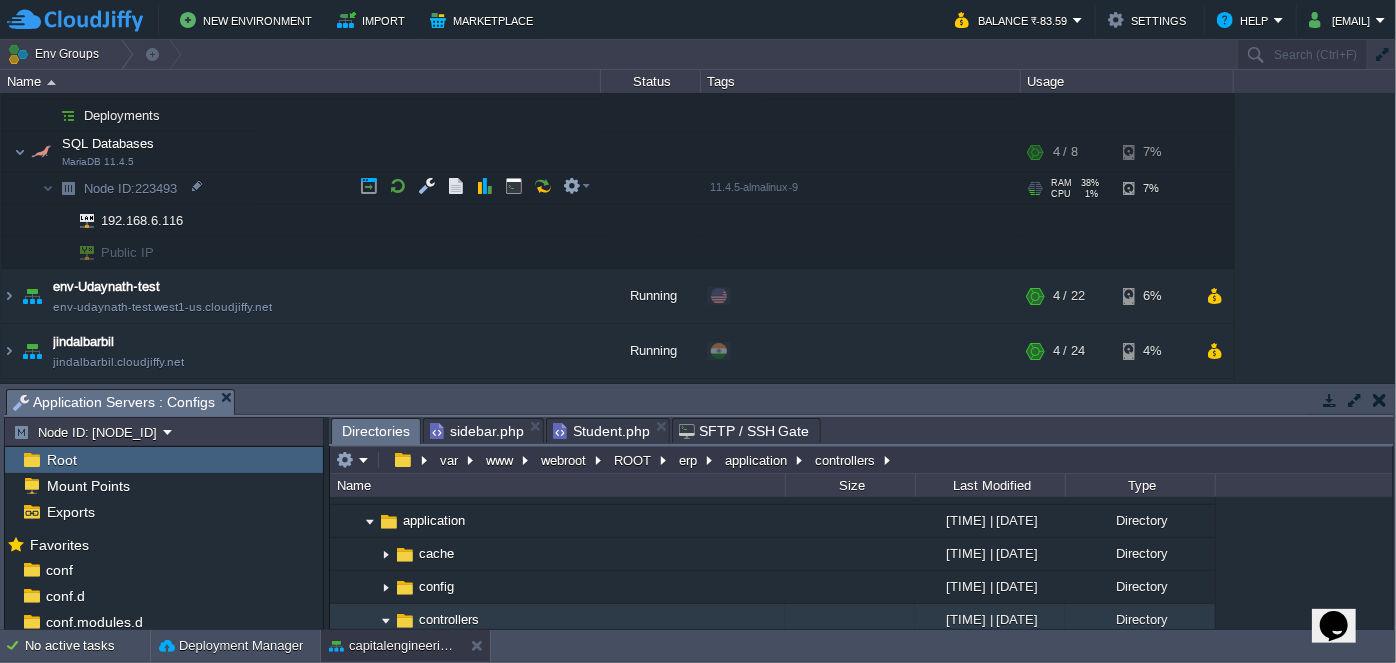 drag, startPoint x: 218, startPoint y: 182, endPoint x: 79, endPoint y: 174, distance: 139.23003 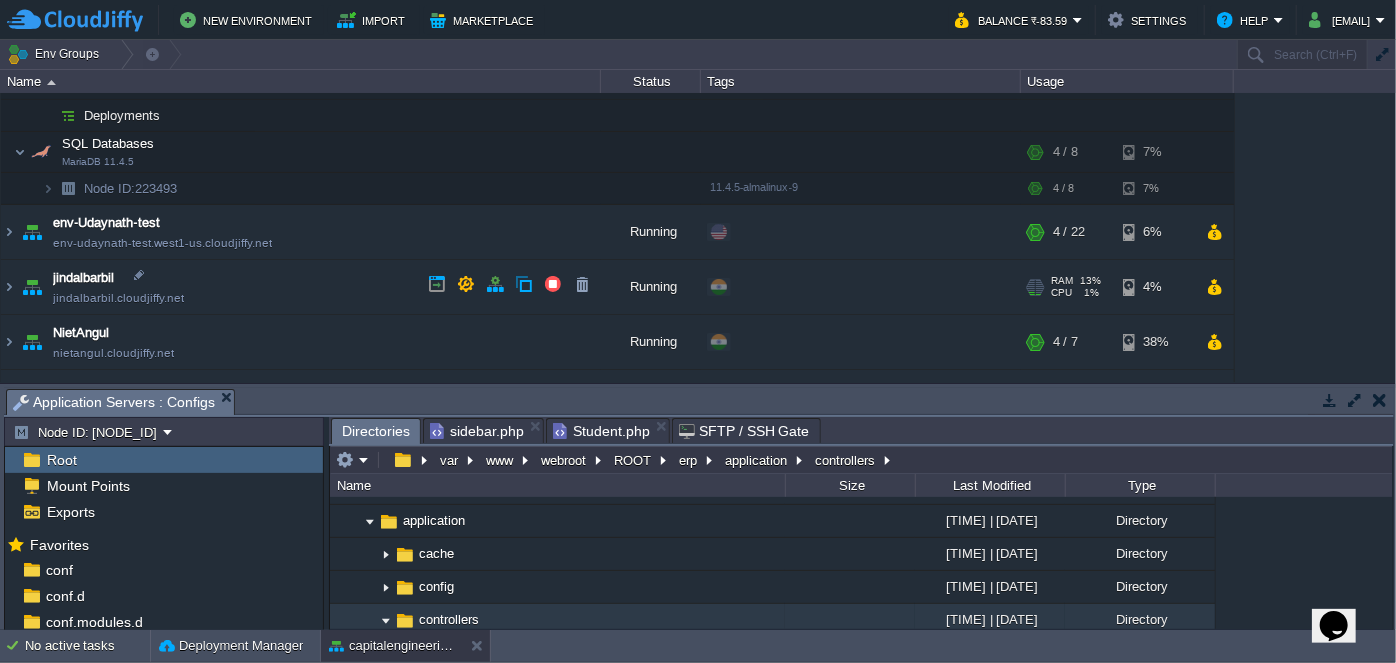 copy on "Node ID: 223493" 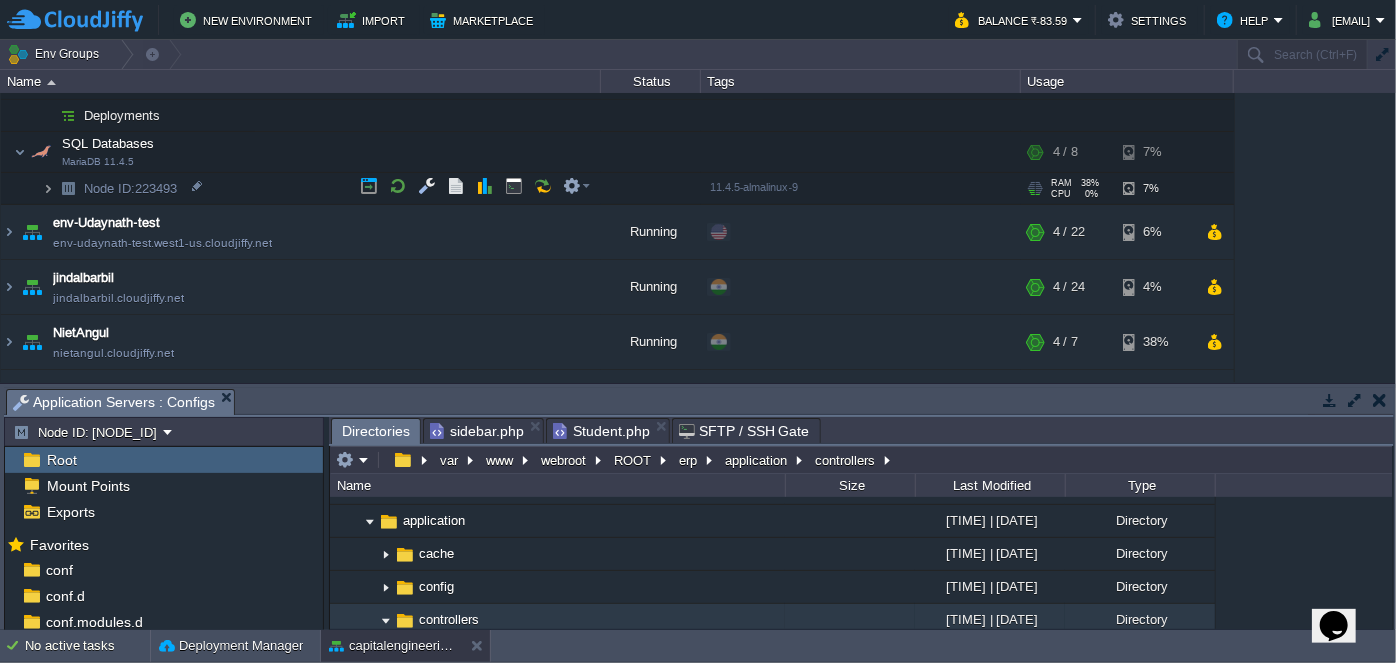 click at bounding box center [48, 188] 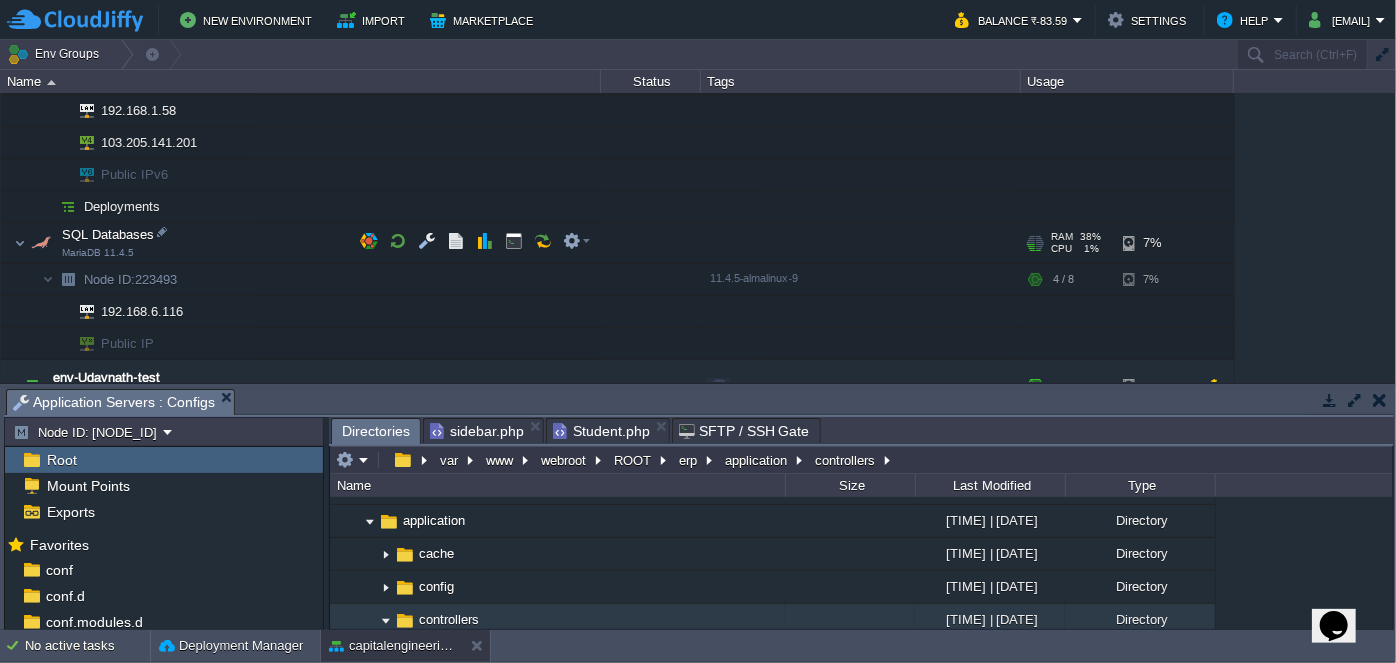 scroll, scrollTop: 90, scrollLeft: 0, axis: vertical 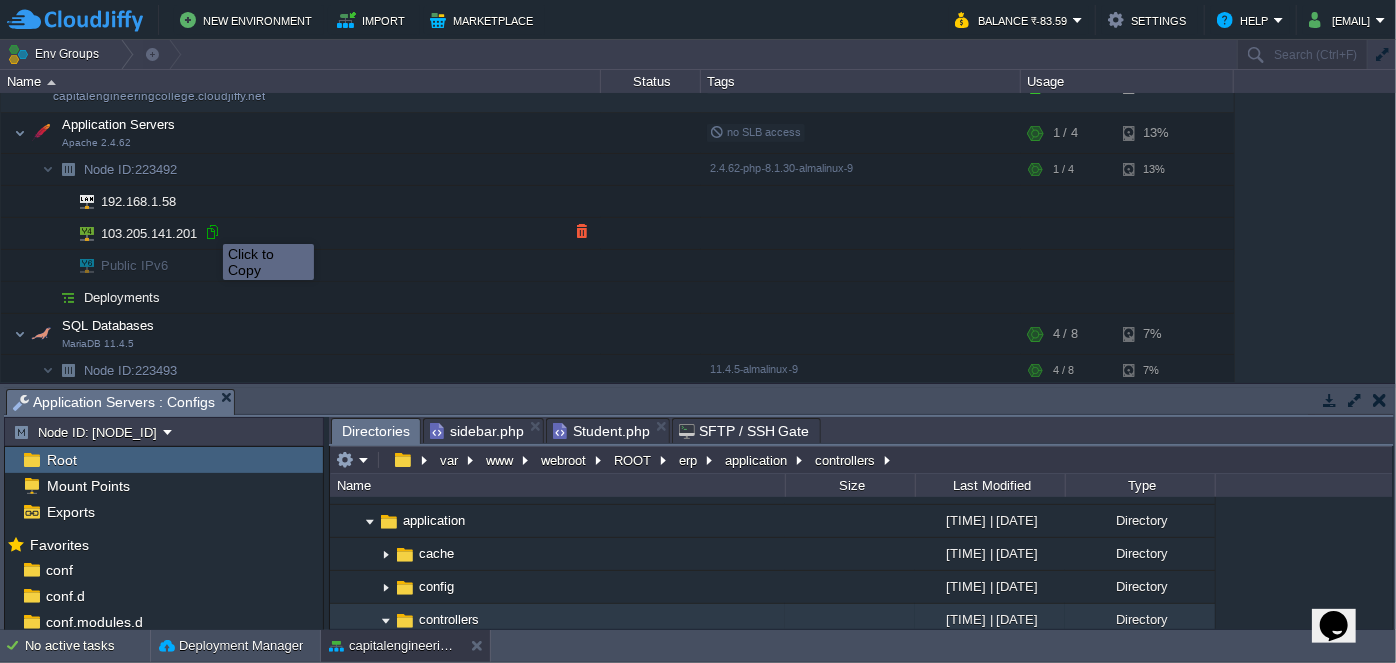 click at bounding box center [212, 232] 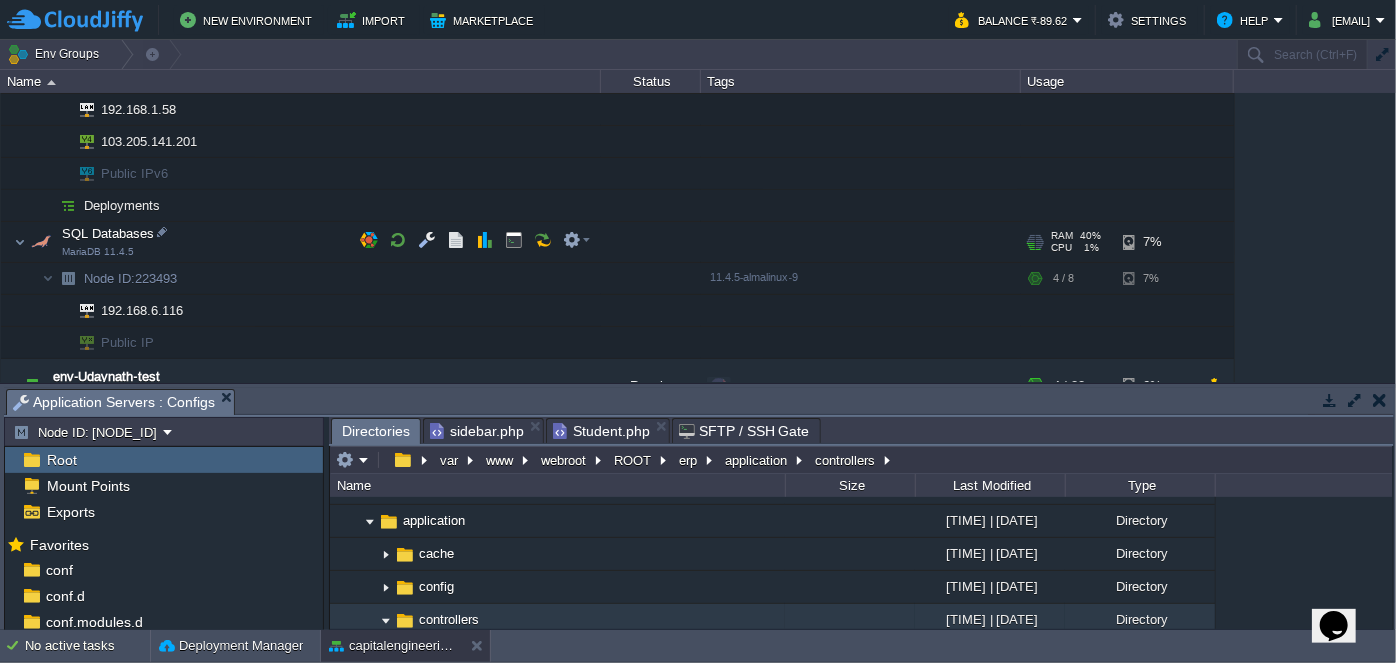 scroll, scrollTop: 90, scrollLeft: 0, axis: vertical 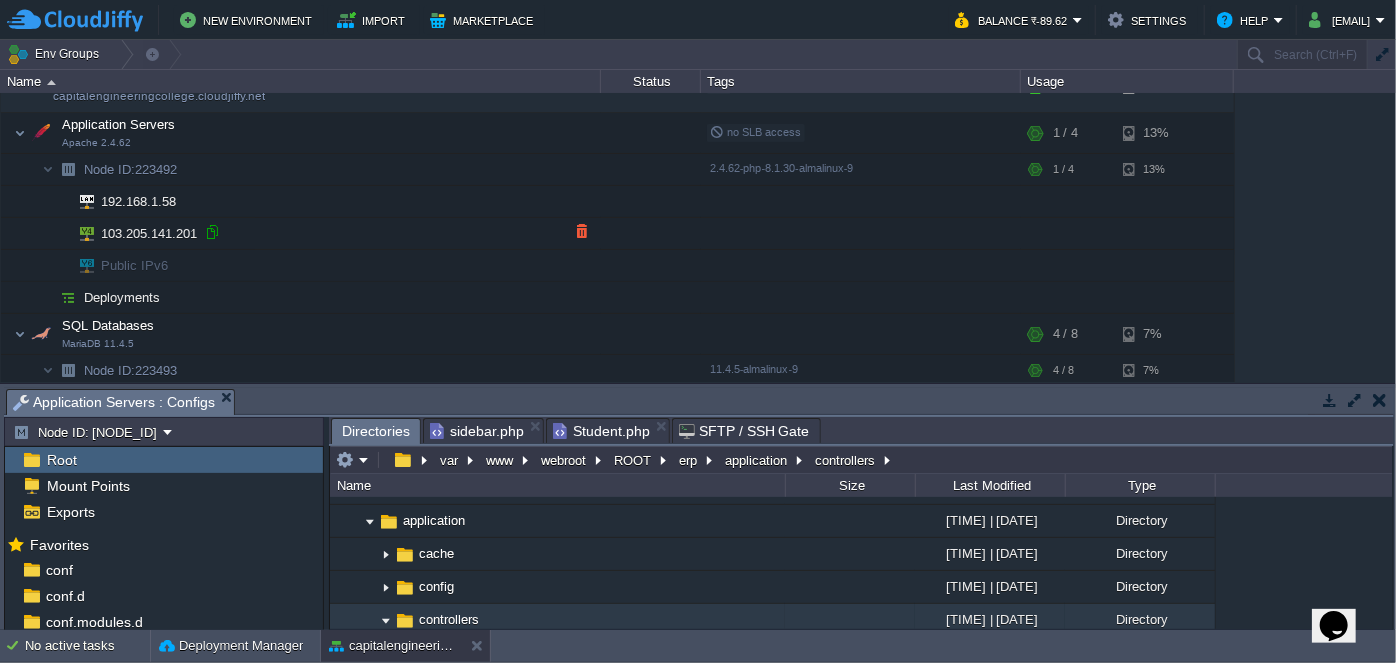click at bounding box center [212, 232] 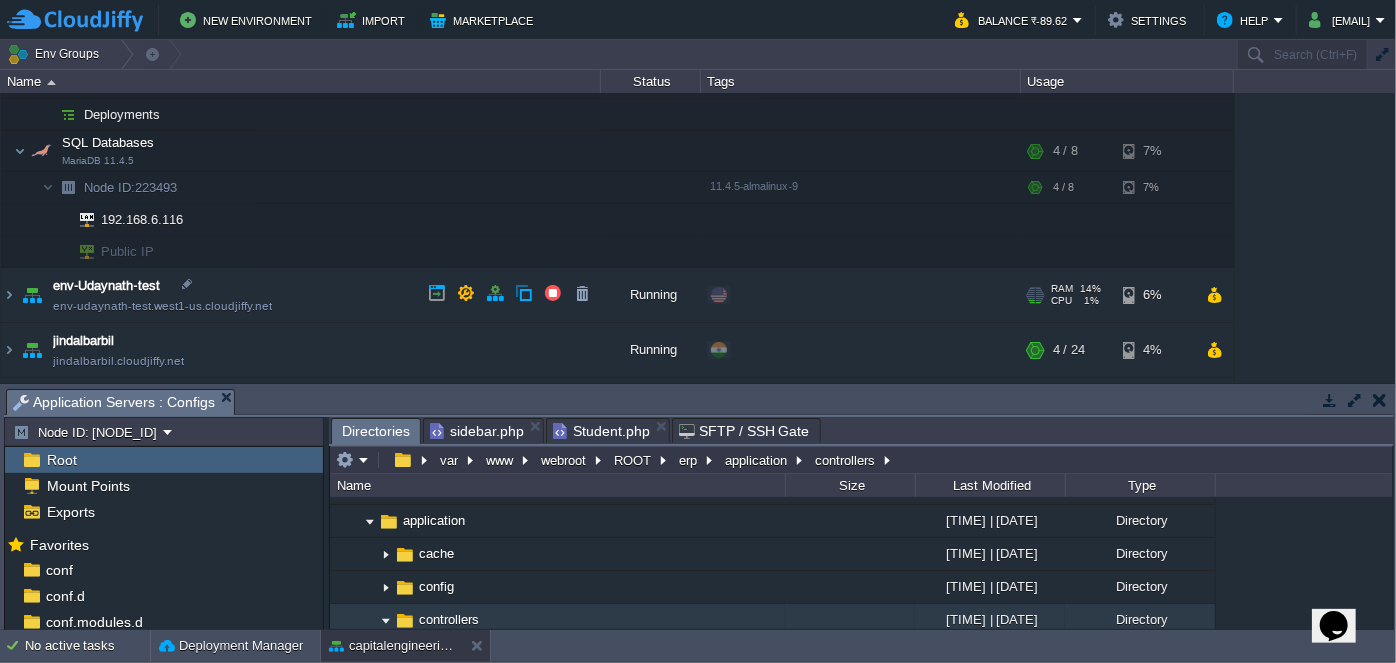 scroll, scrollTop: 181, scrollLeft: 0, axis: vertical 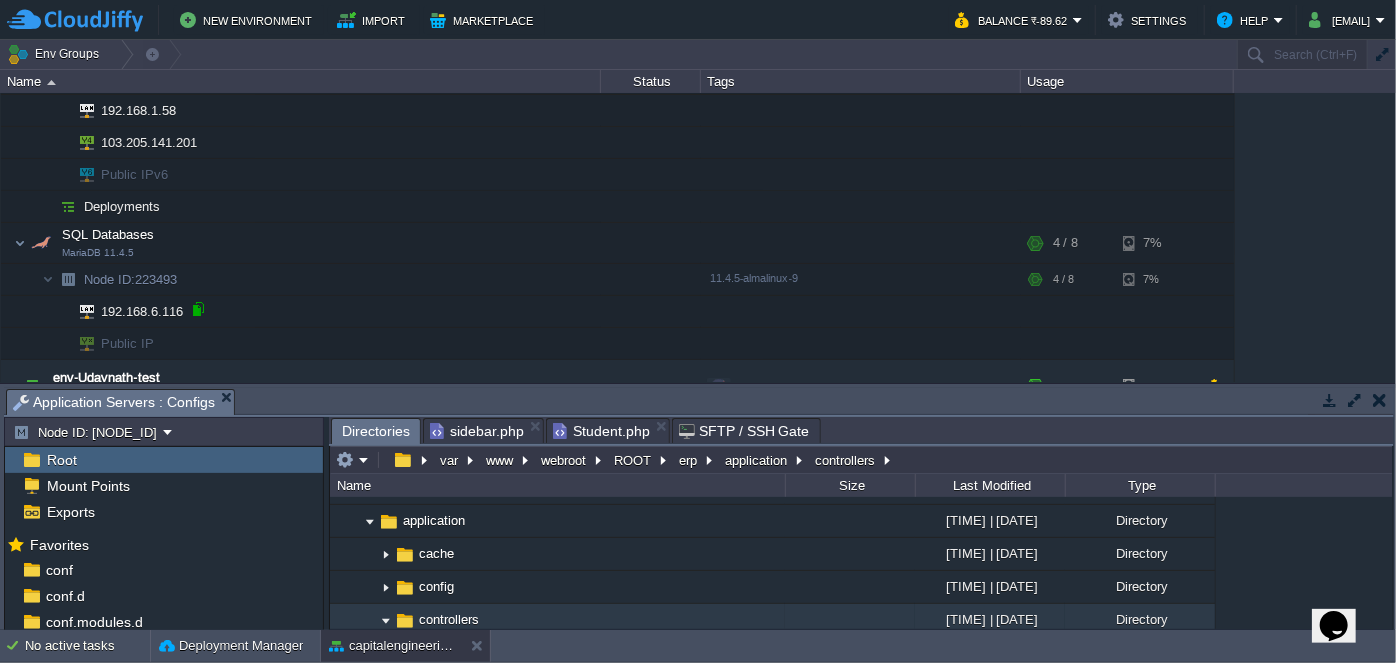 click at bounding box center (198, 309) 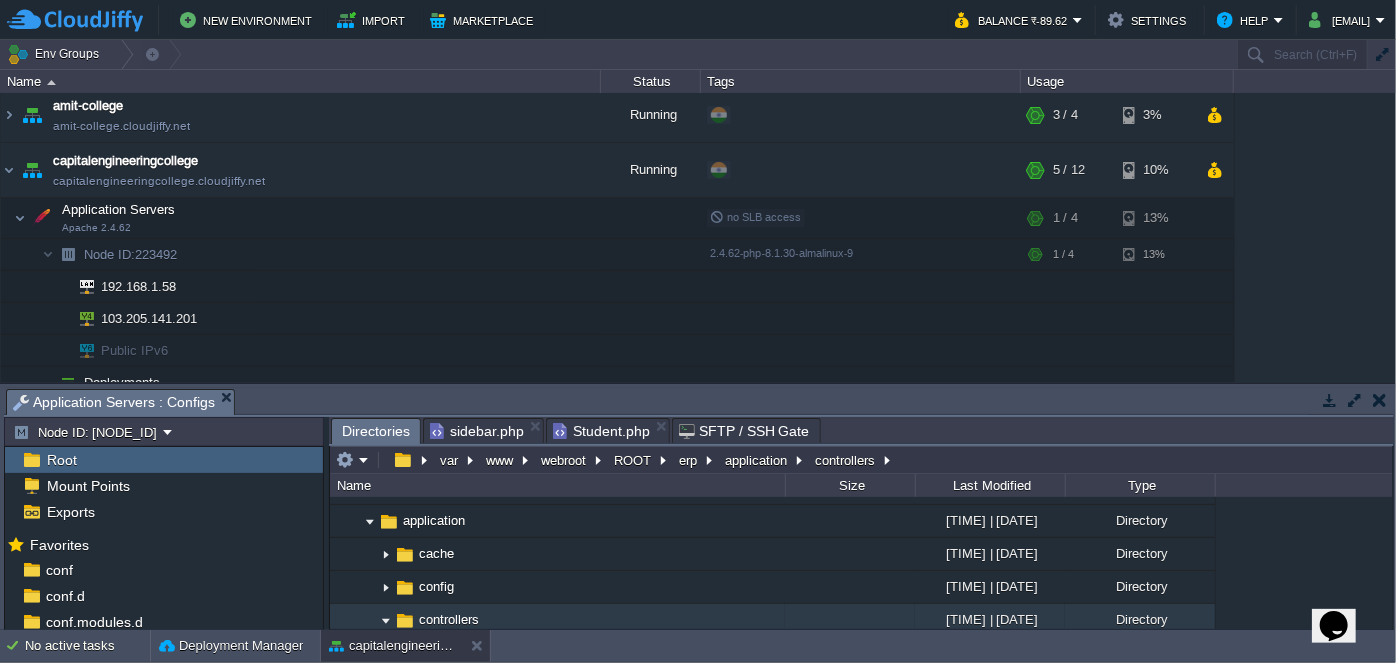 scroll, scrollTop: 0, scrollLeft: 0, axis: both 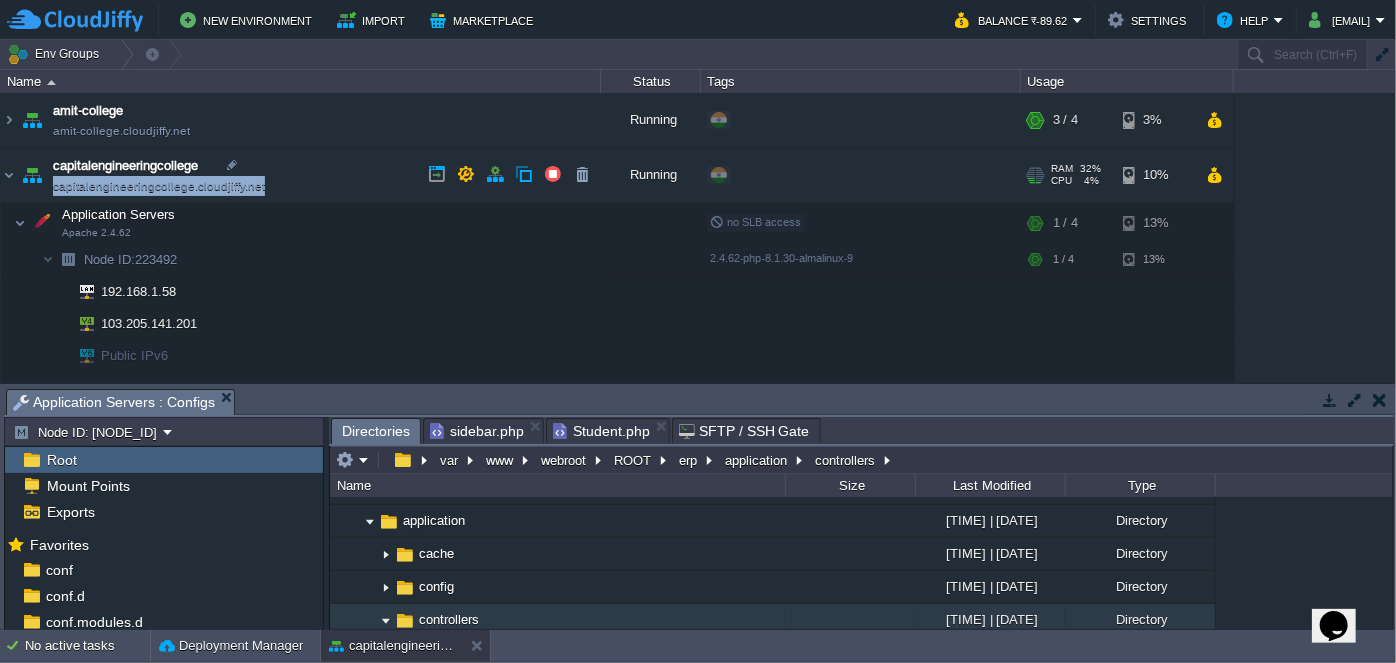 drag, startPoint x: 266, startPoint y: 179, endPoint x: 250, endPoint y: 188, distance: 18.35756 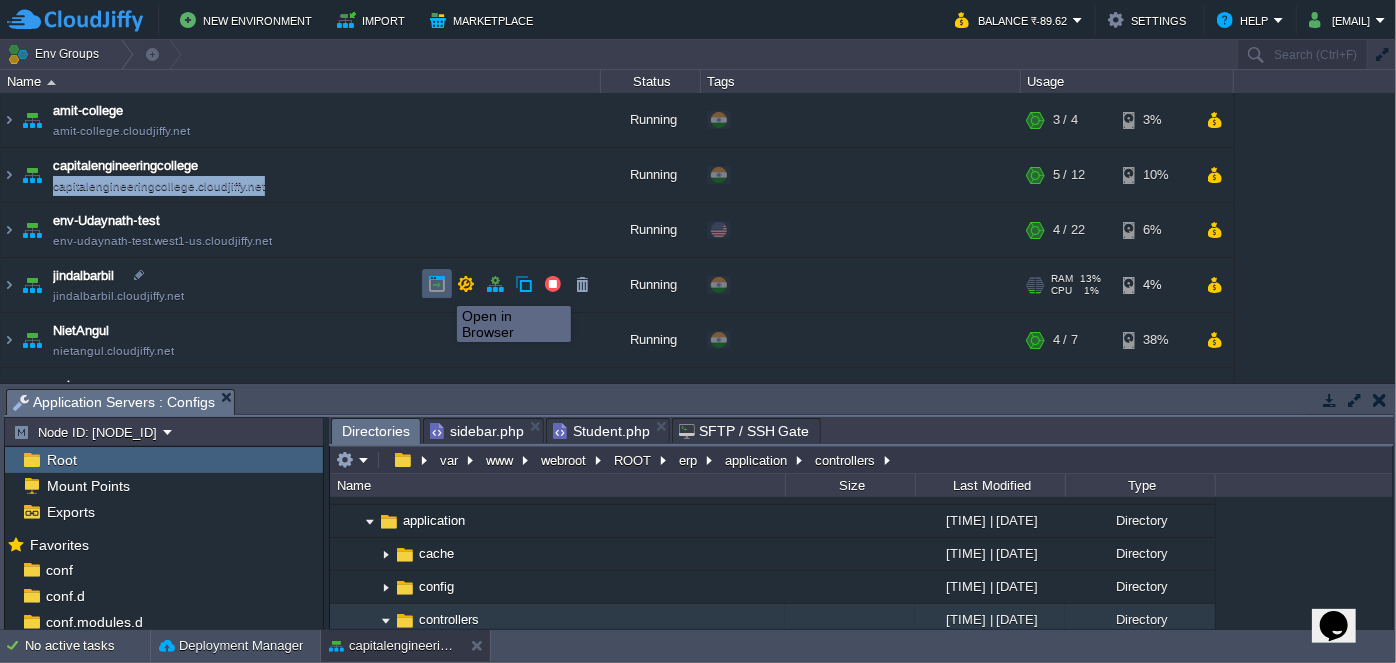 copy on "capitalengineeringcollege.cloudjiffy.net" 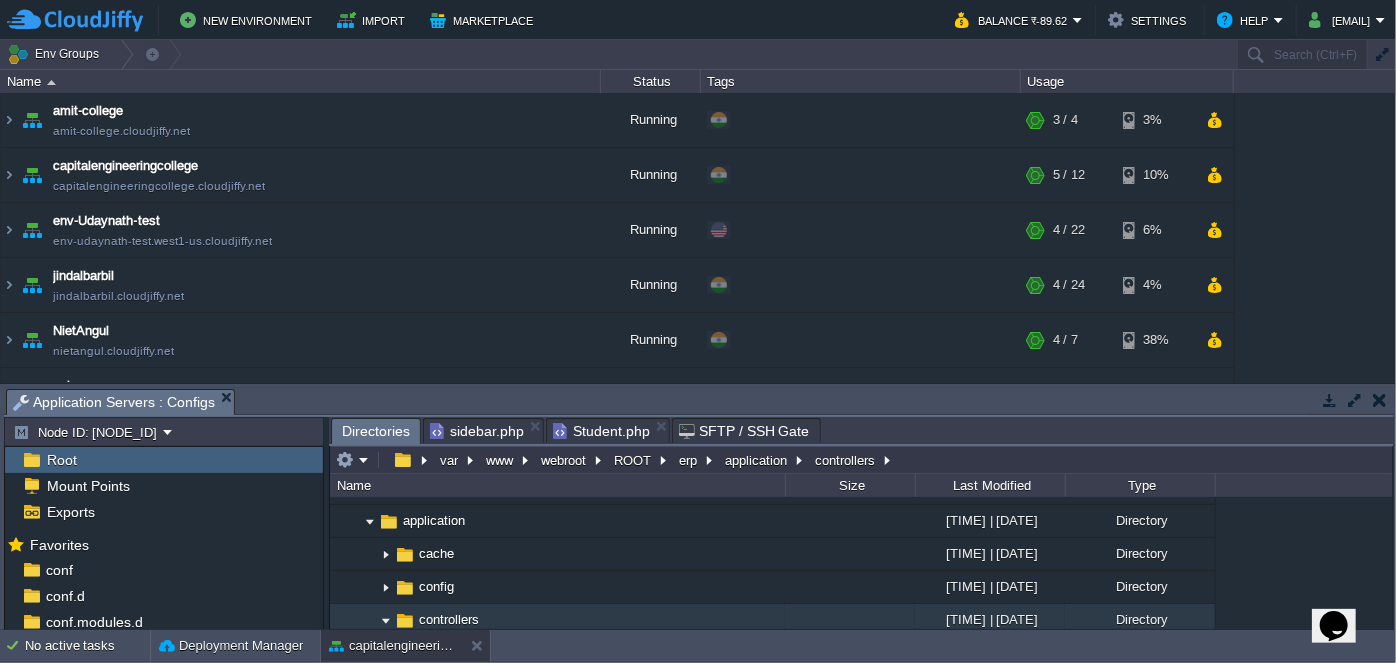scroll, scrollTop: 18, scrollLeft: 0, axis: vertical 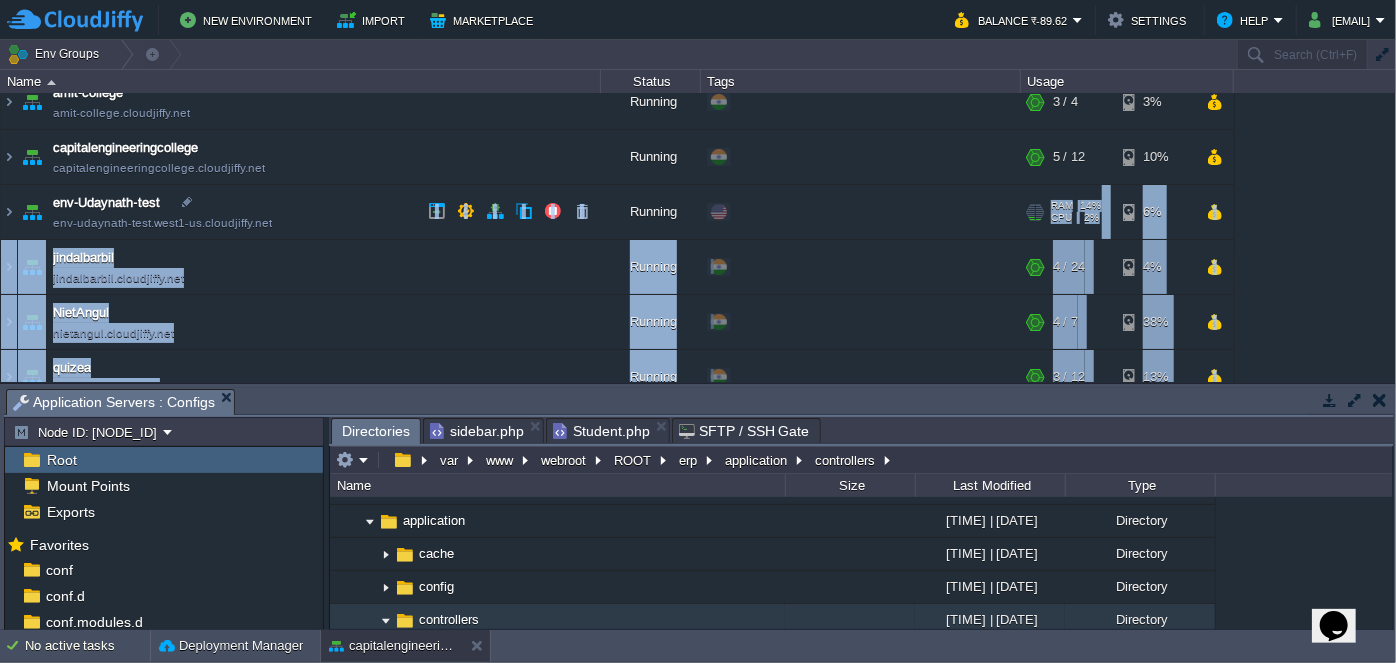 drag, startPoint x: 774, startPoint y: 387, endPoint x: 757, endPoint y: 230, distance: 157.9177 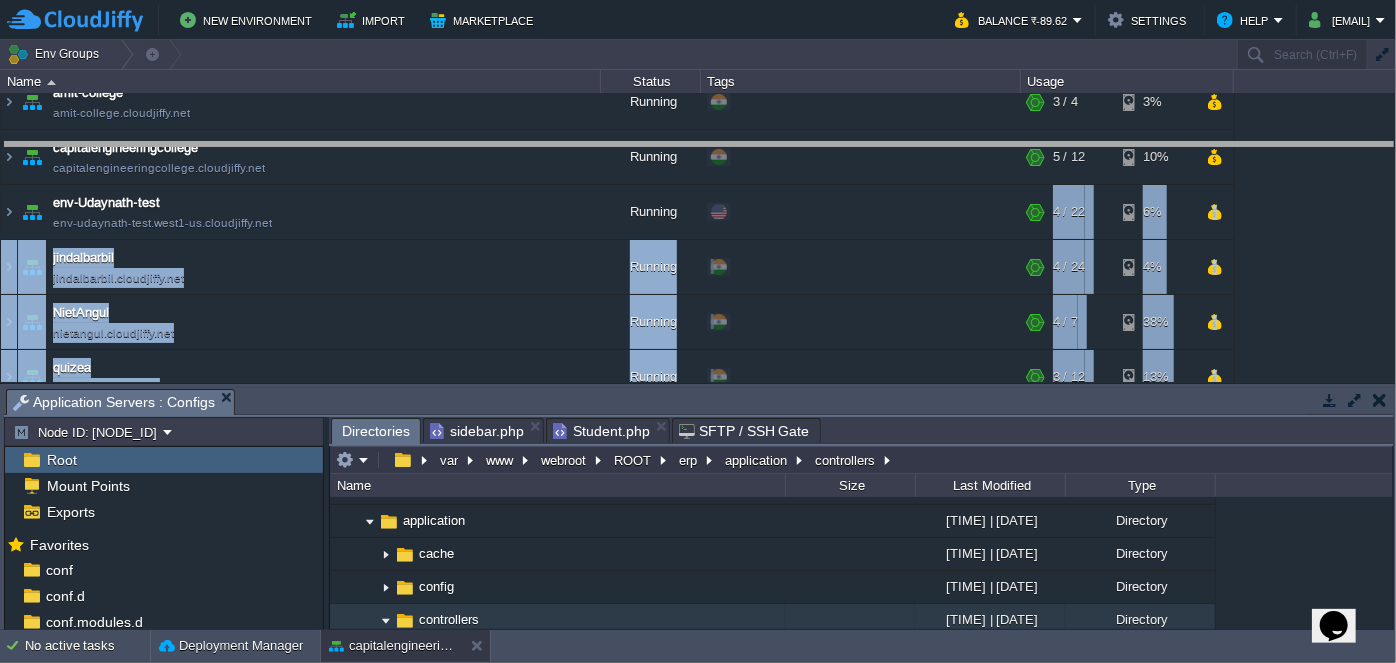 drag, startPoint x: 853, startPoint y: 391, endPoint x: 838, endPoint y: 145, distance: 246.4569 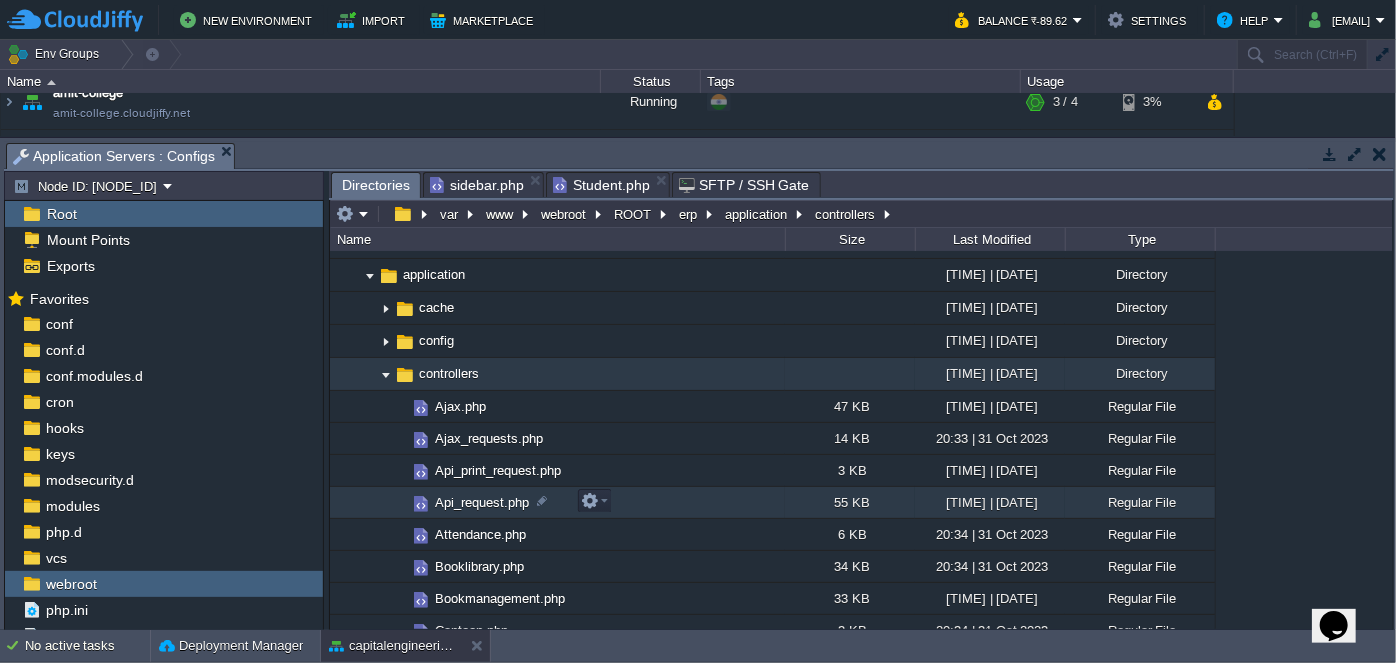 click on "Api_request.php" at bounding box center [557, 503] 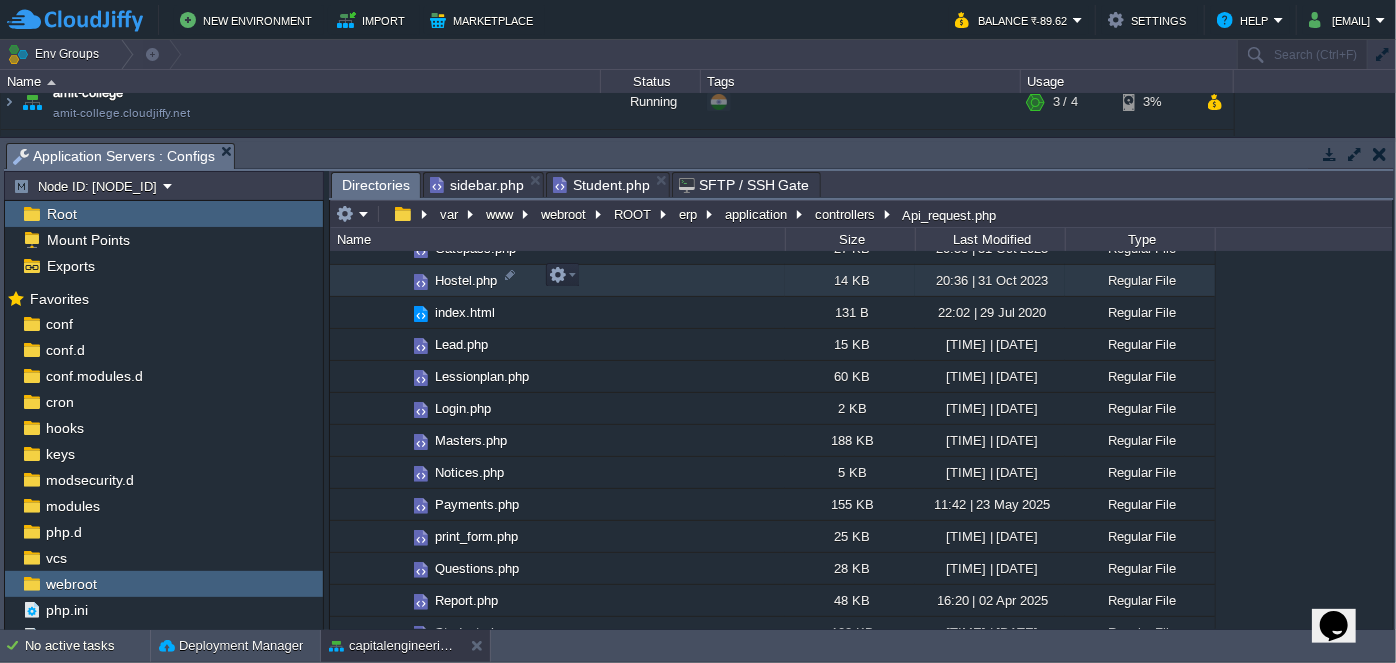 scroll, scrollTop: 545, scrollLeft: 0, axis: vertical 